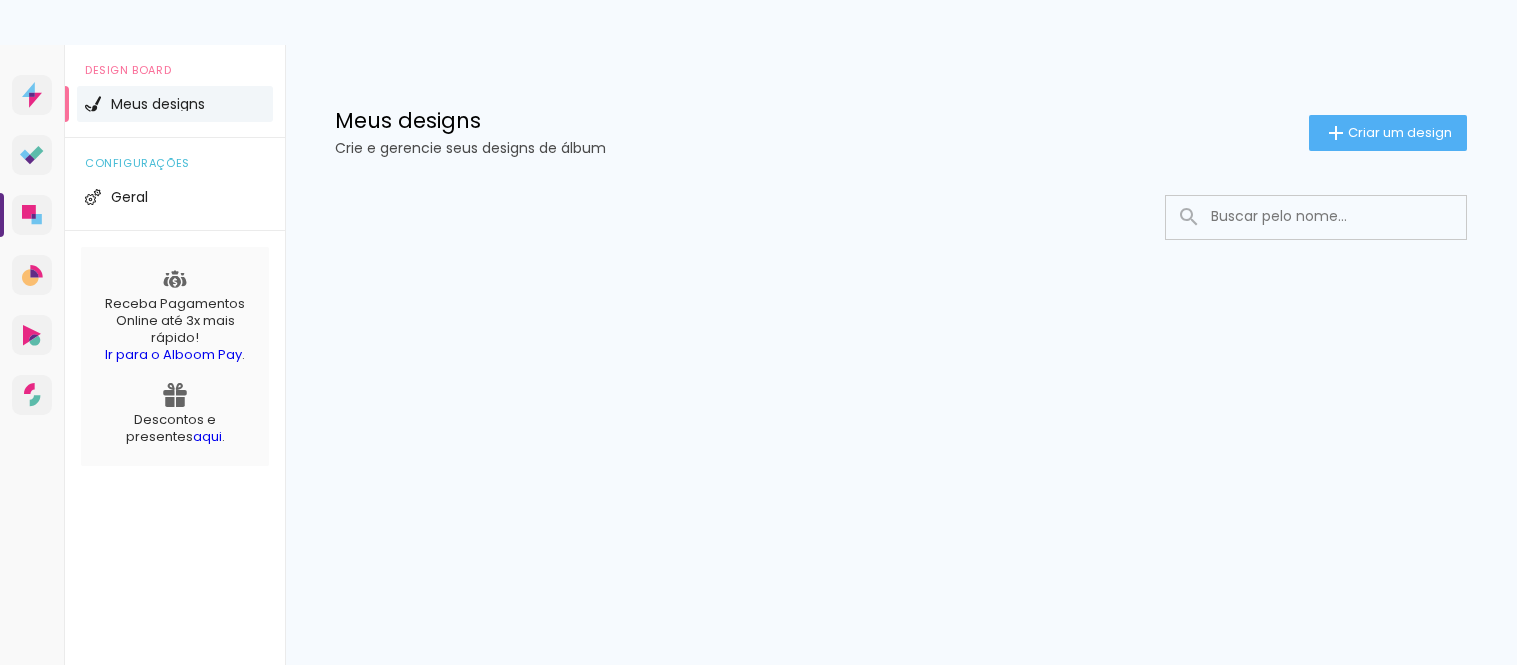 scroll, scrollTop: 0, scrollLeft: 0, axis: both 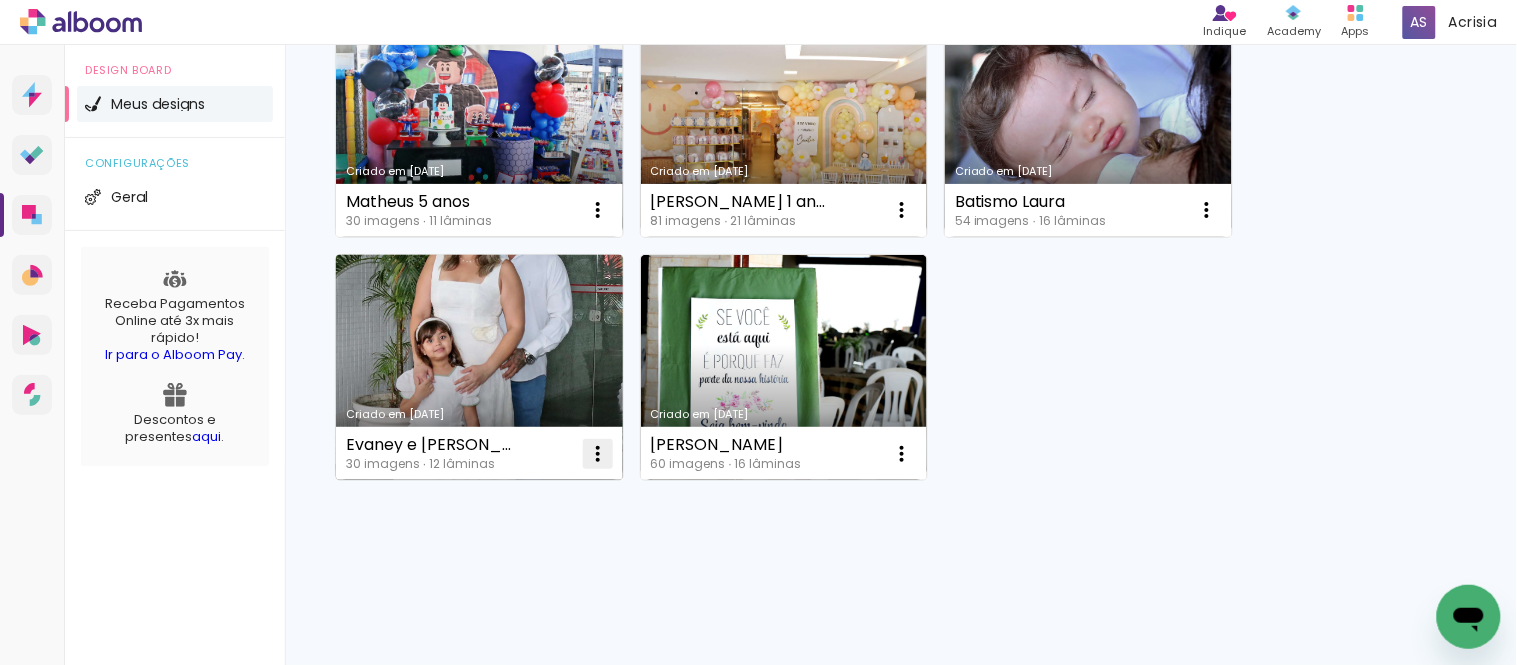 click at bounding box center [598, 454] 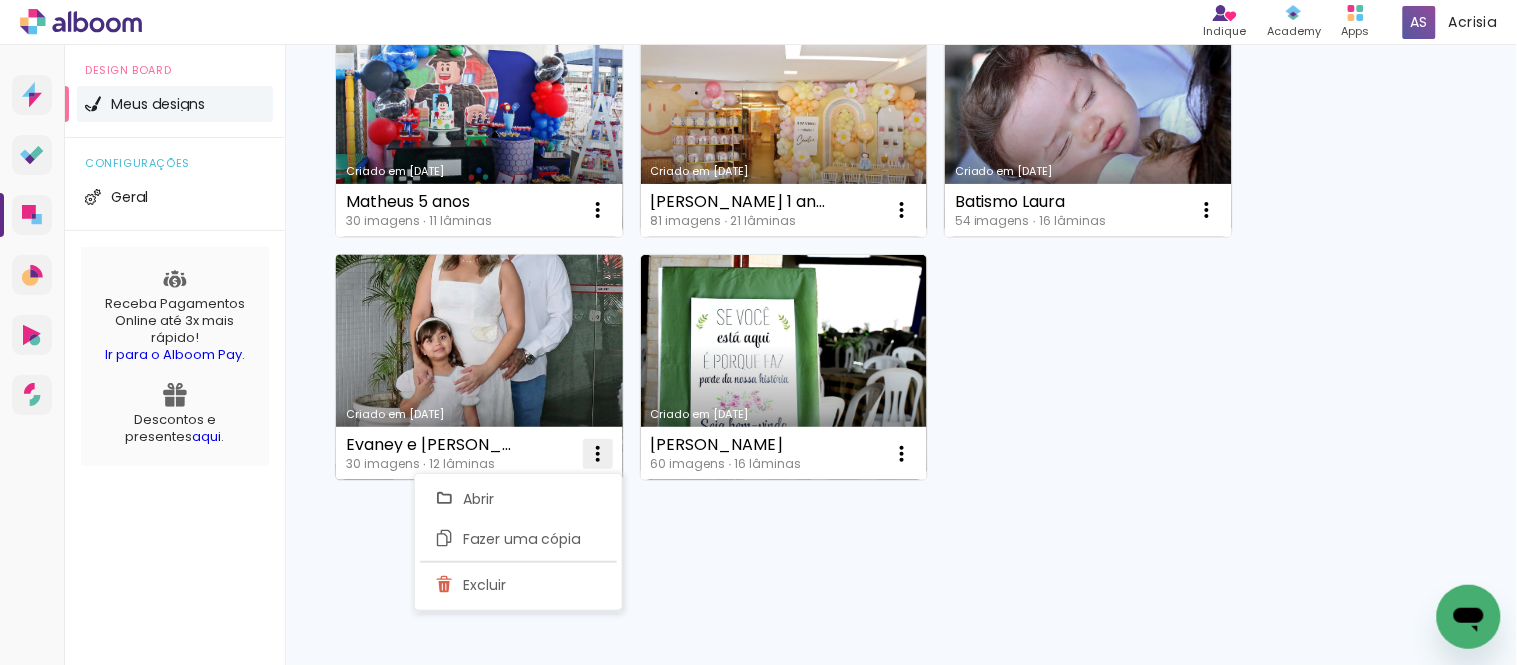 click at bounding box center [598, 454] 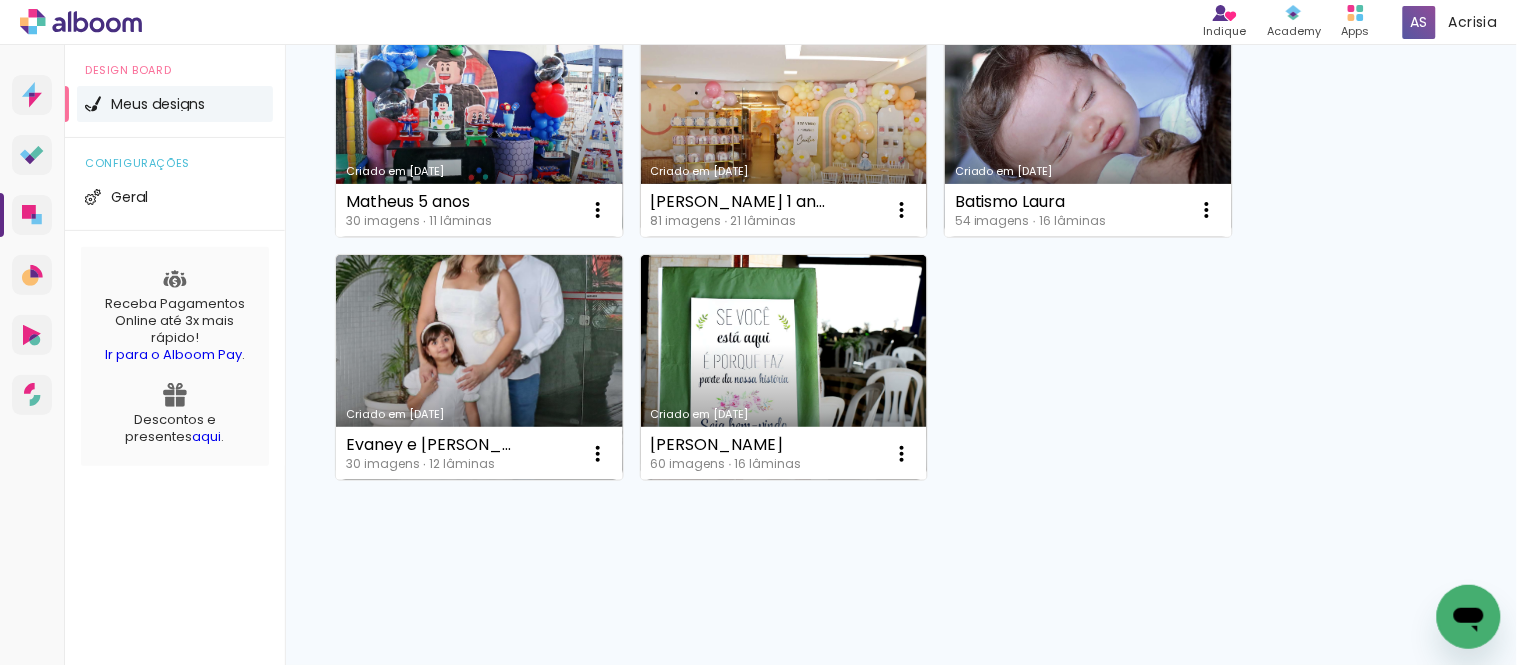 scroll, scrollTop: 0, scrollLeft: 0, axis: both 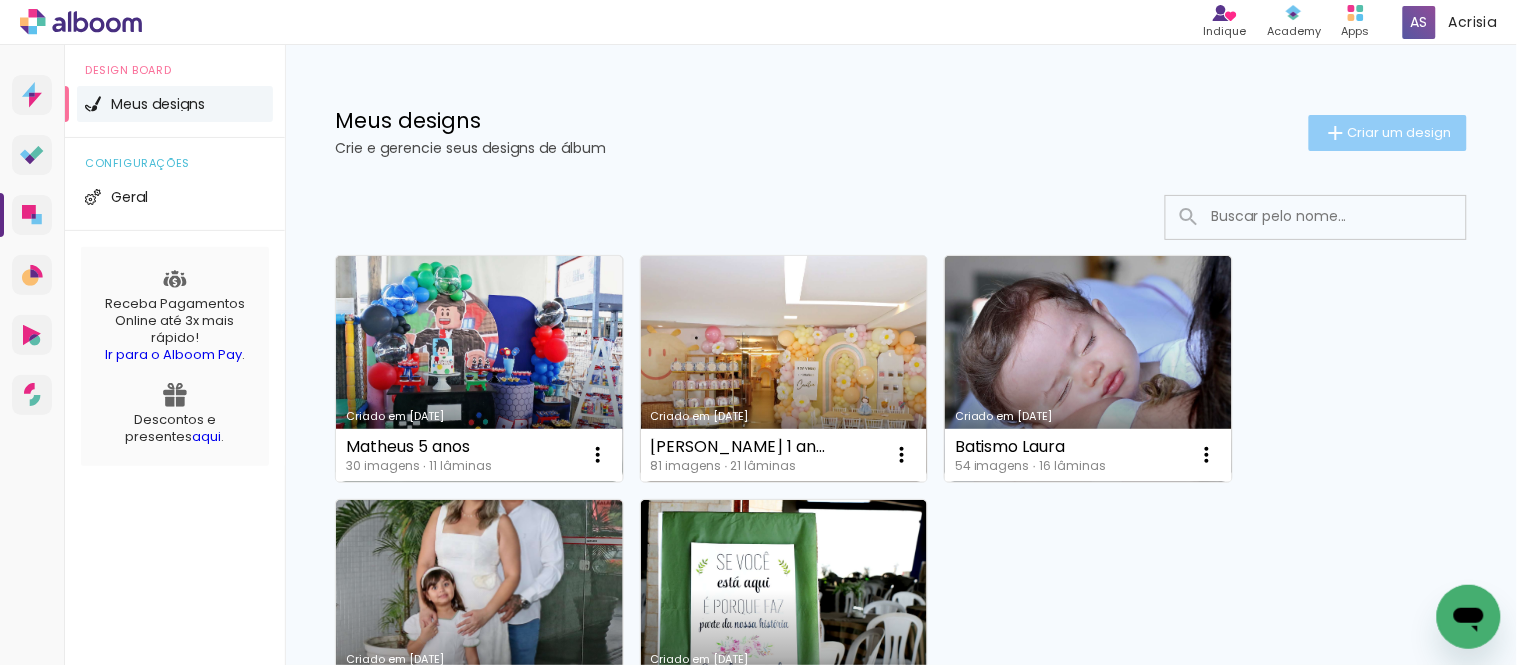 click on "Criar um design" 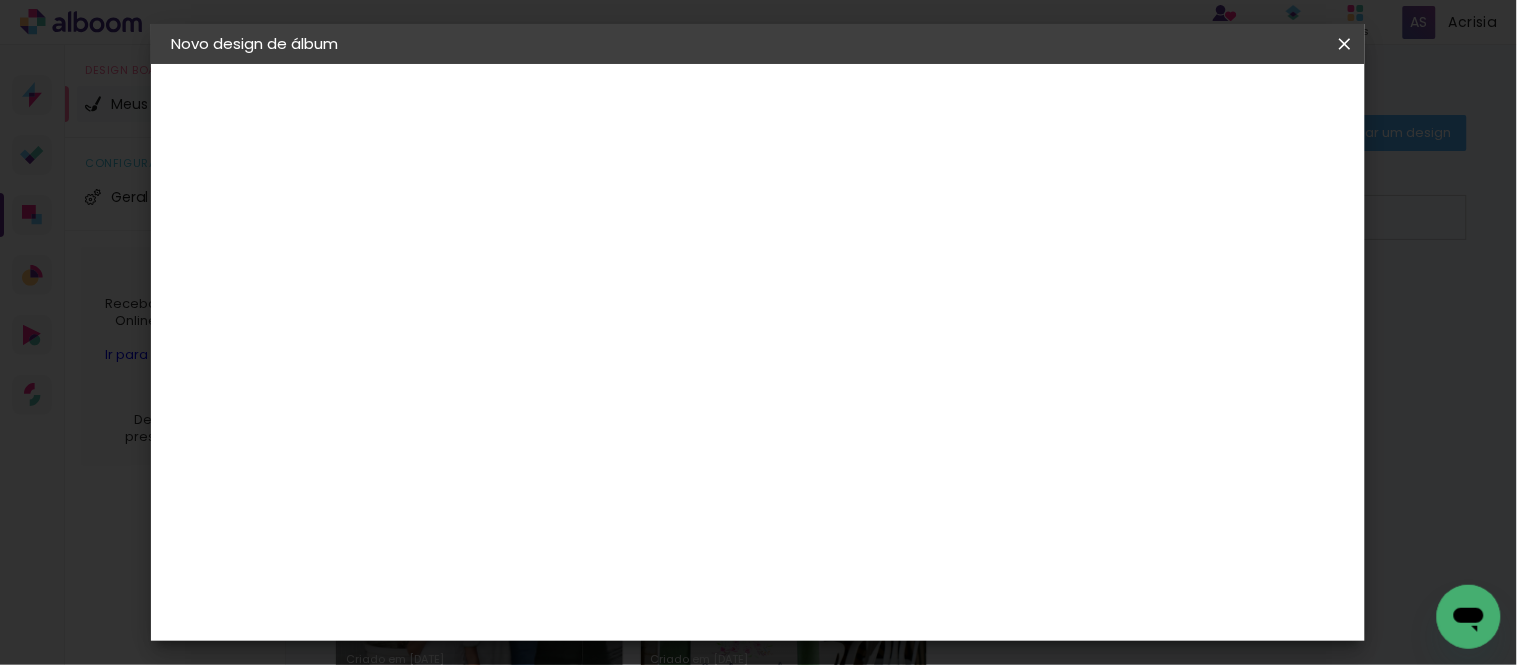 click at bounding box center (498, 268) 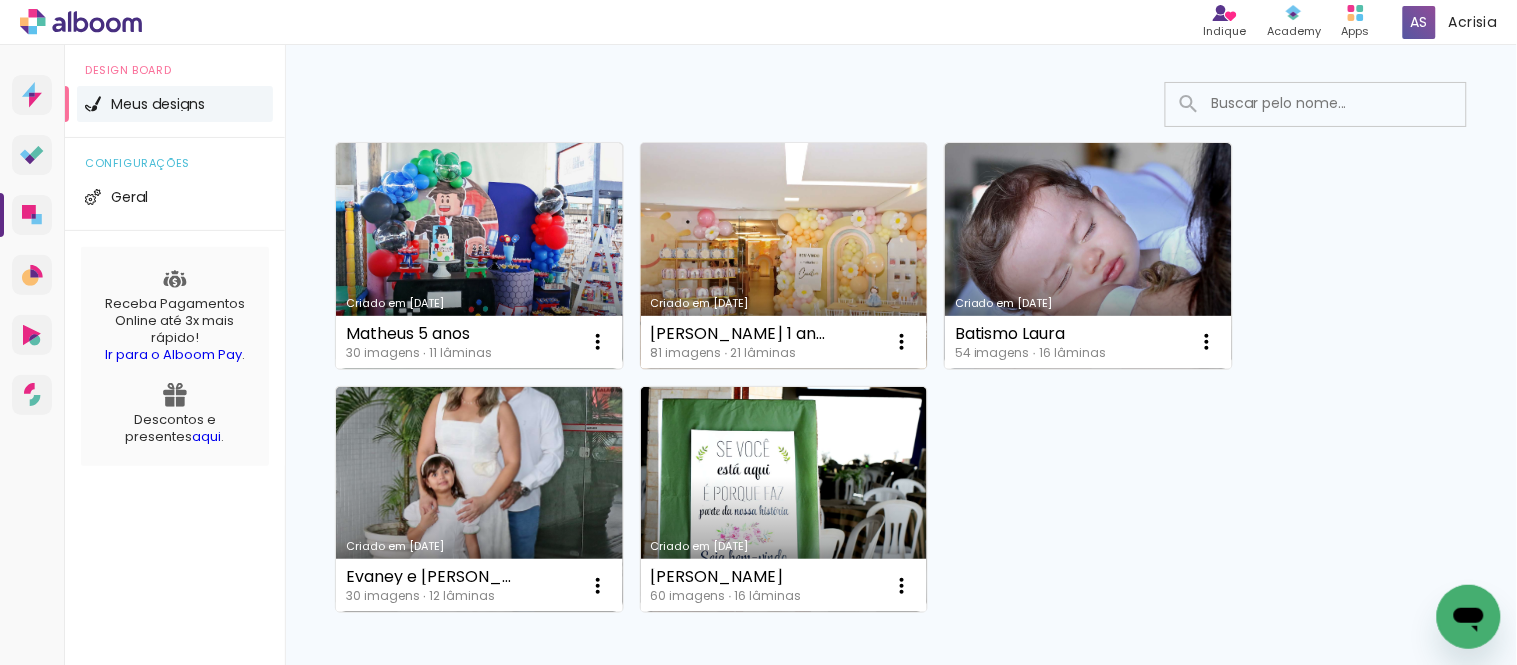 scroll, scrollTop: 134, scrollLeft: 0, axis: vertical 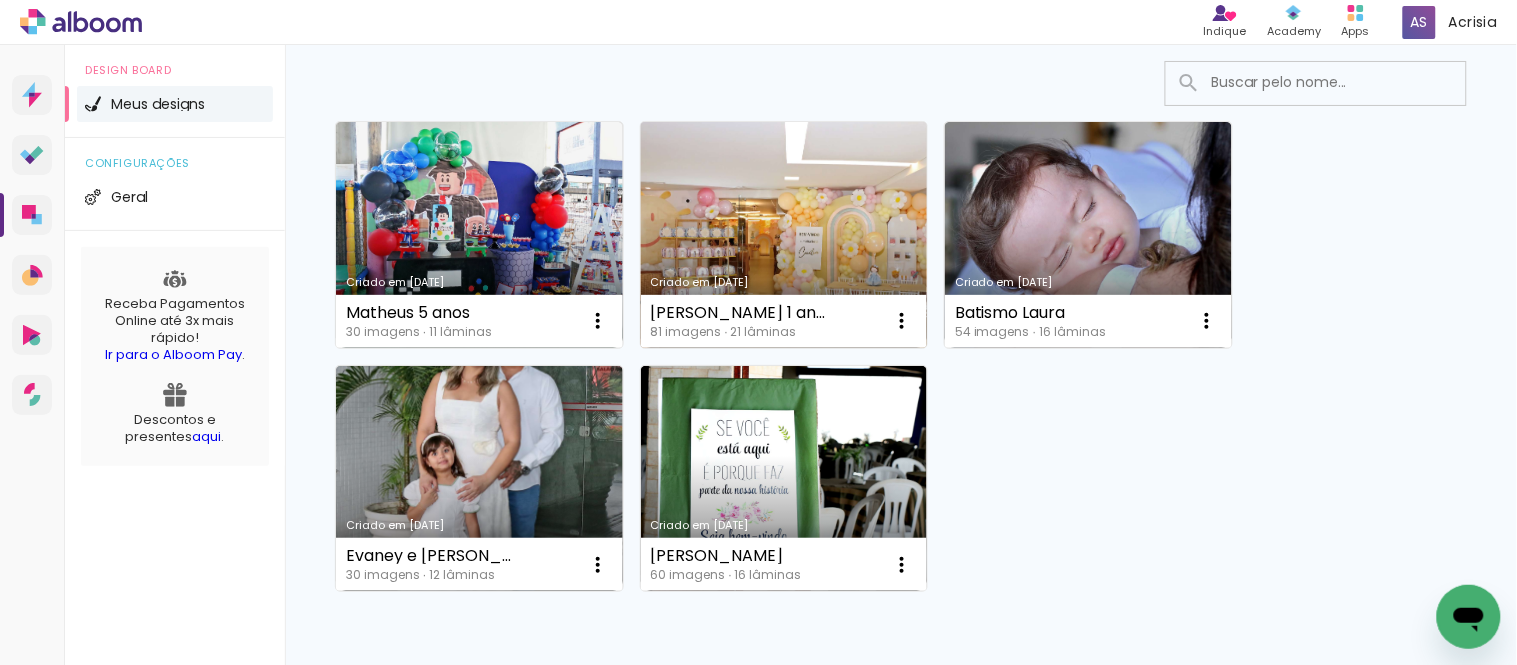 click on "Criado em [DATE]" at bounding box center (784, 282) 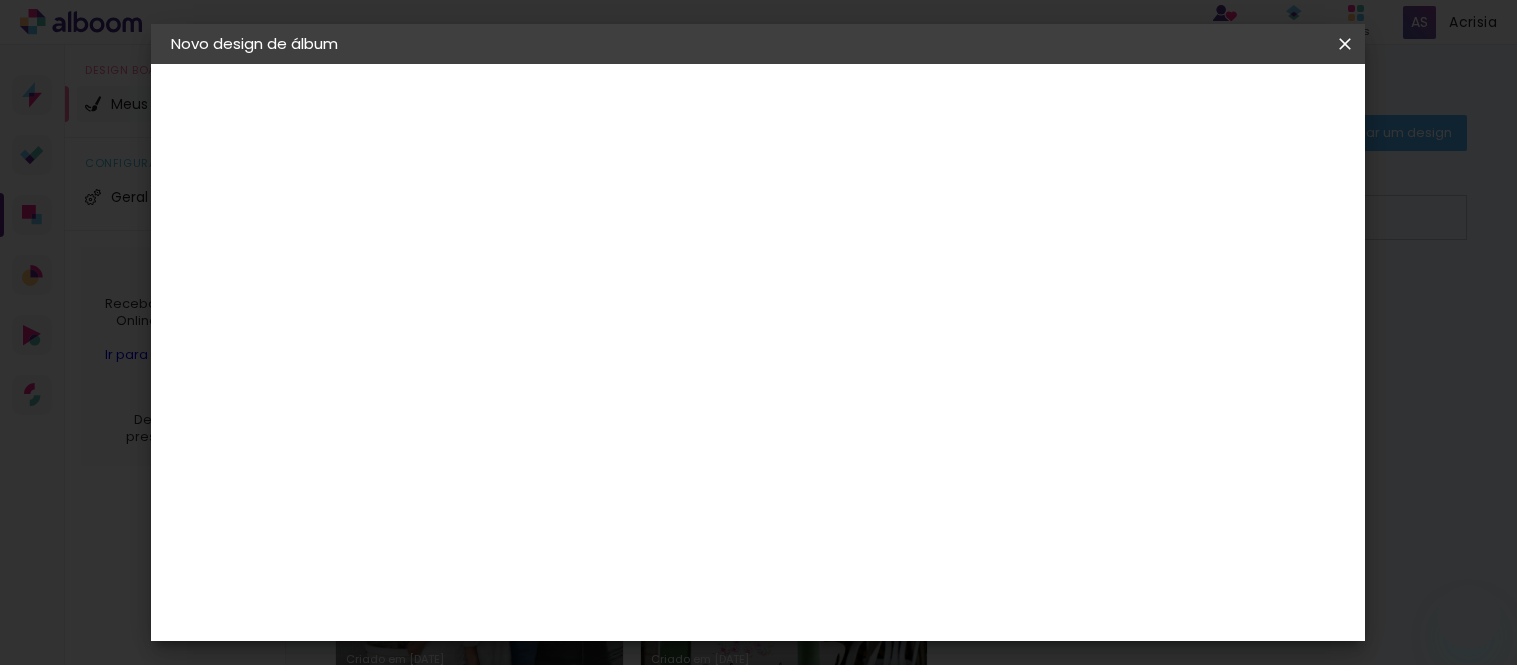 scroll, scrollTop: 0, scrollLeft: 0, axis: both 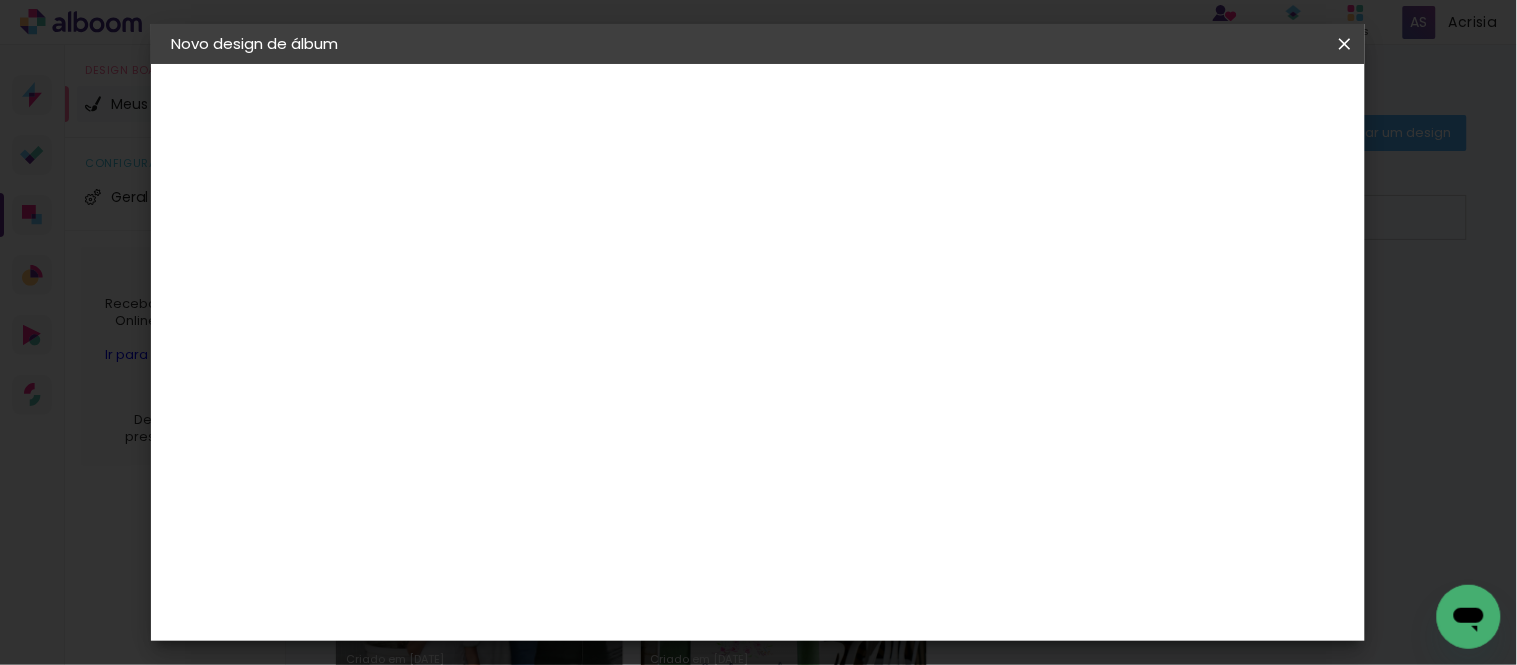 type on "[PERSON_NAME] 2 anos" 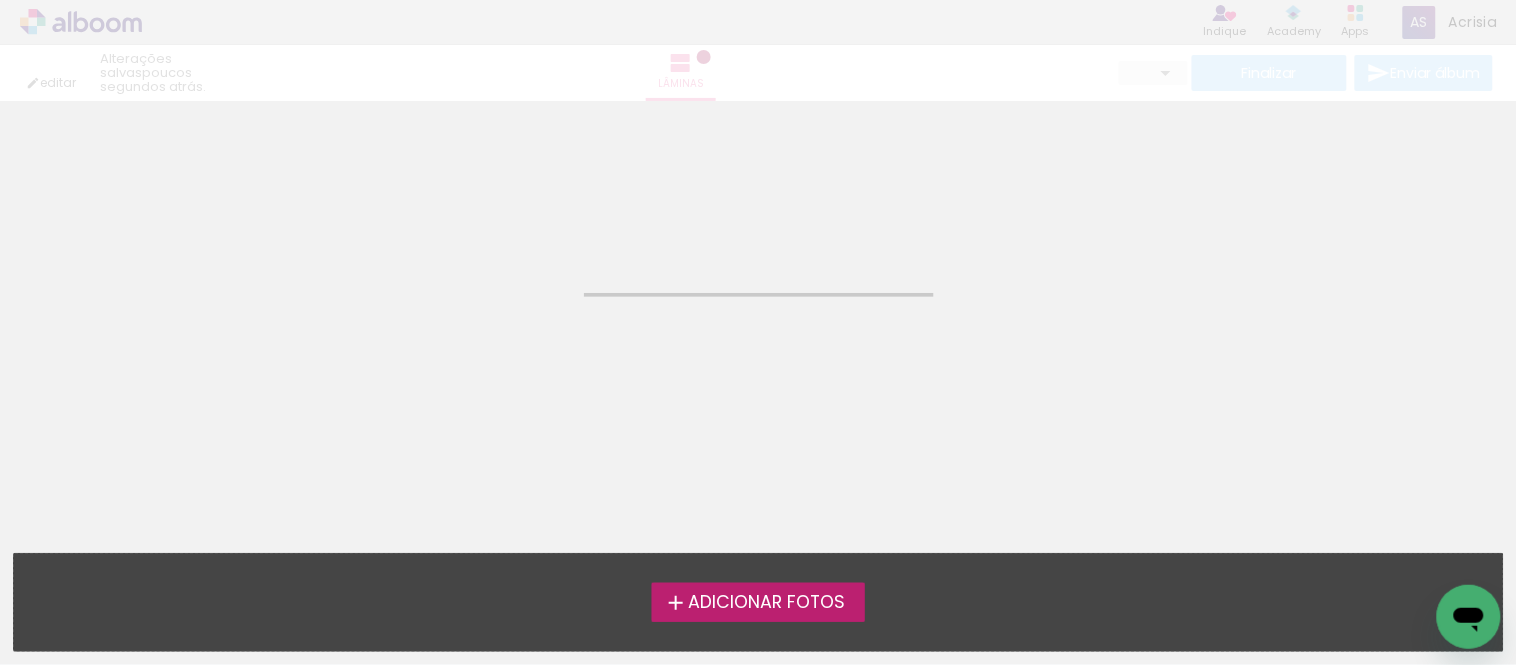 click on "Adicionar Fotos" at bounding box center (766, 603) 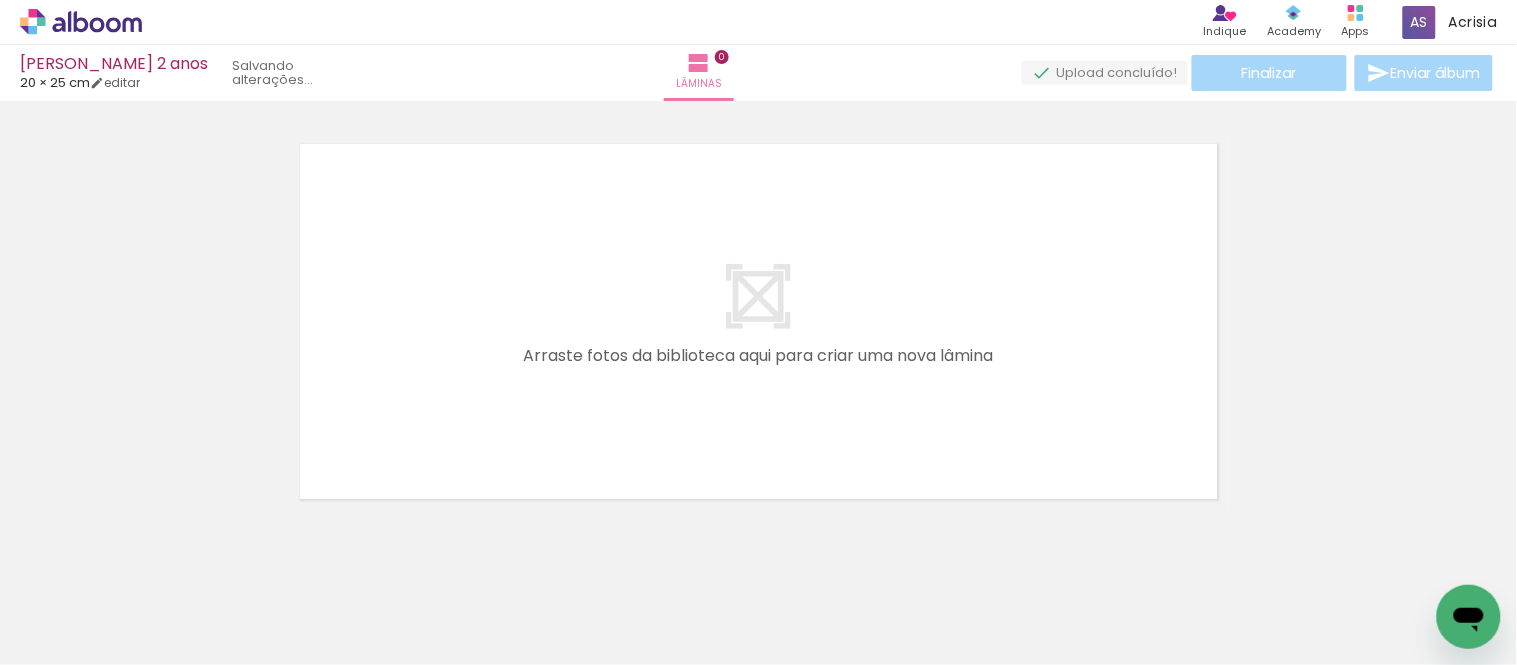 scroll, scrollTop: 25, scrollLeft: 0, axis: vertical 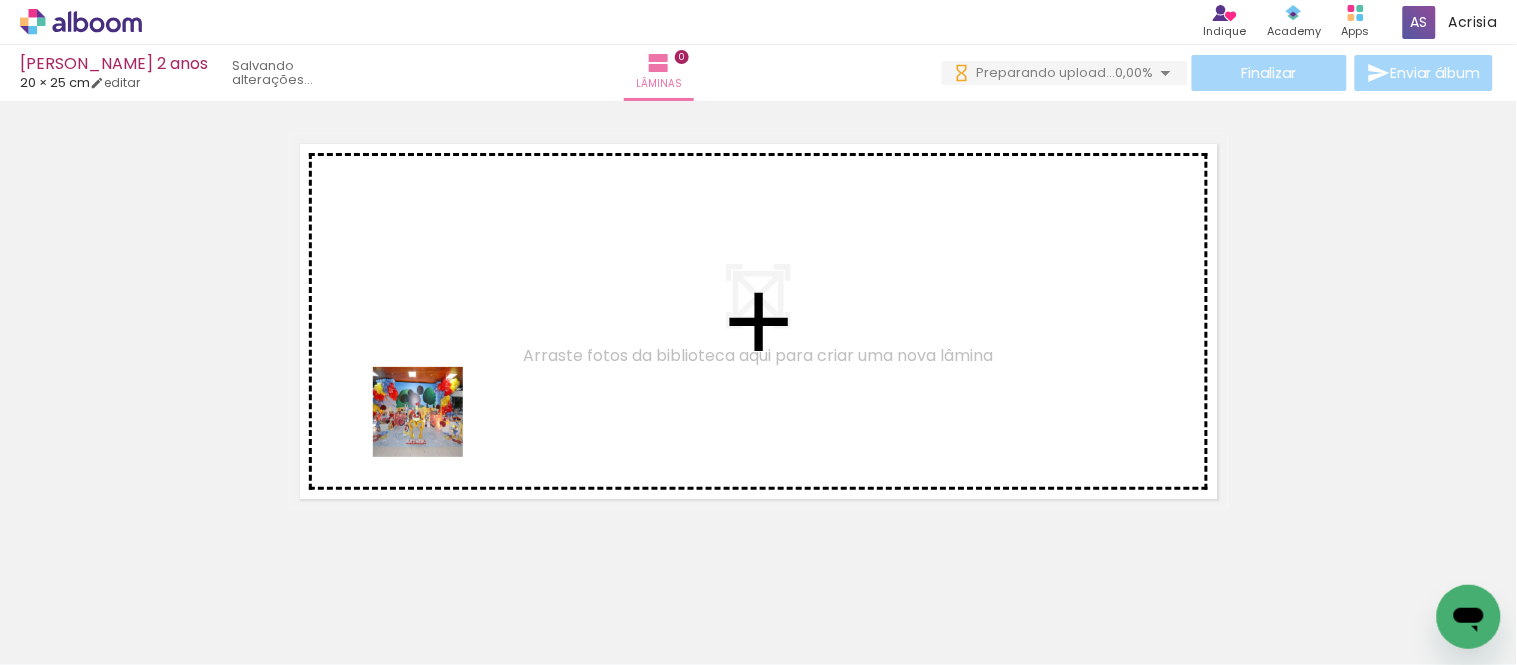 drag, startPoint x: 241, startPoint y: 572, endPoint x: 494, endPoint y: 392, distance: 310.498 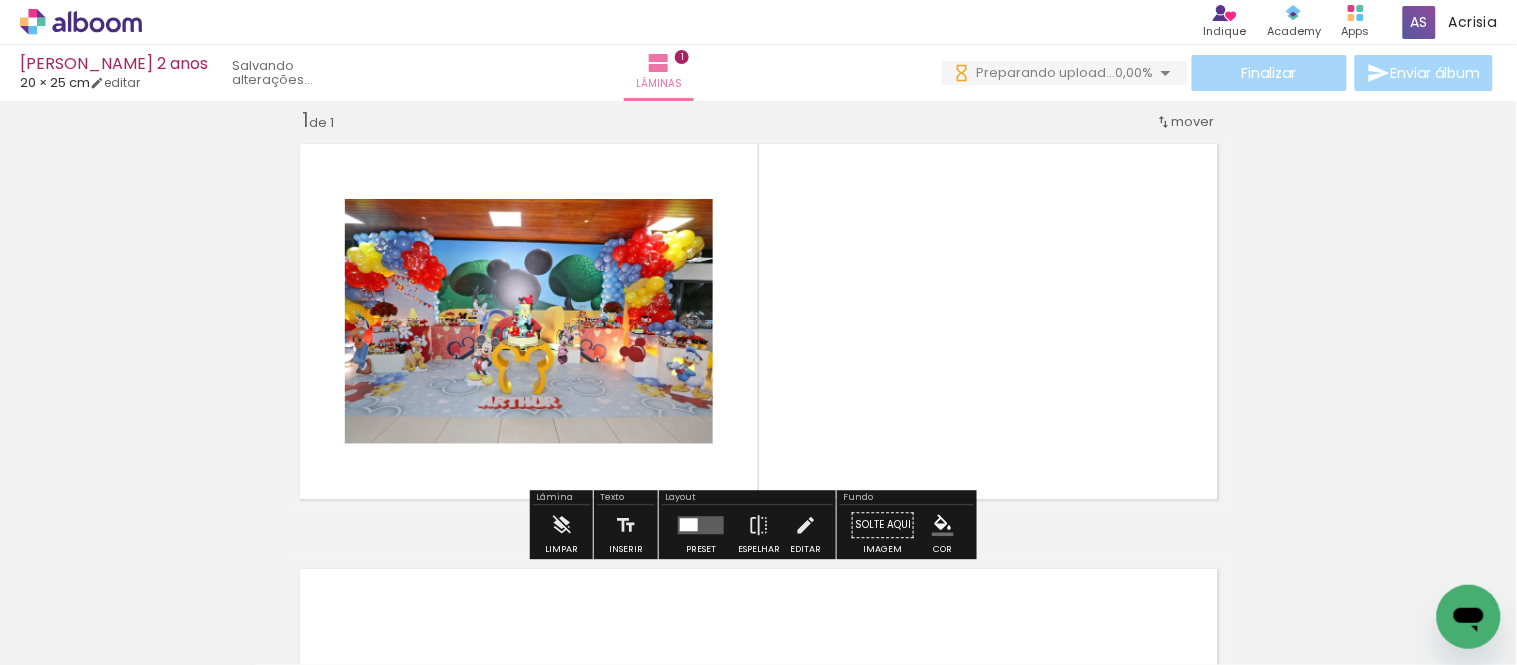 scroll, scrollTop: 25, scrollLeft: 0, axis: vertical 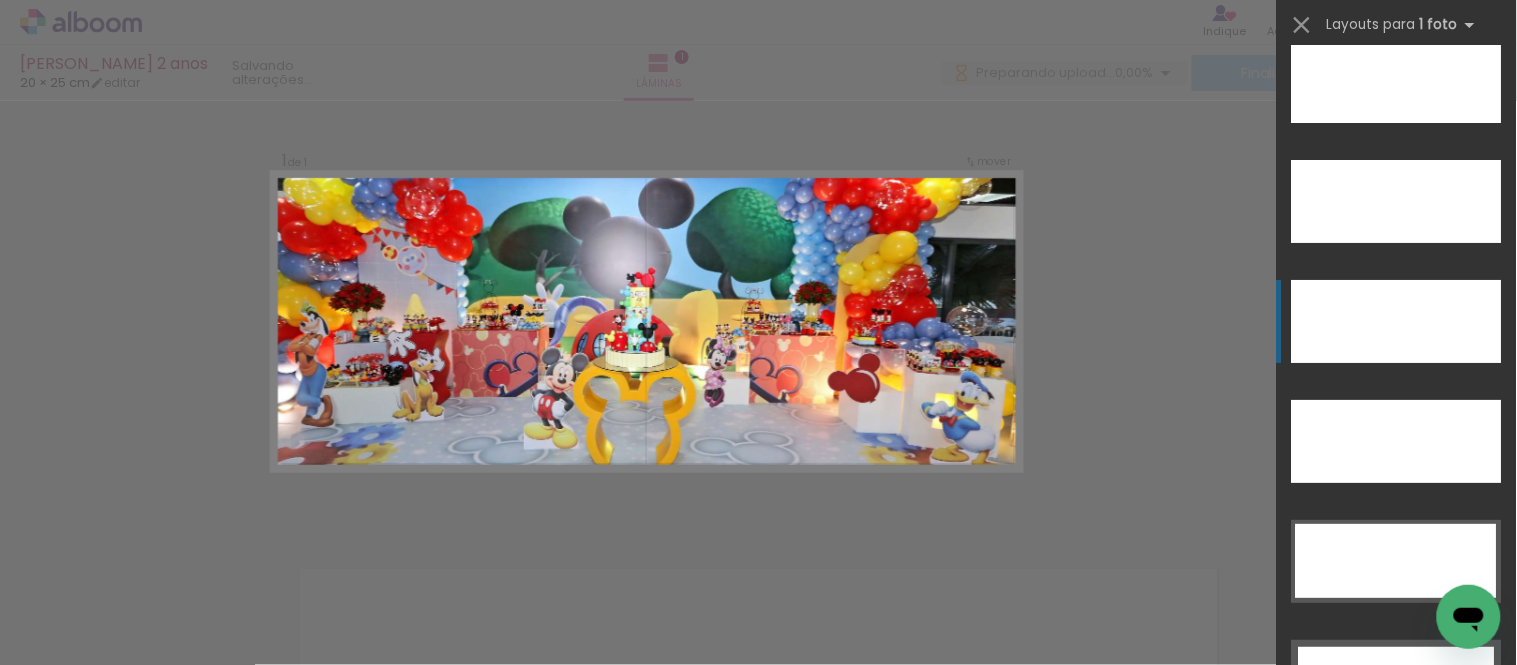 click at bounding box center [1397, 201] 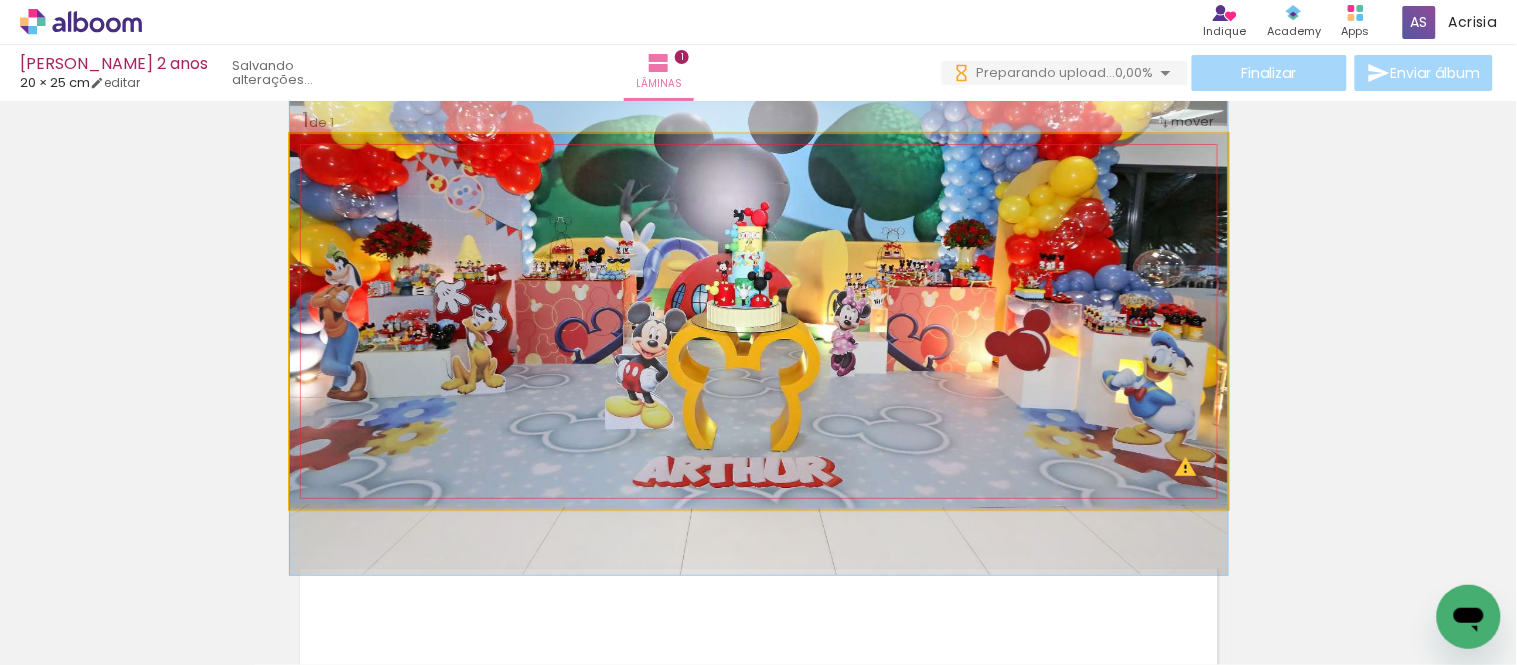 scroll, scrollTop: 0, scrollLeft: 0, axis: both 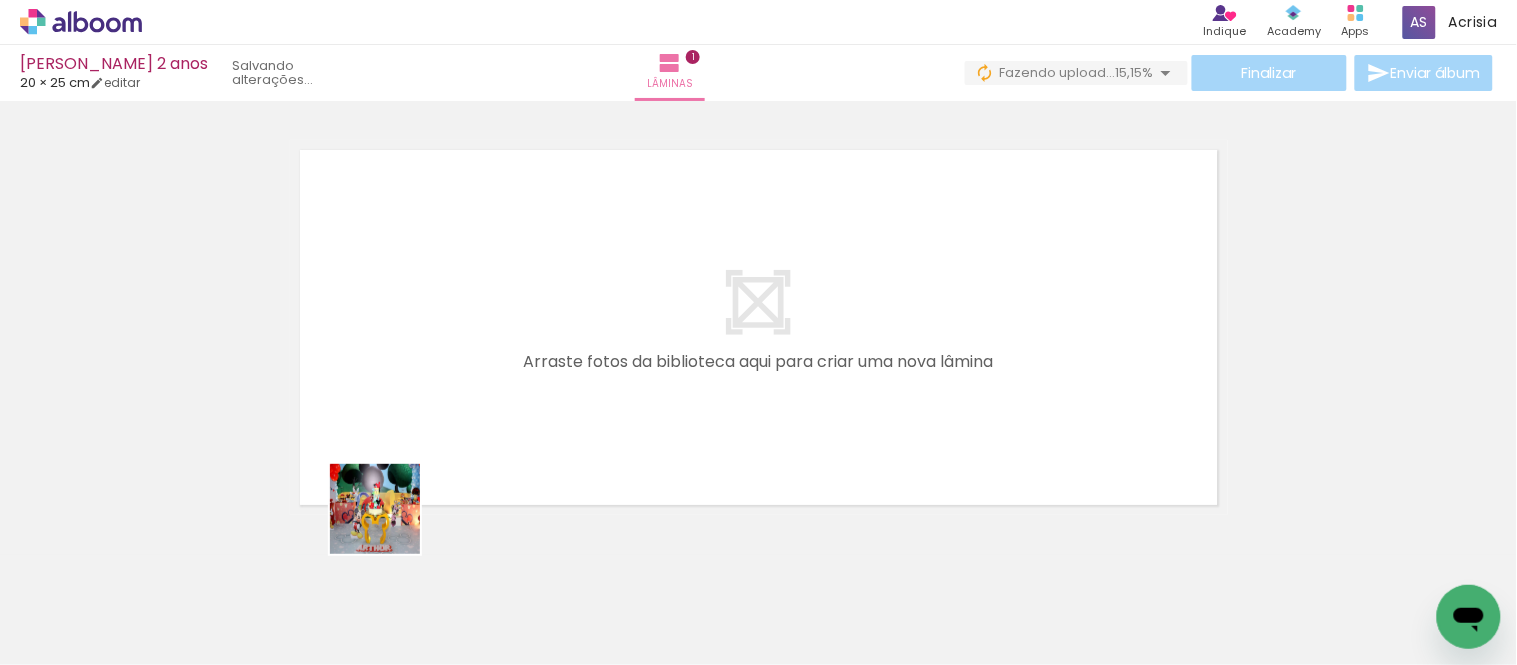 drag, startPoint x: 303, startPoint y: 590, endPoint x: 441, endPoint y: 570, distance: 139.44174 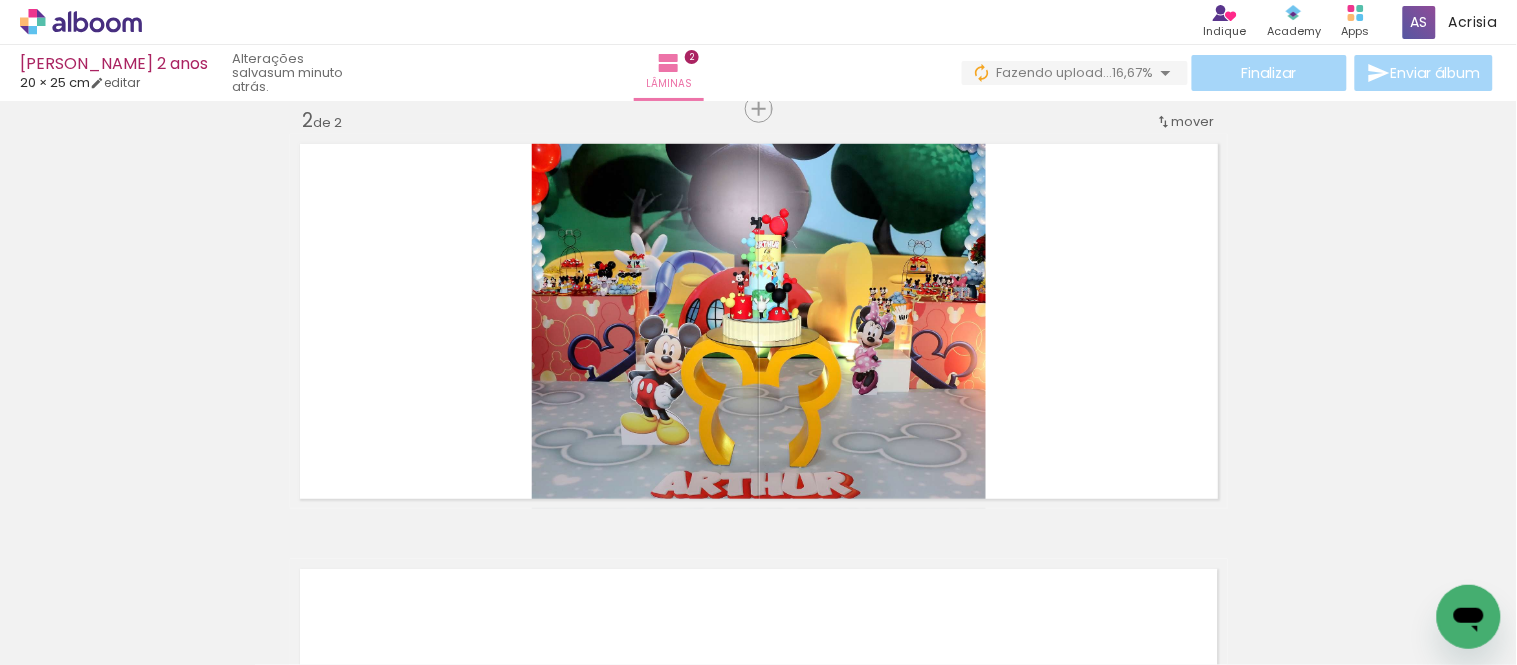 scroll, scrollTop: 451, scrollLeft: 0, axis: vertical 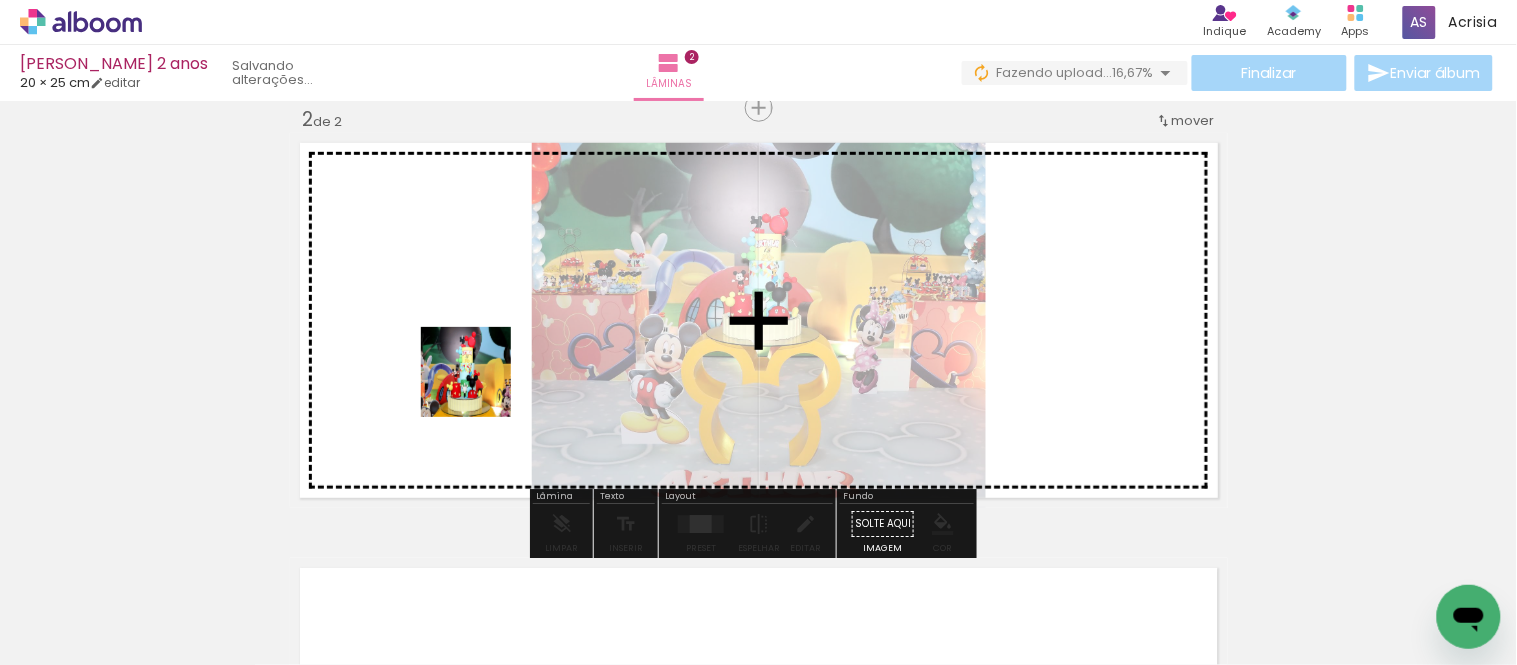 drag, startPoint x: 436, startPoint y: 571, endPoint x: 478, endPoint y: 550, distance: 46.957428 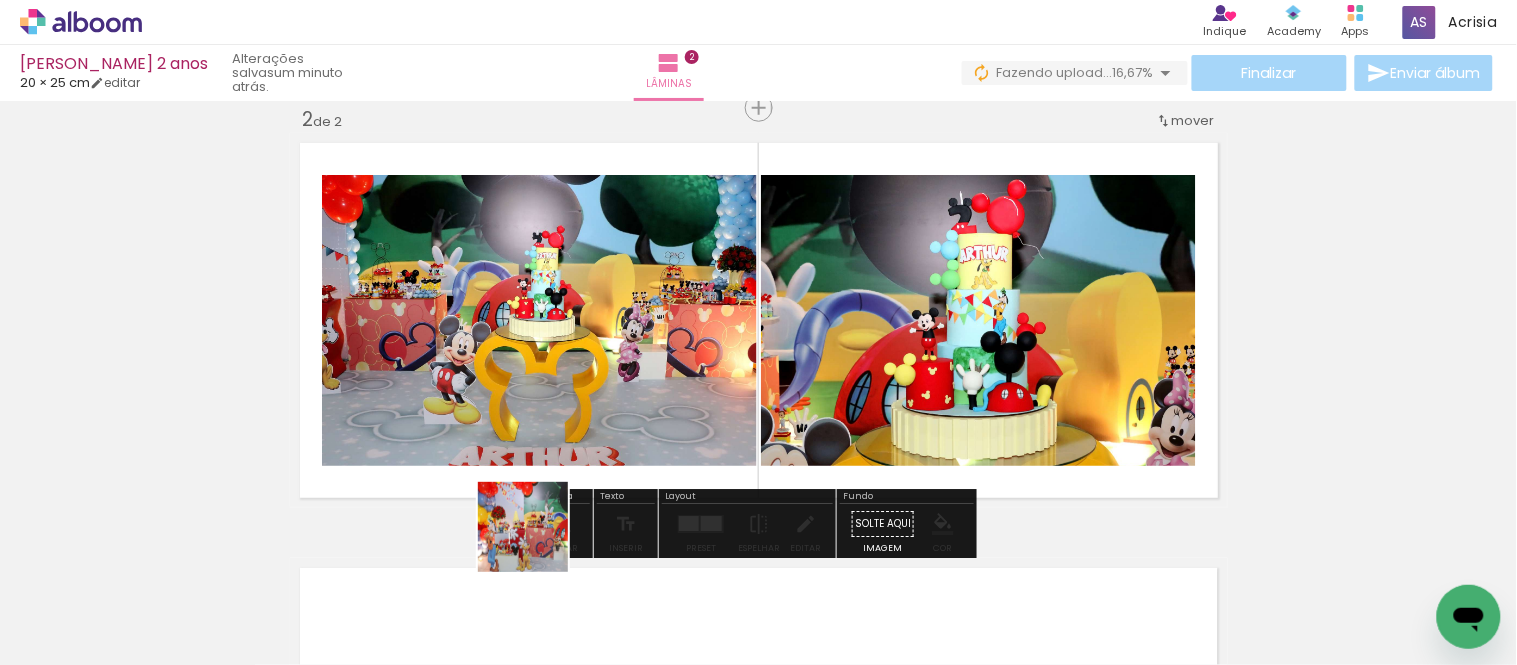 drag, startPoint x: 533, startPoint y: 574, endPoint x: 652, endPoint y: 597, distance: 121.20231 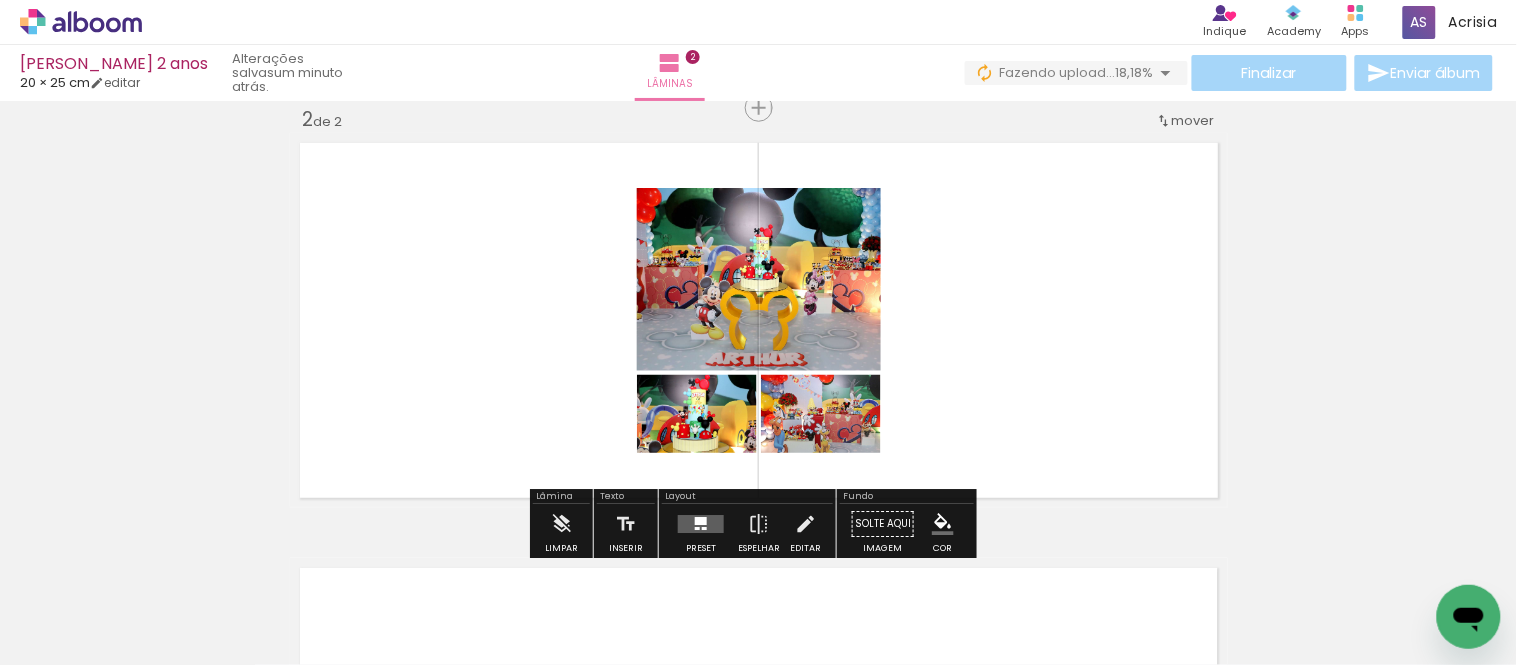 drag, startPoint x: 665, startPoint y: 593, endPoint x: 778, endPoint y: 582, distance: 113.534134 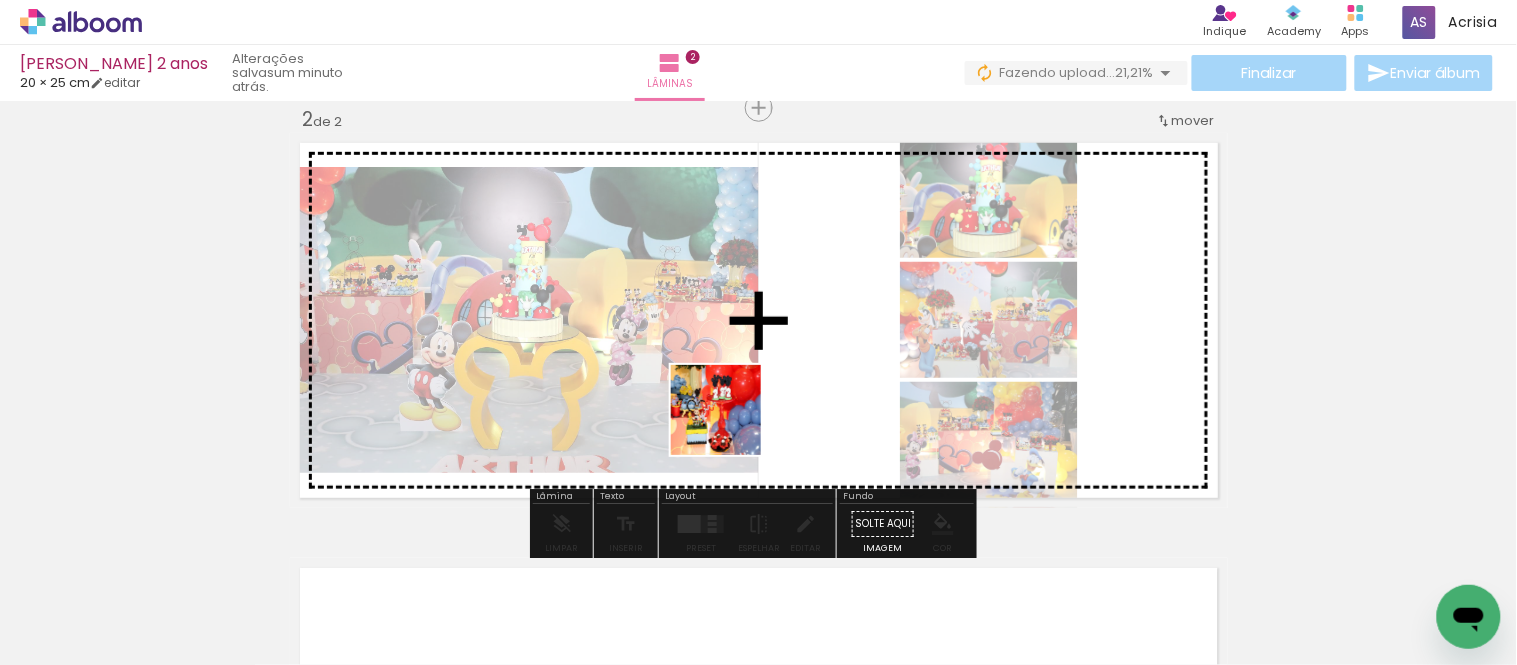 drag, startPoint x: 756, startPoint y: 491, endPoint x: 910, endPoint y: 592, distance: 184.16568 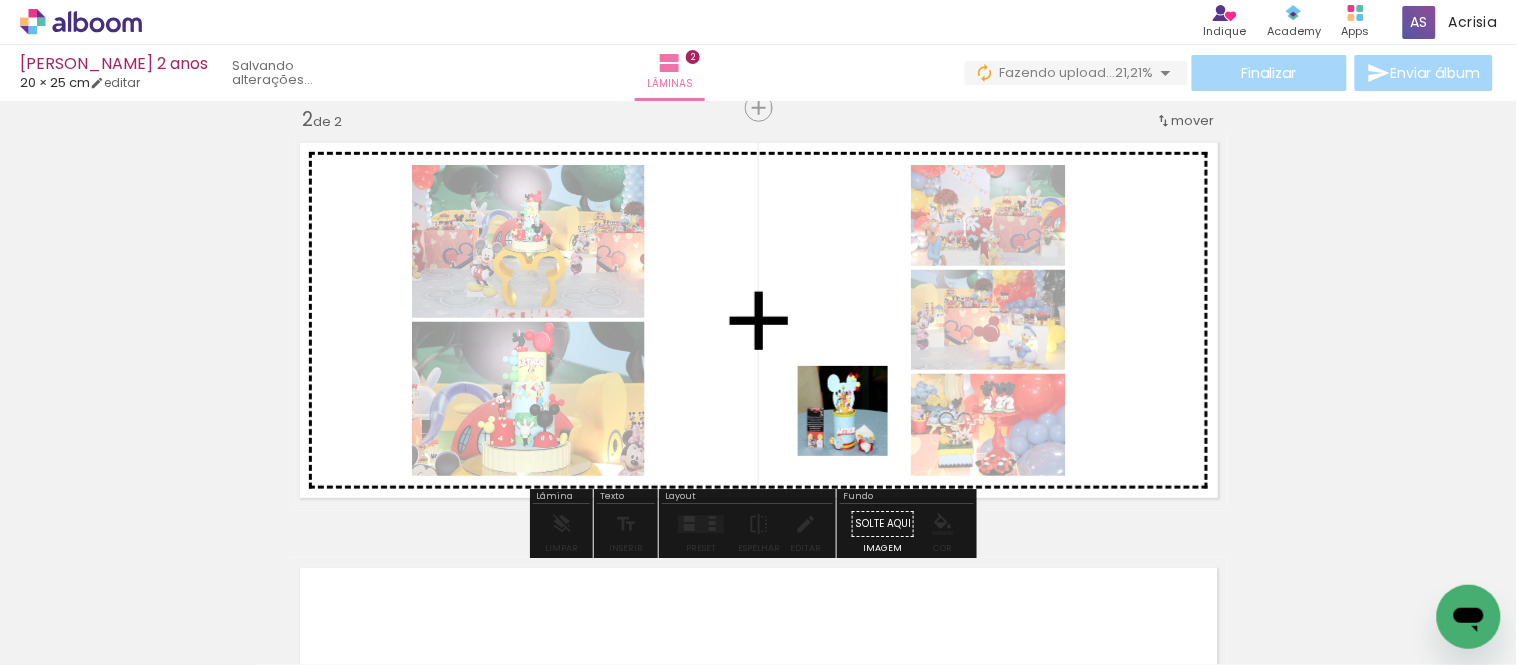 drag, startPoint x: 858, startPoint y: 426, endPoint x: 1002, endPoint y: 577, distance: 208.65521 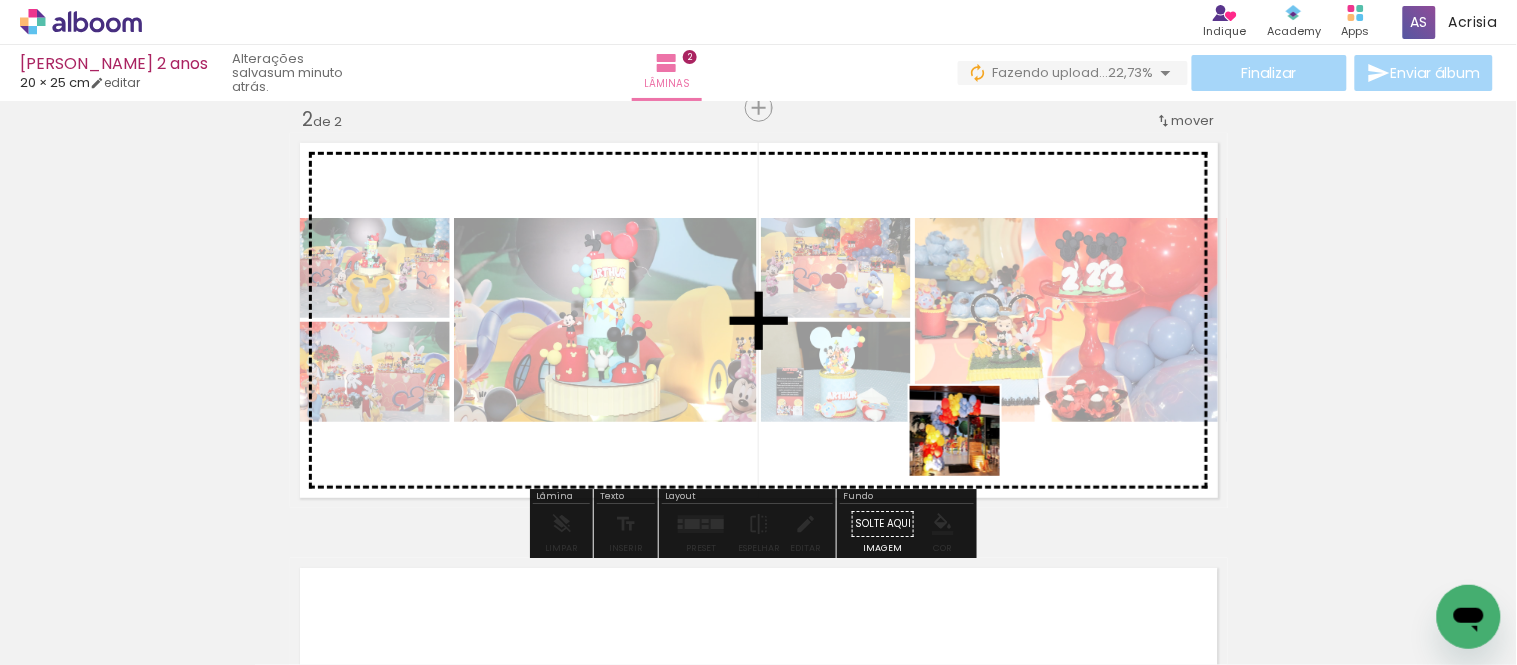 drag, startPoint x: 1005, startPoint y: 578, endPoint x: 960, endPoint y: 440, distance: 145.15164 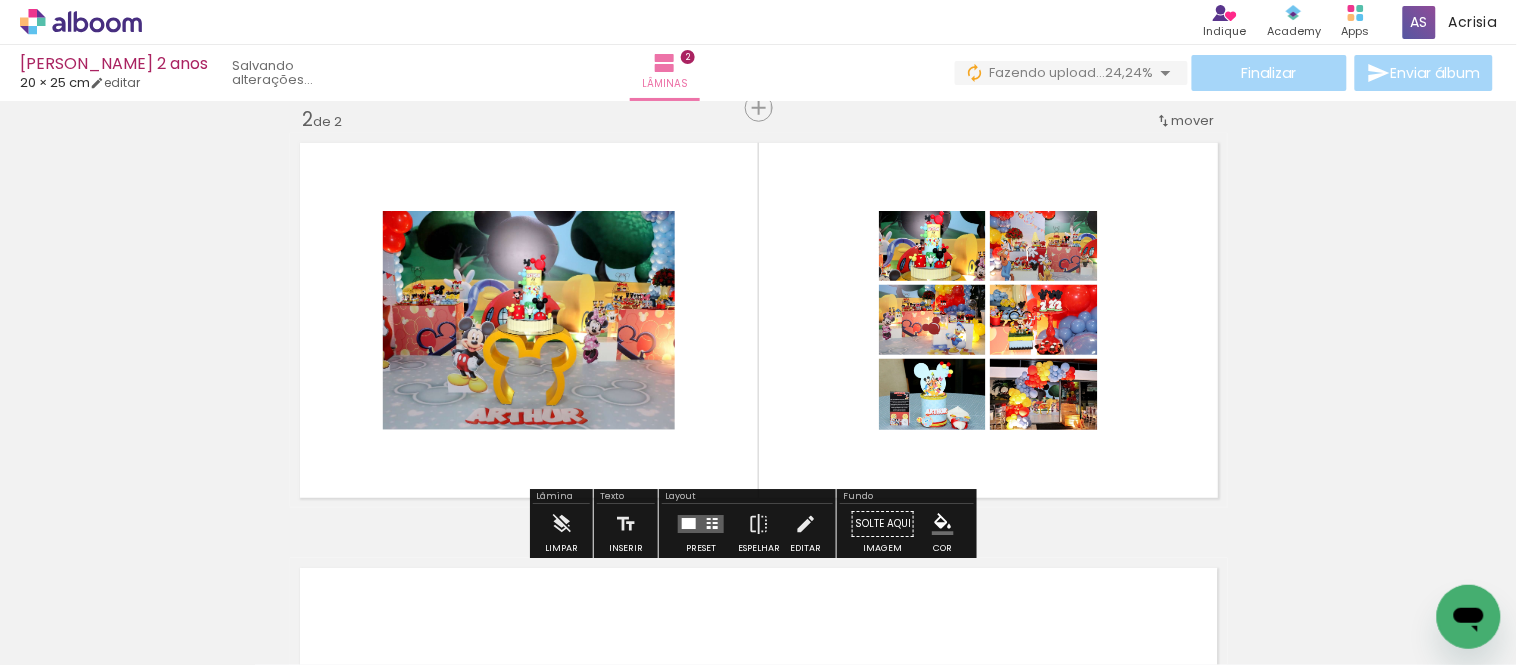 click at bounding box center (701, 524) 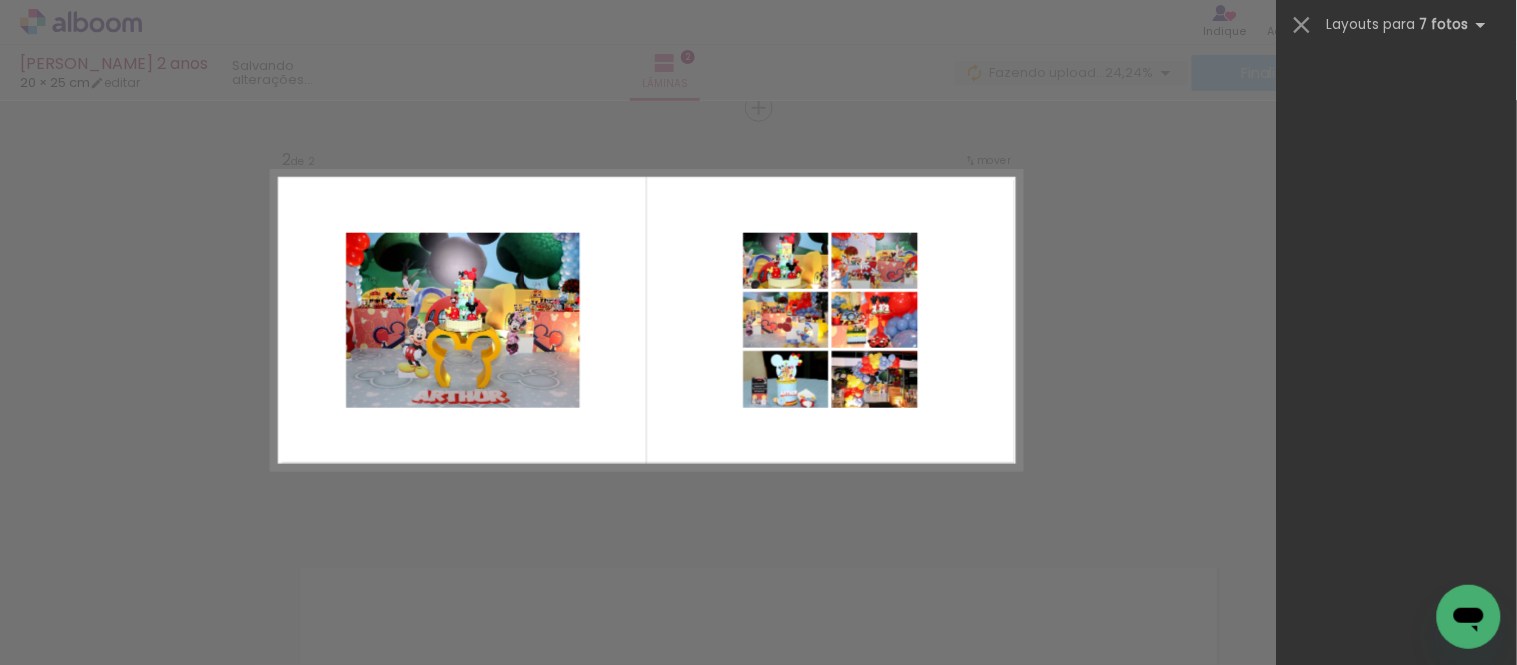 scroll, scrollTop: 0, scrollLeft: 0, axis: both 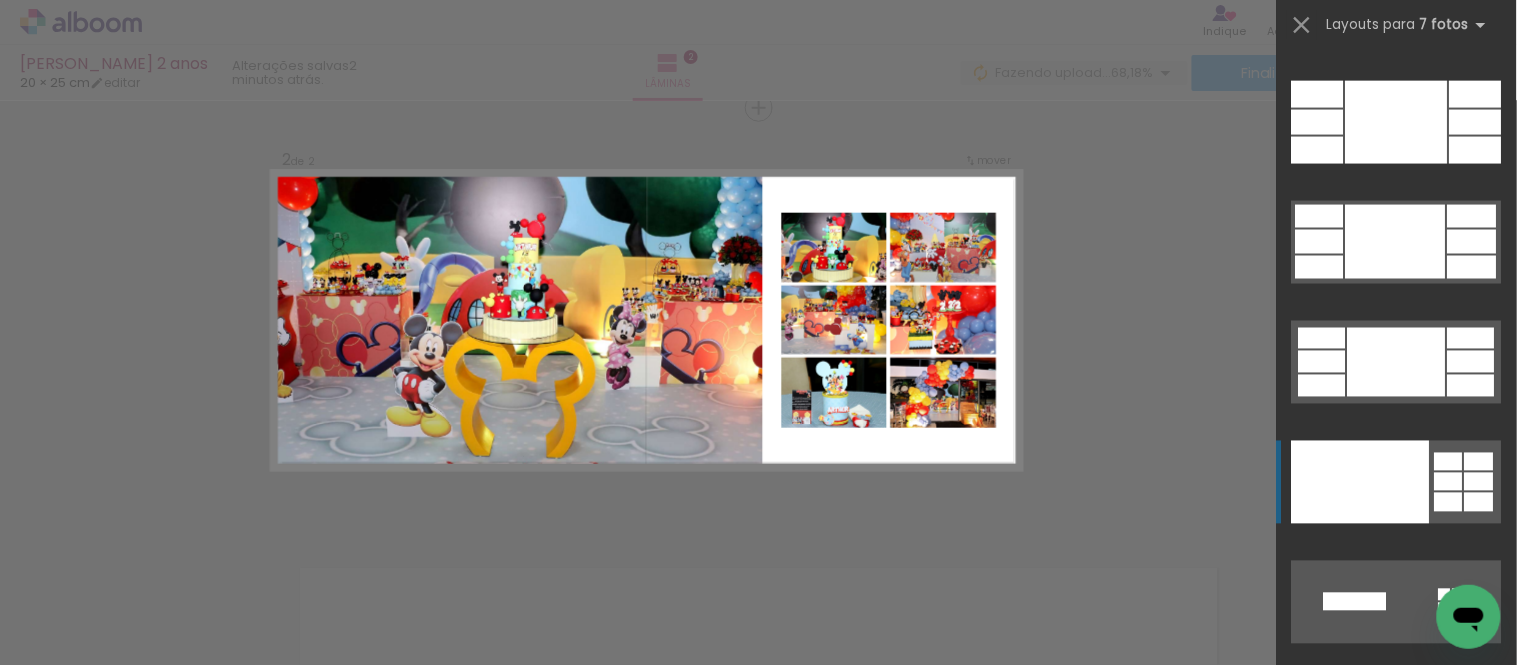 click at bounding box center (1361, 482) 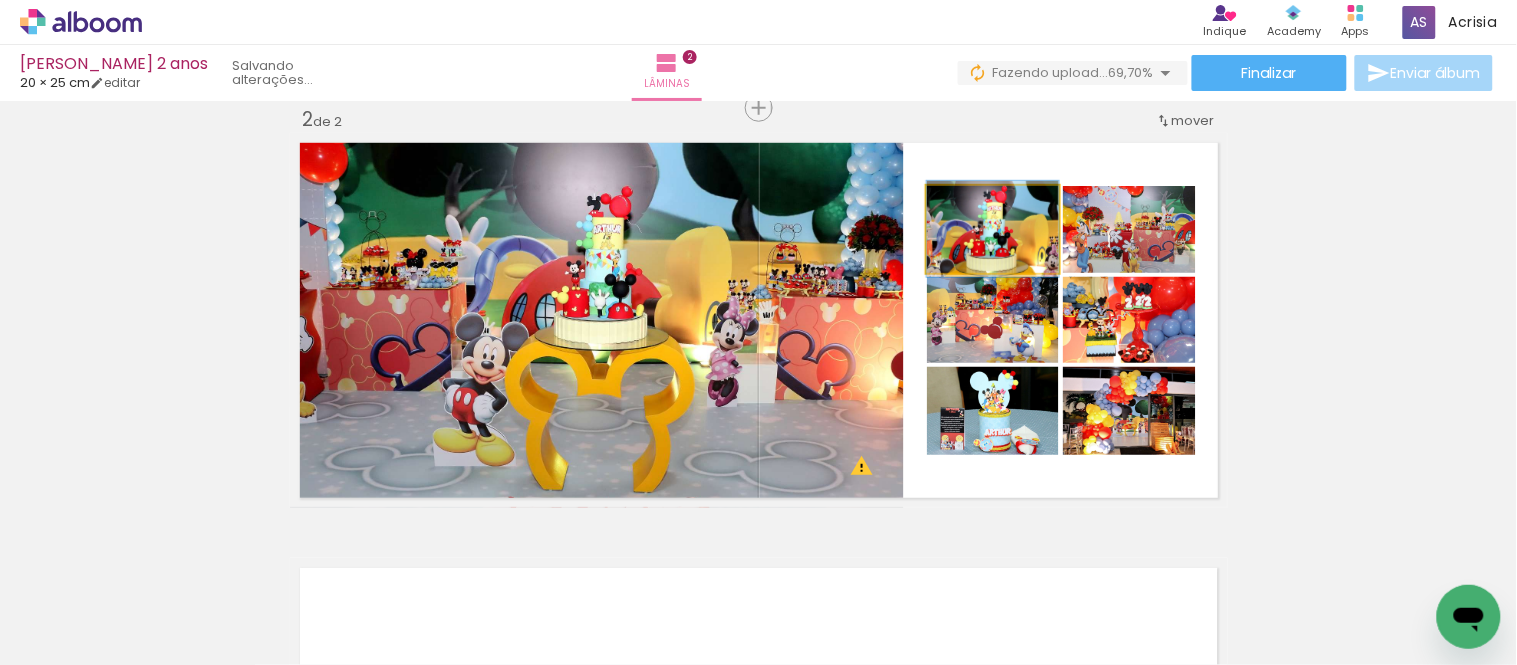 click 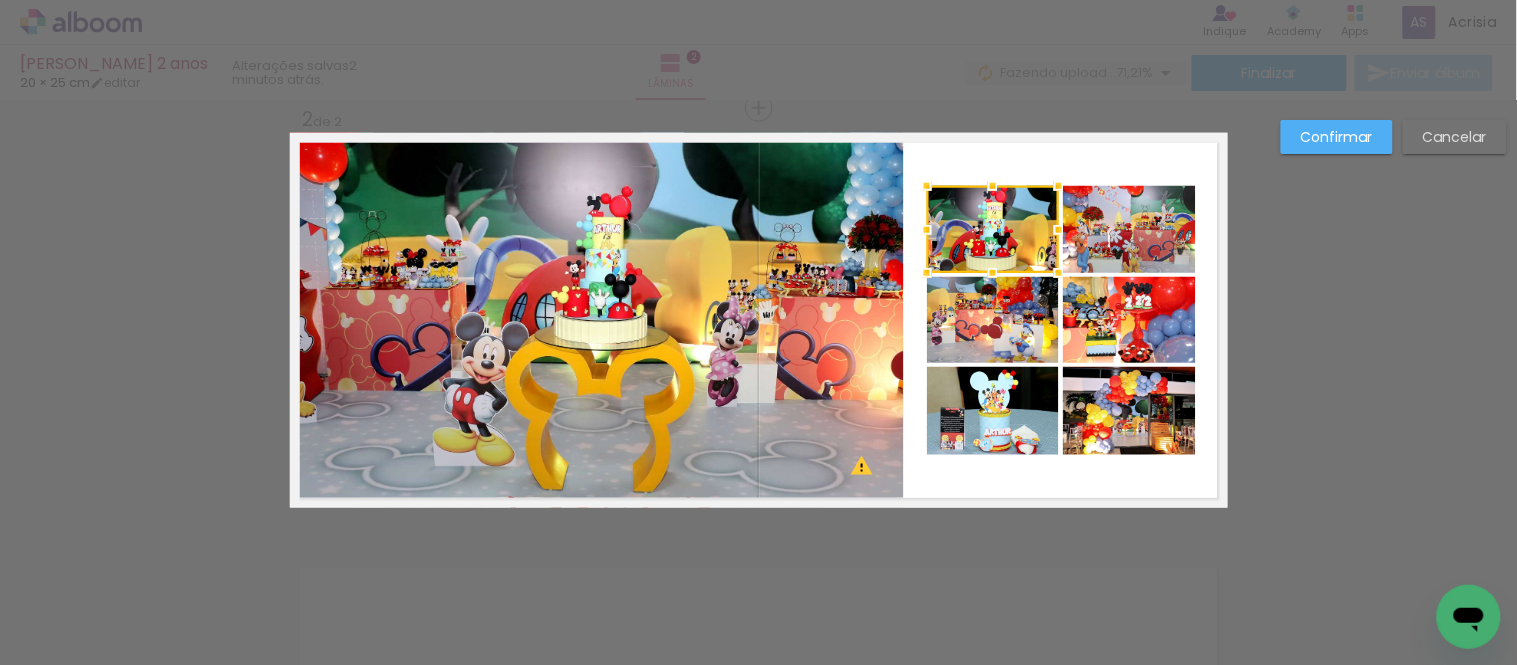 click 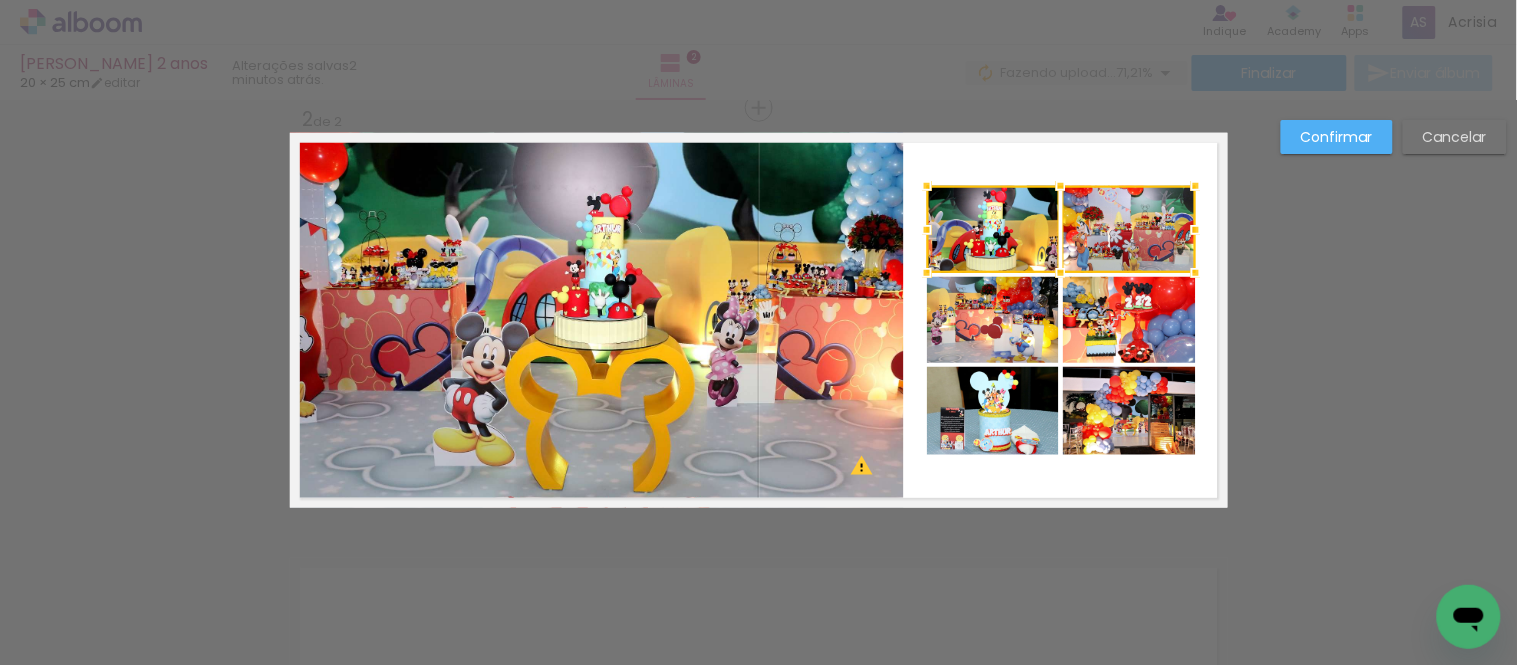 click 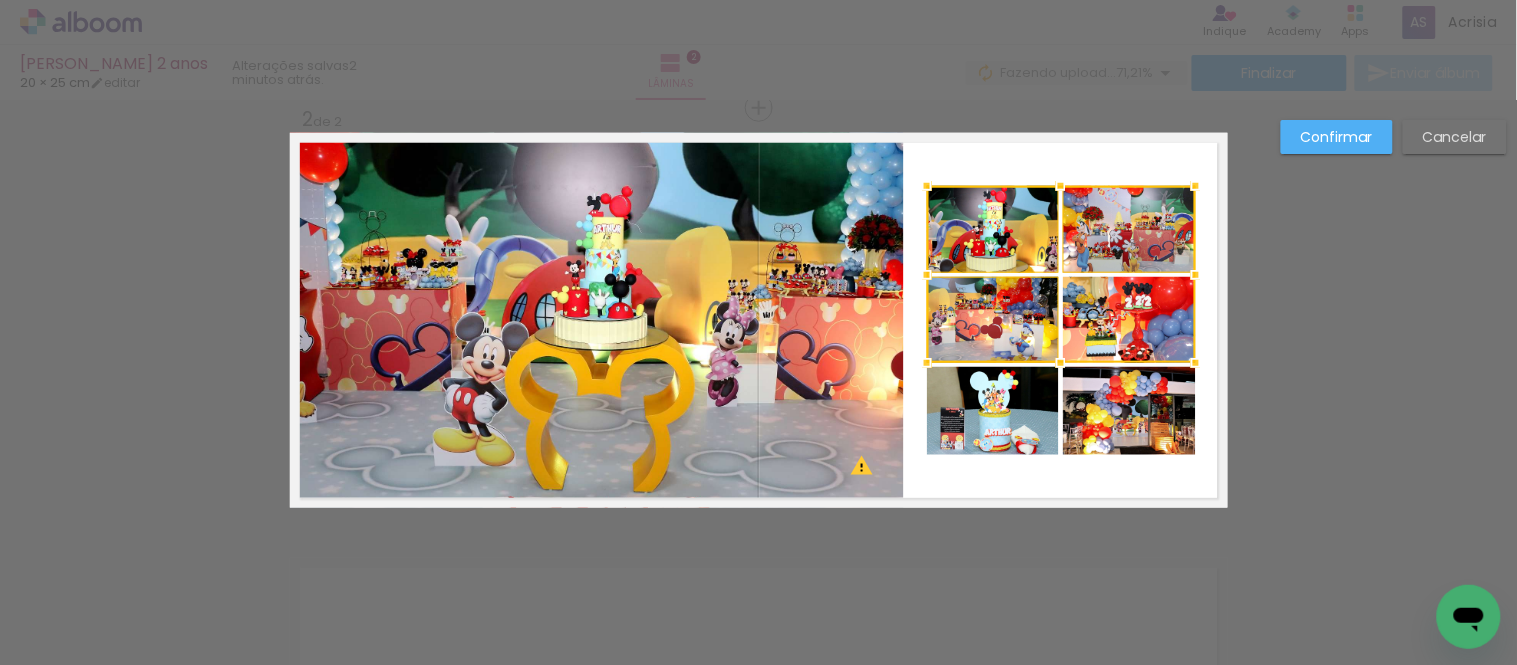 click at bounding box center (1061, 274) 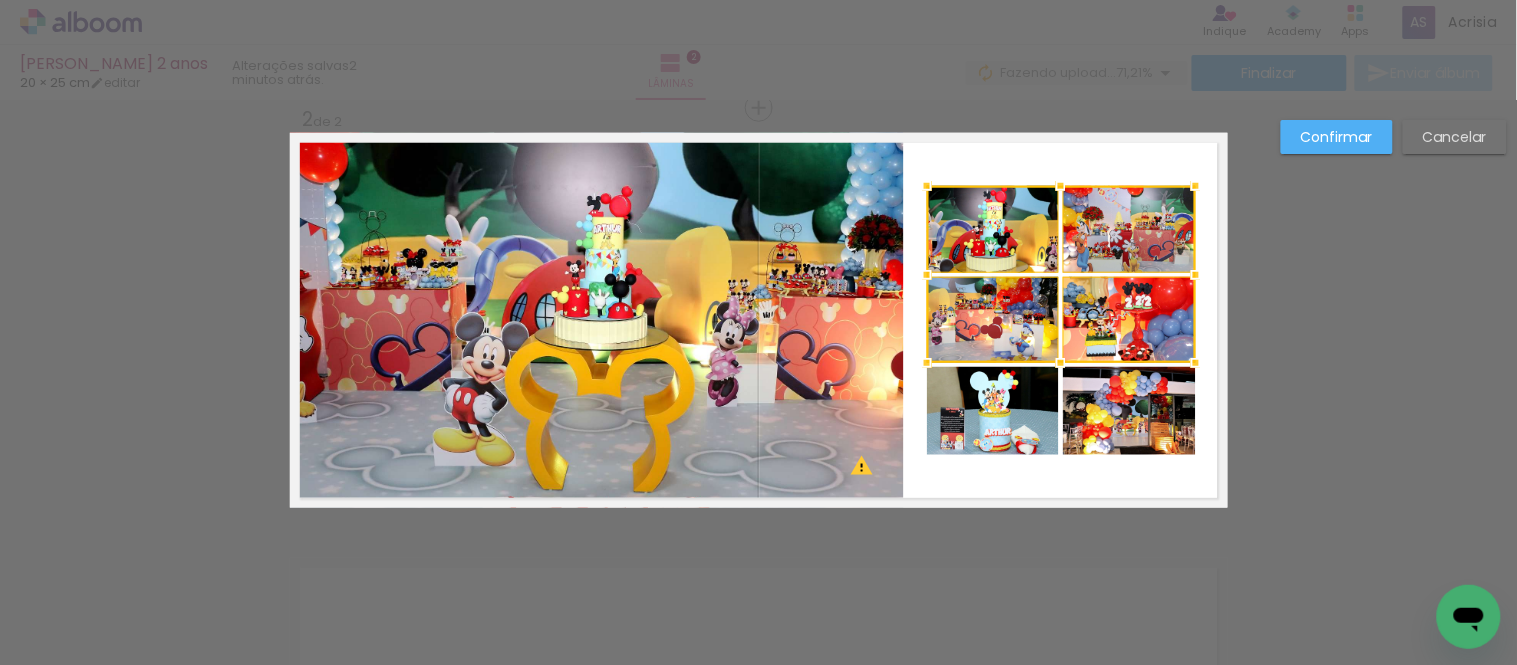 click 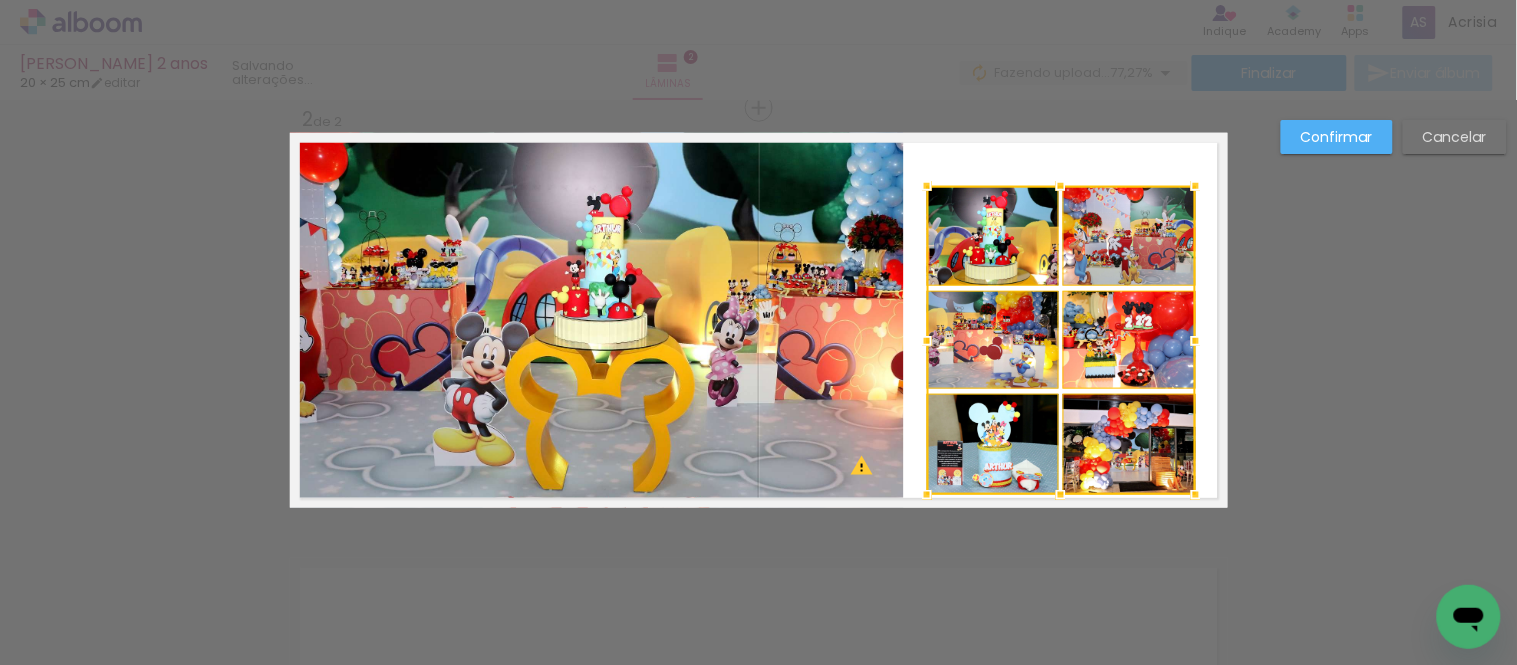 drag, startPoint x: 1058, startPoint y: 456, endPoint x: 1061, endPoint y: 496, distance: 40.112343 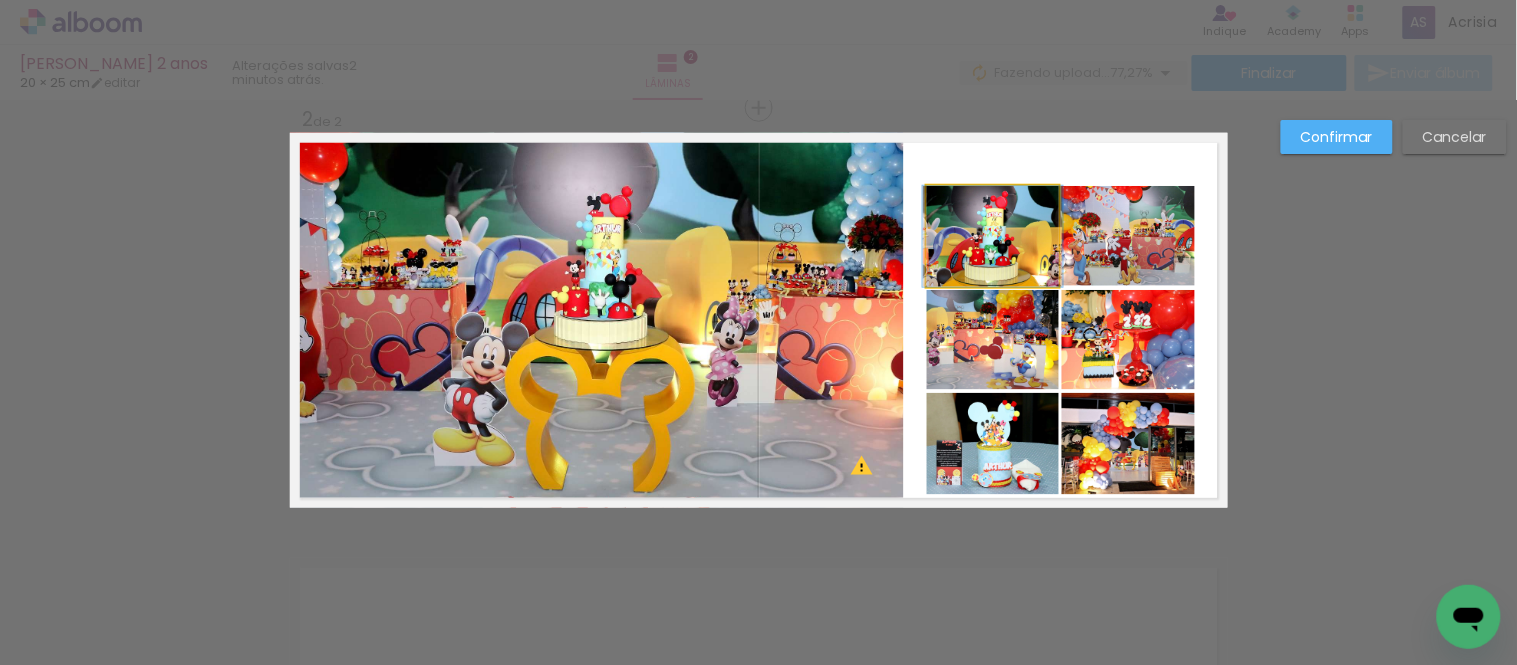 click 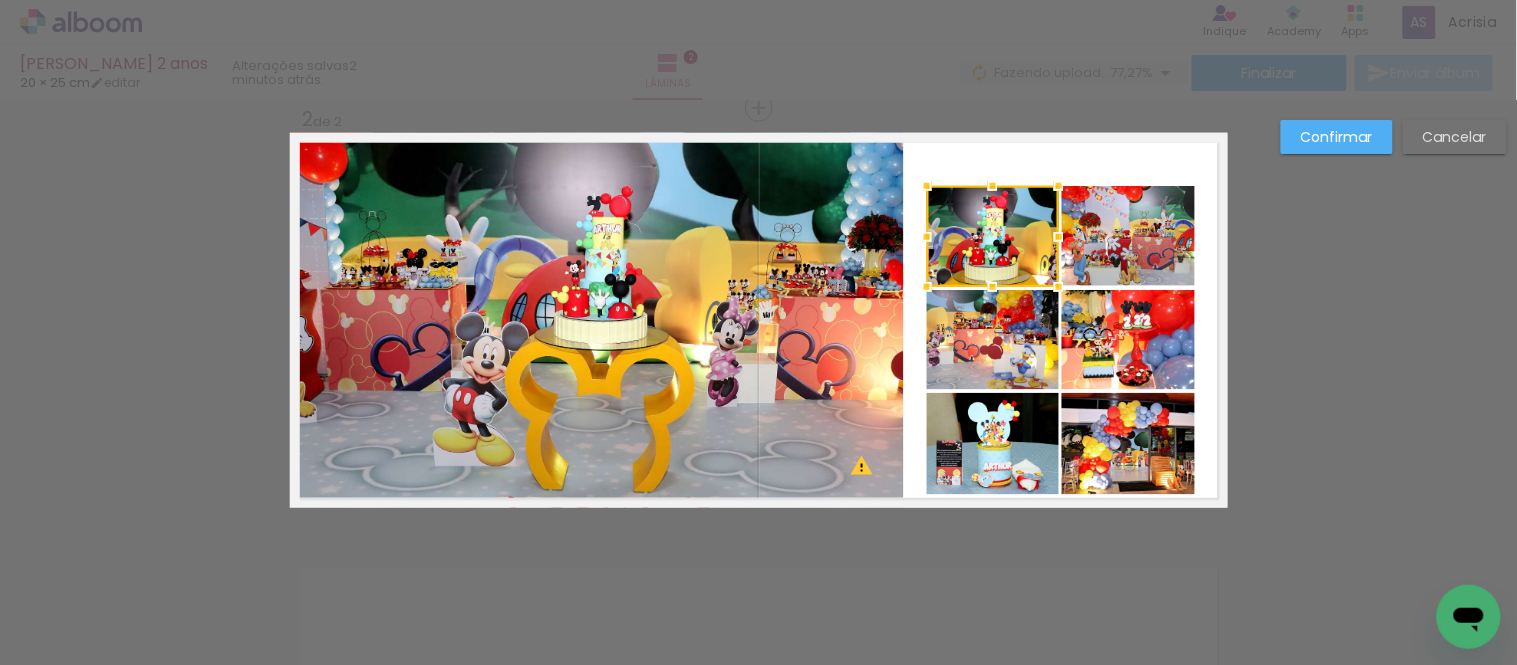 click 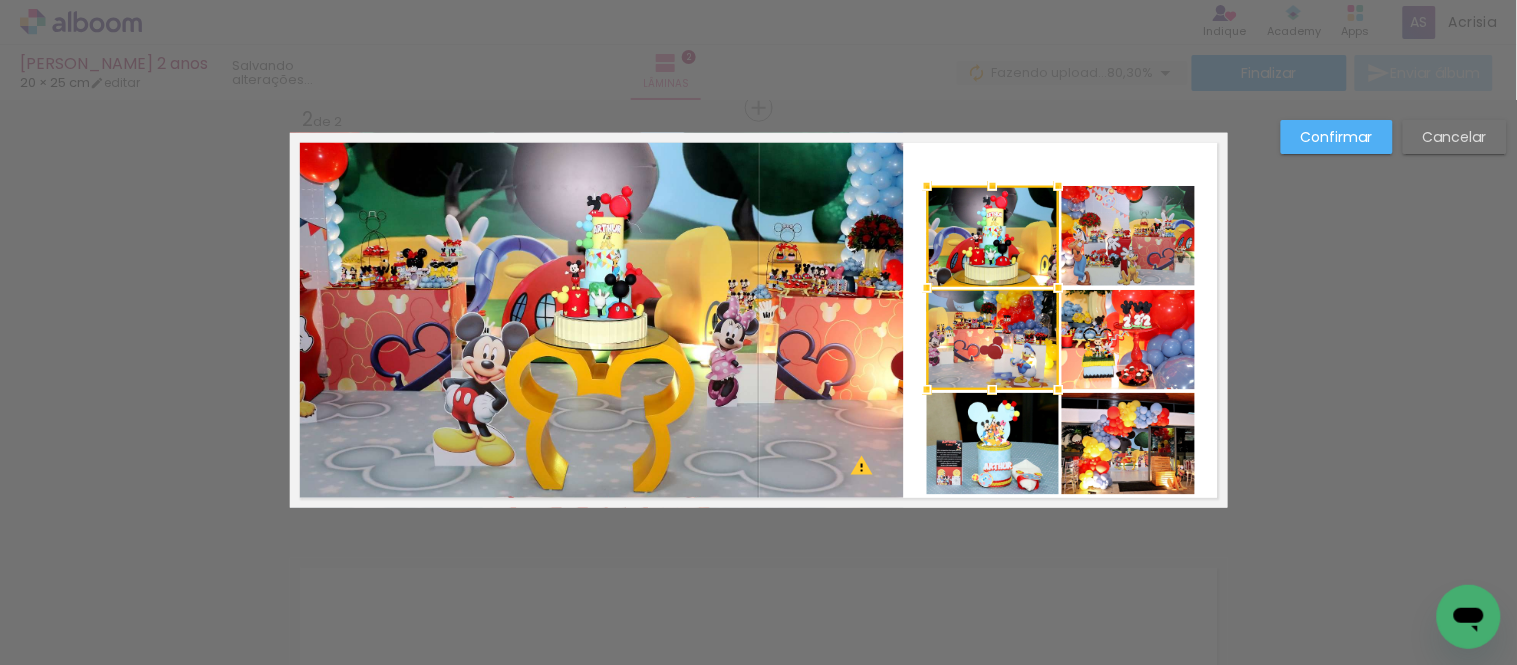 click 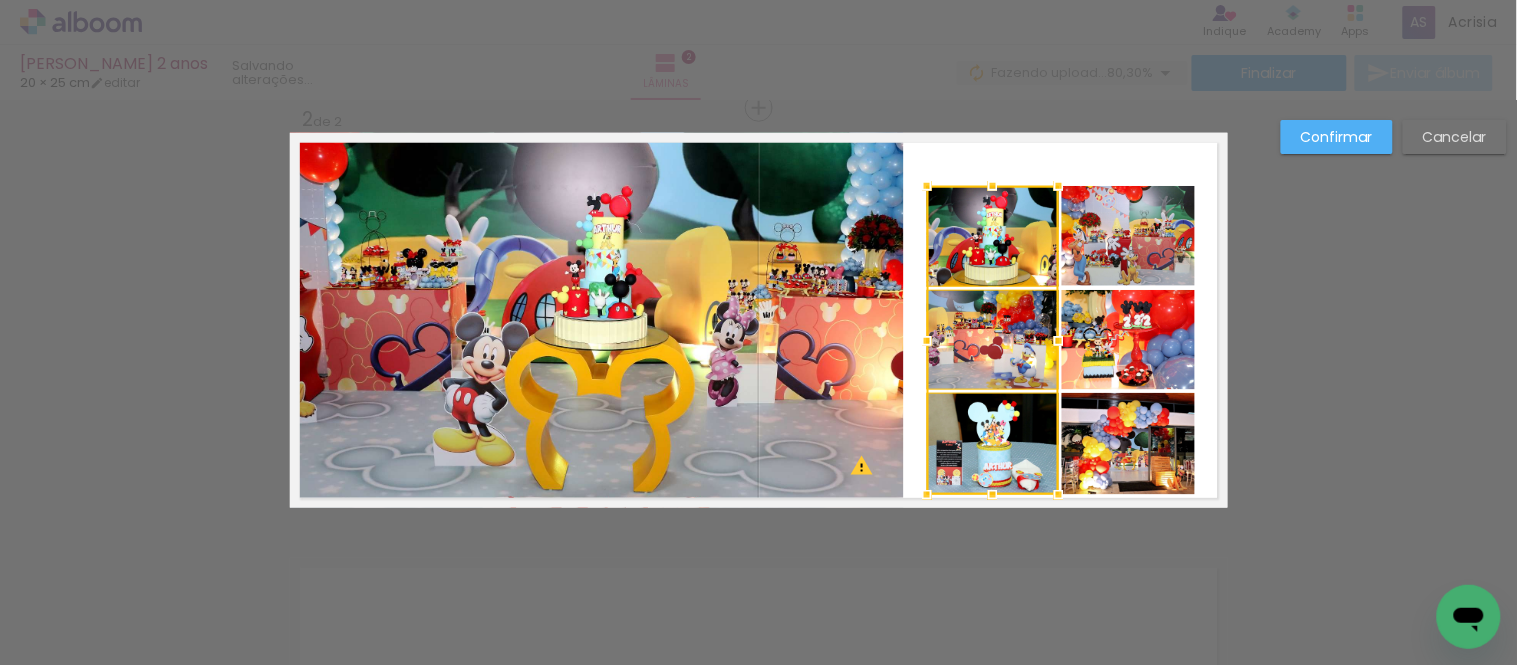 click 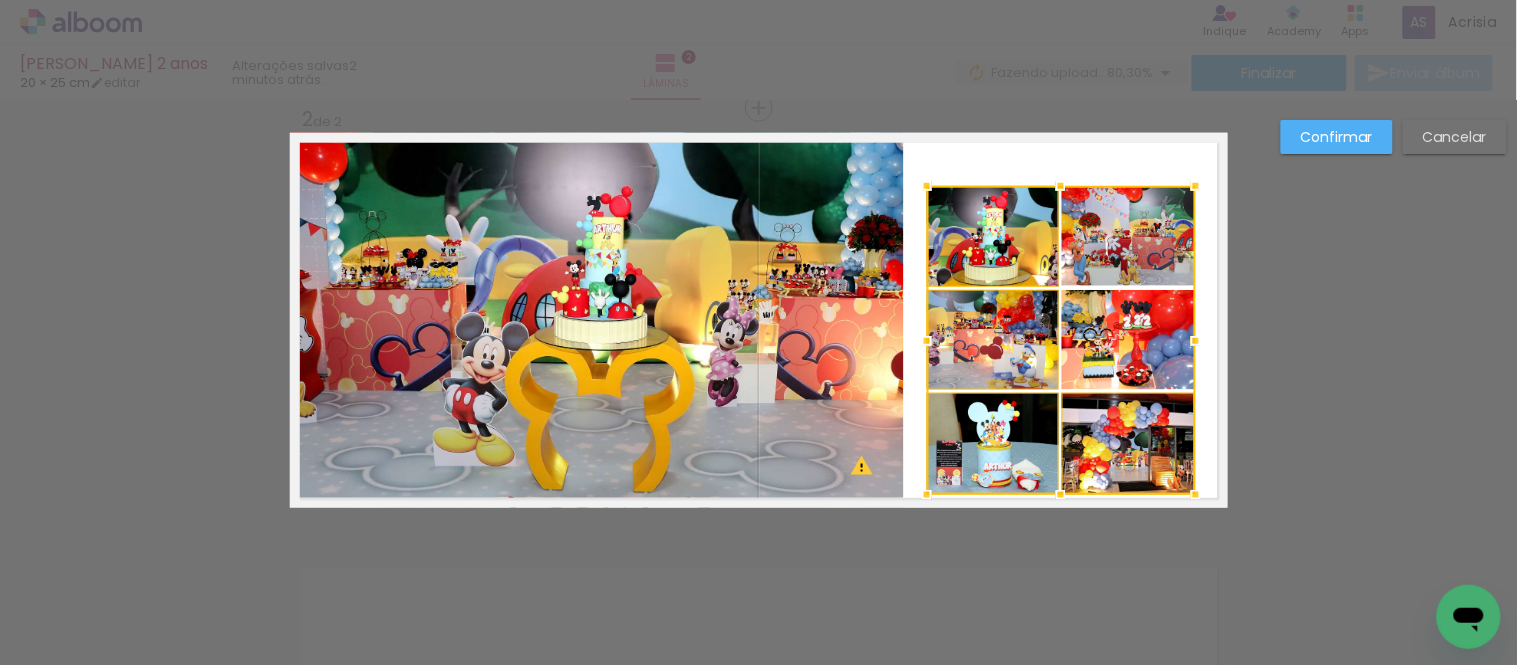 click at bounding box center (1061, 340) 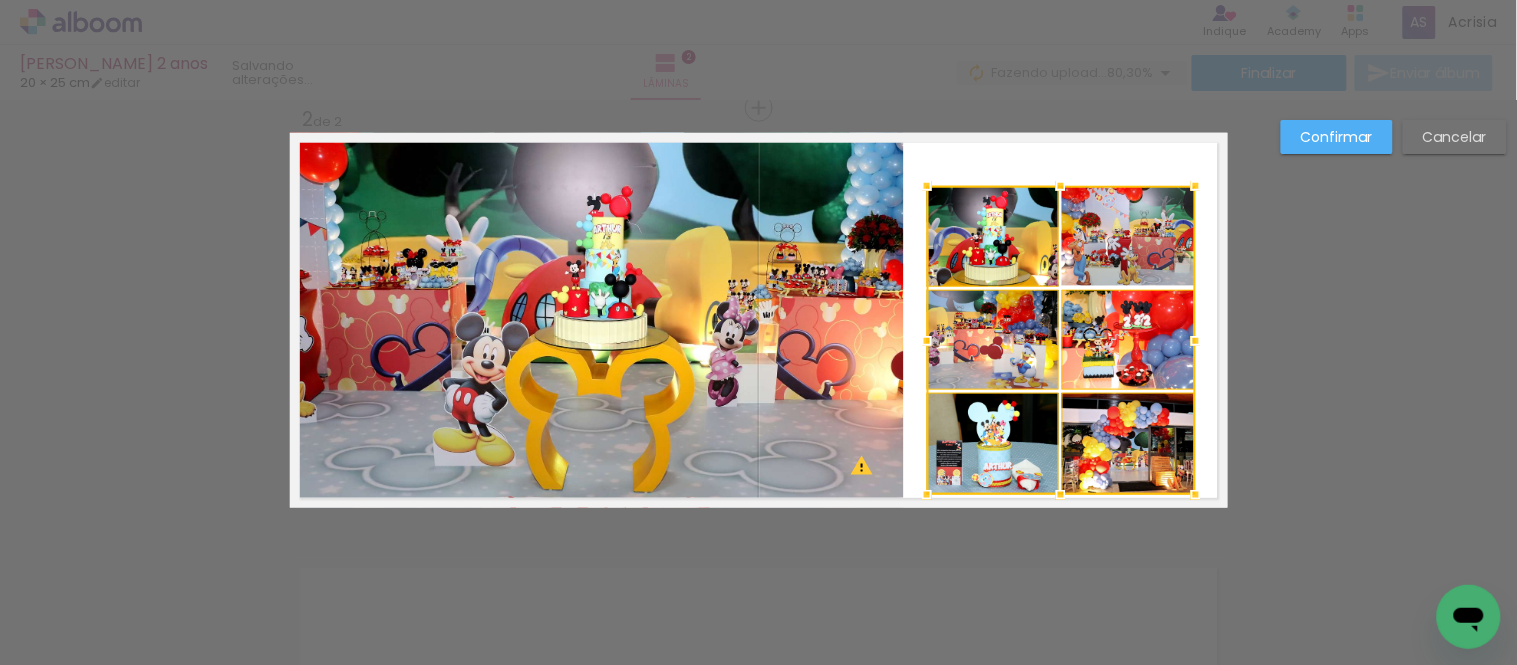 drag, startPoint x: 1108, startPoint y: 225, endPoint x: 1088, endPoint y: 298, distance: 75.690155 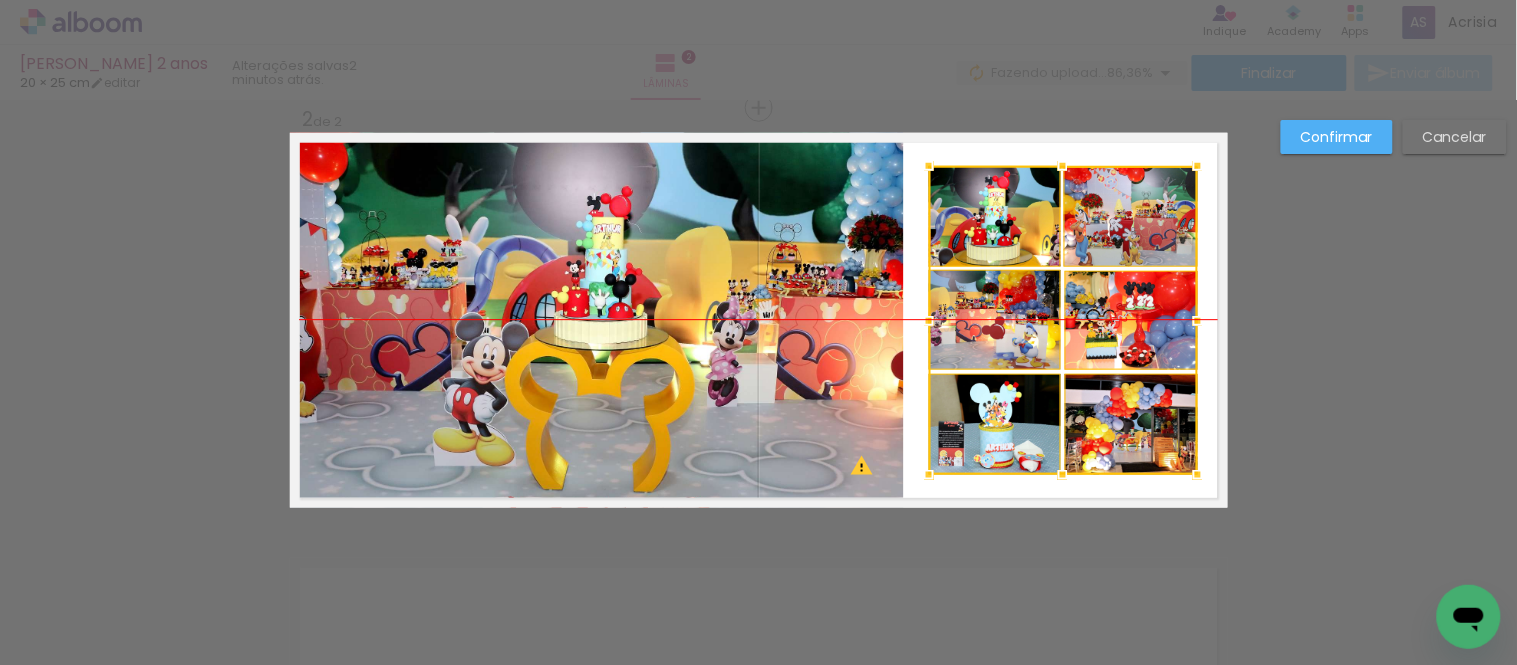 drag, startPoint x: 1087, startPoint y: 310, endPoint x: 1090, endPoint y: 295, distance: 15.297058 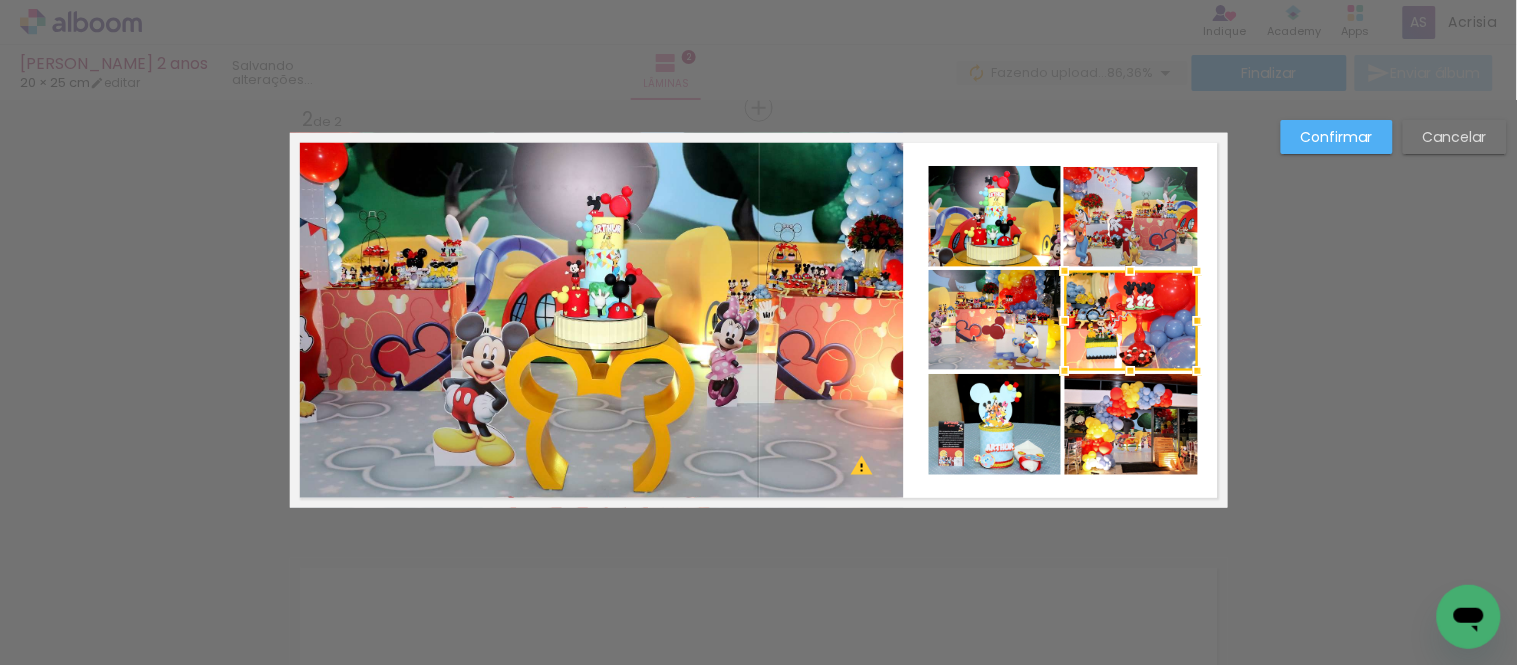click on "Confirmar" at bounding box center [0, 0] 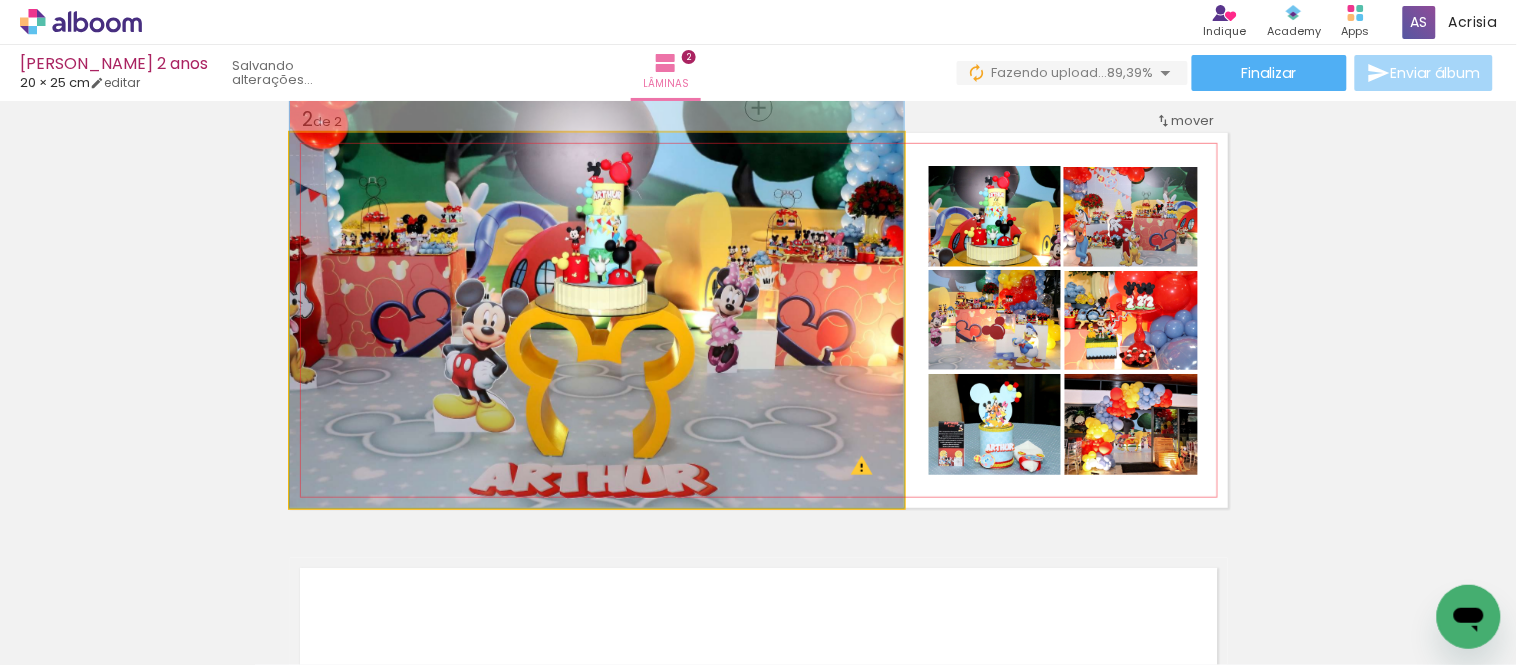 drag, startPoint x: 731, startPoint y: 342, endPoint x: 726, endPoint y: 292, distance: 50.24938 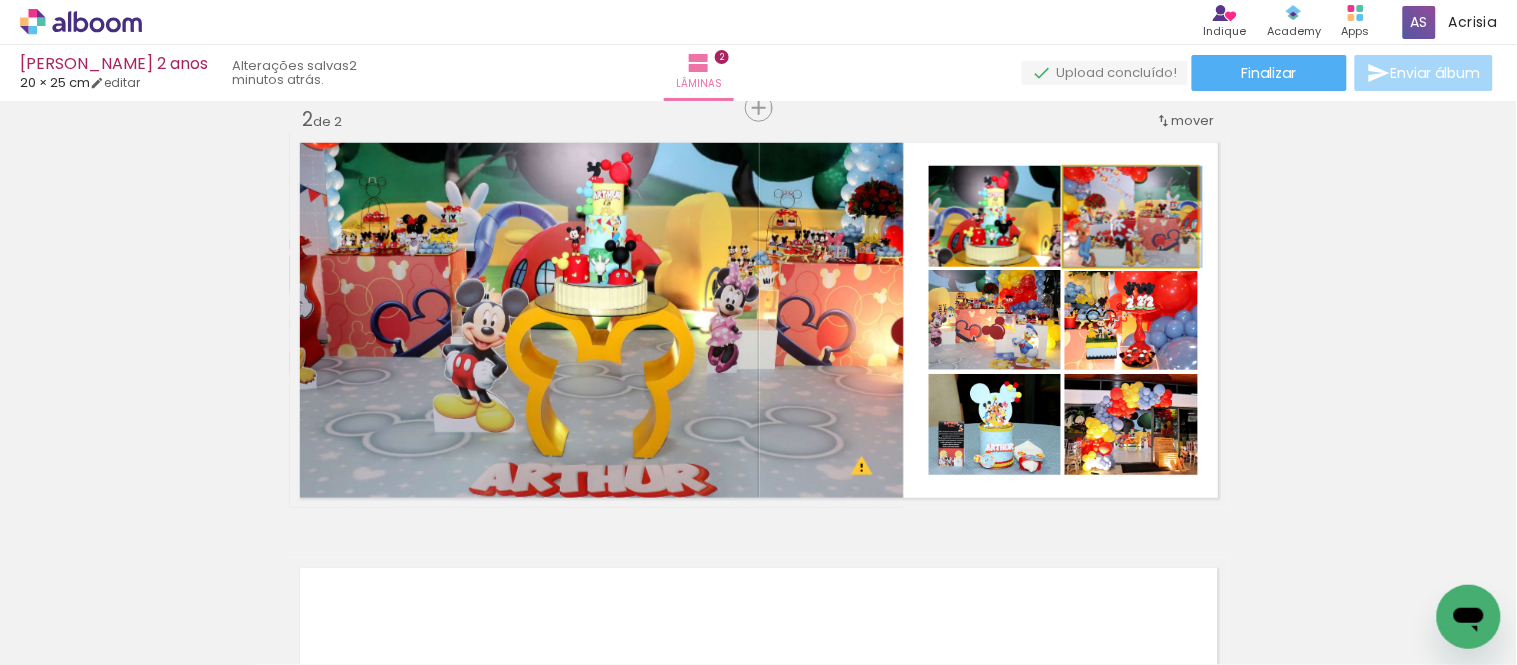 drag, startPoint x: 1134, startPoint y: 233, endPoint x: 1136, endPoint y: 223, distance: 10.198039 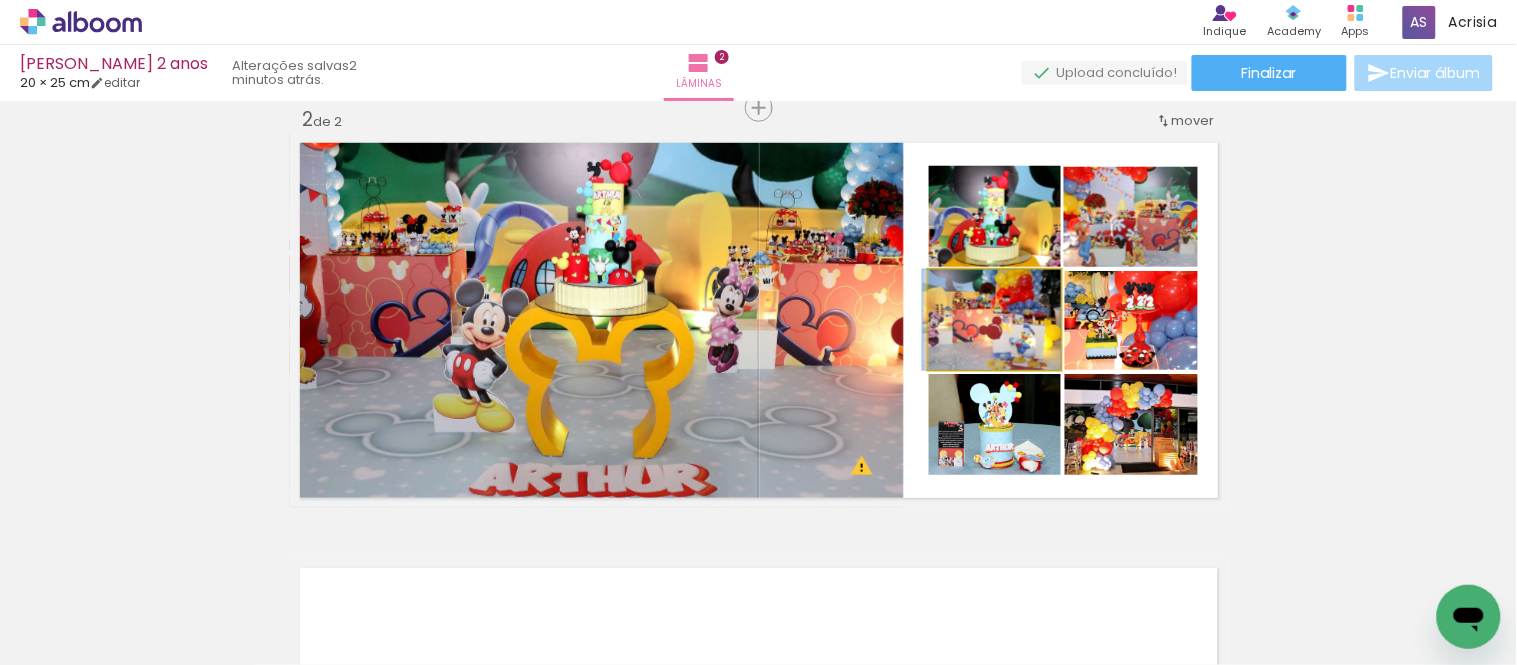drag, startPoint x: 1000, startPoint y: 352, endPoint x: 992, endPoint y: 340, distance: 14.422205 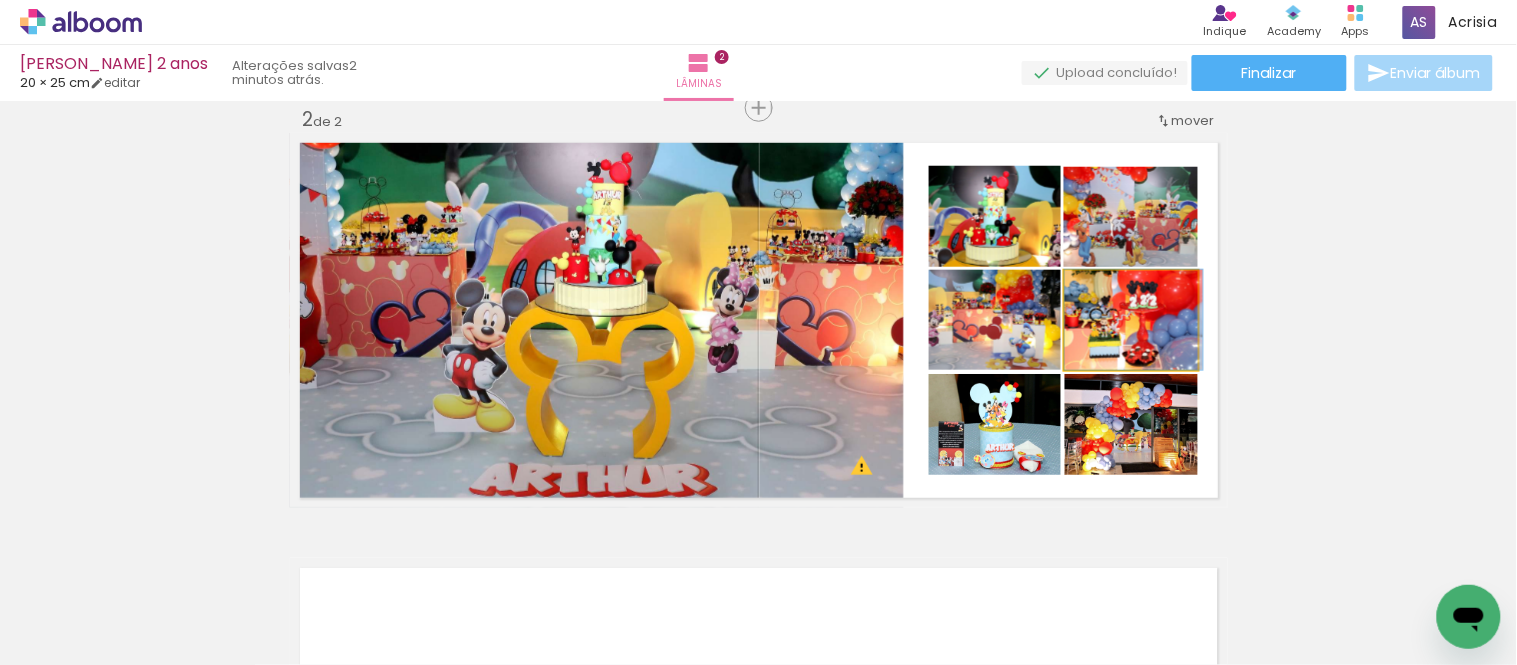 drag, startPoint x: 1132, startPoint y: 346, endPoint x: 1142, endPoint y: 342, distance: 10.770329 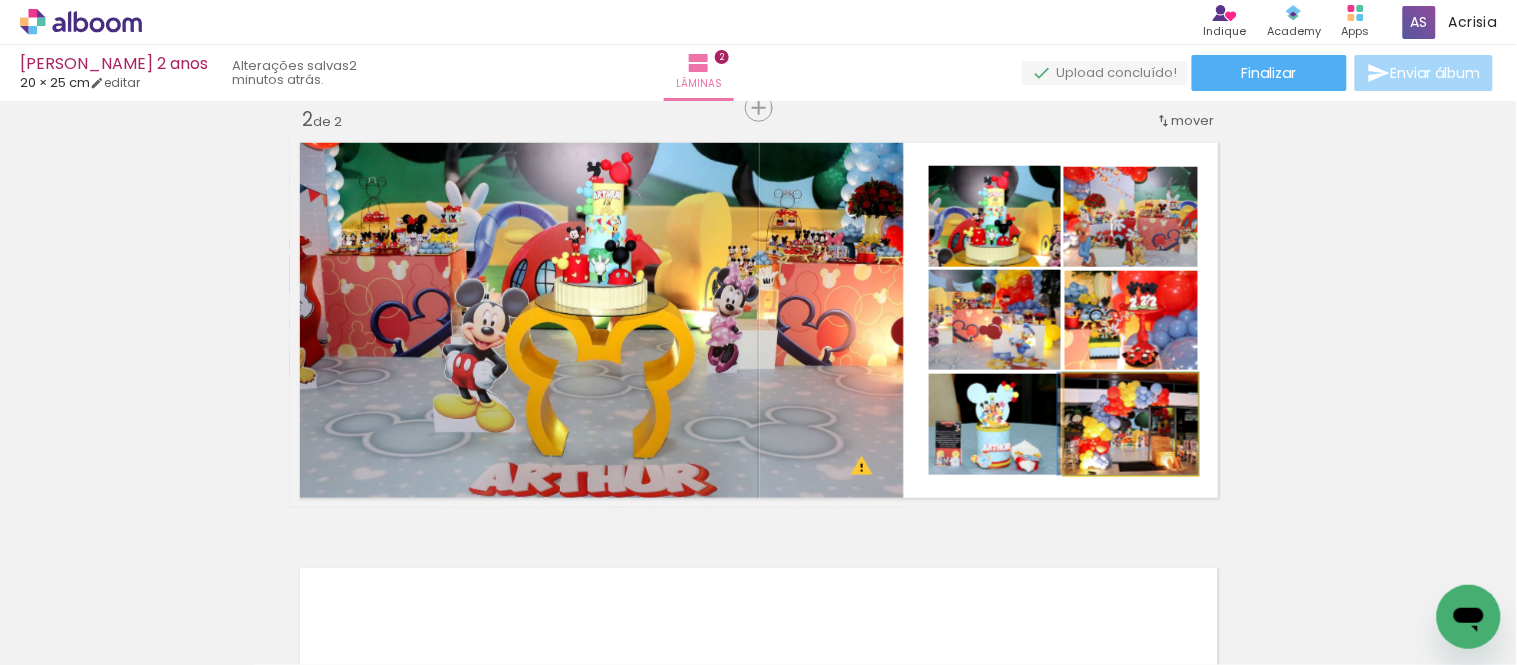 drag, startPoint x: 1168, startPoint y: 457, endPoint x: 1167, endPoint y: 444, distance: 13.038404 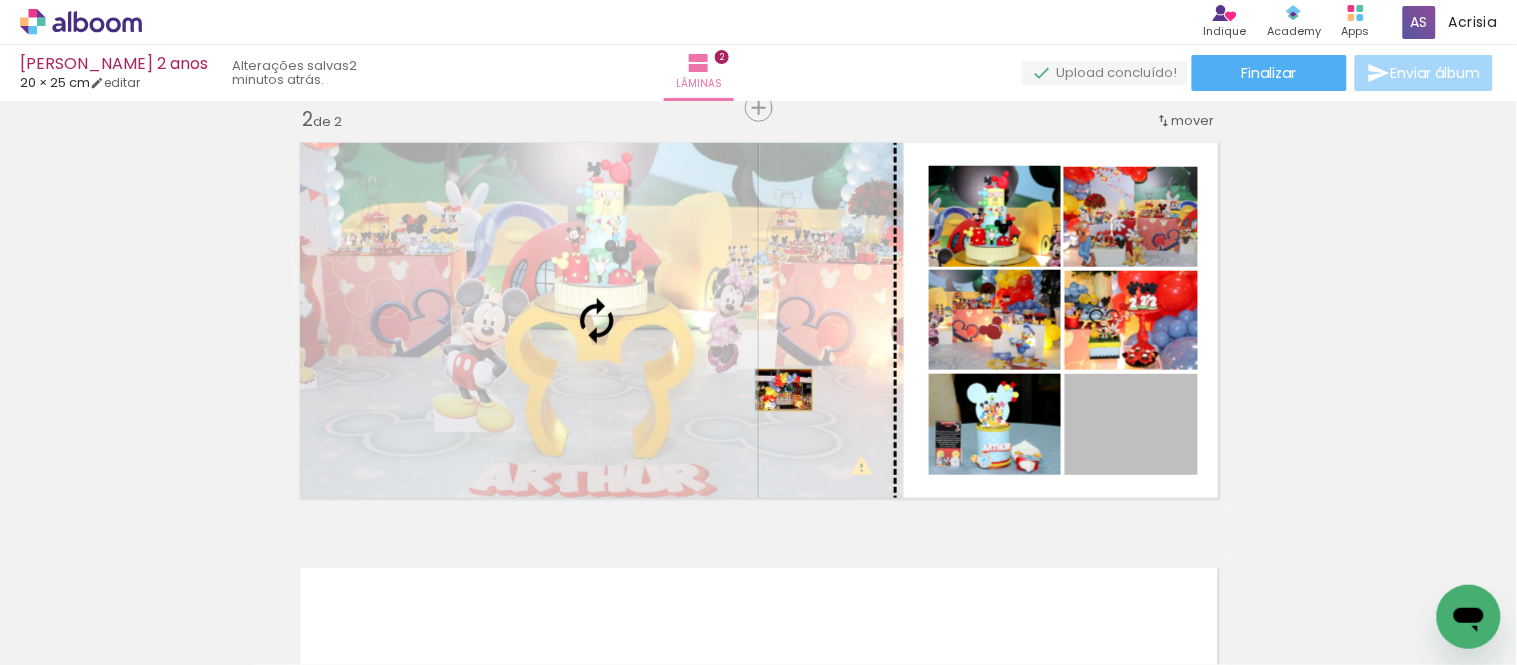 drag, startPoint x: 1153, startPoint y: 450, endPoint x: 777, endPoint y: 390, distance: 380.75714 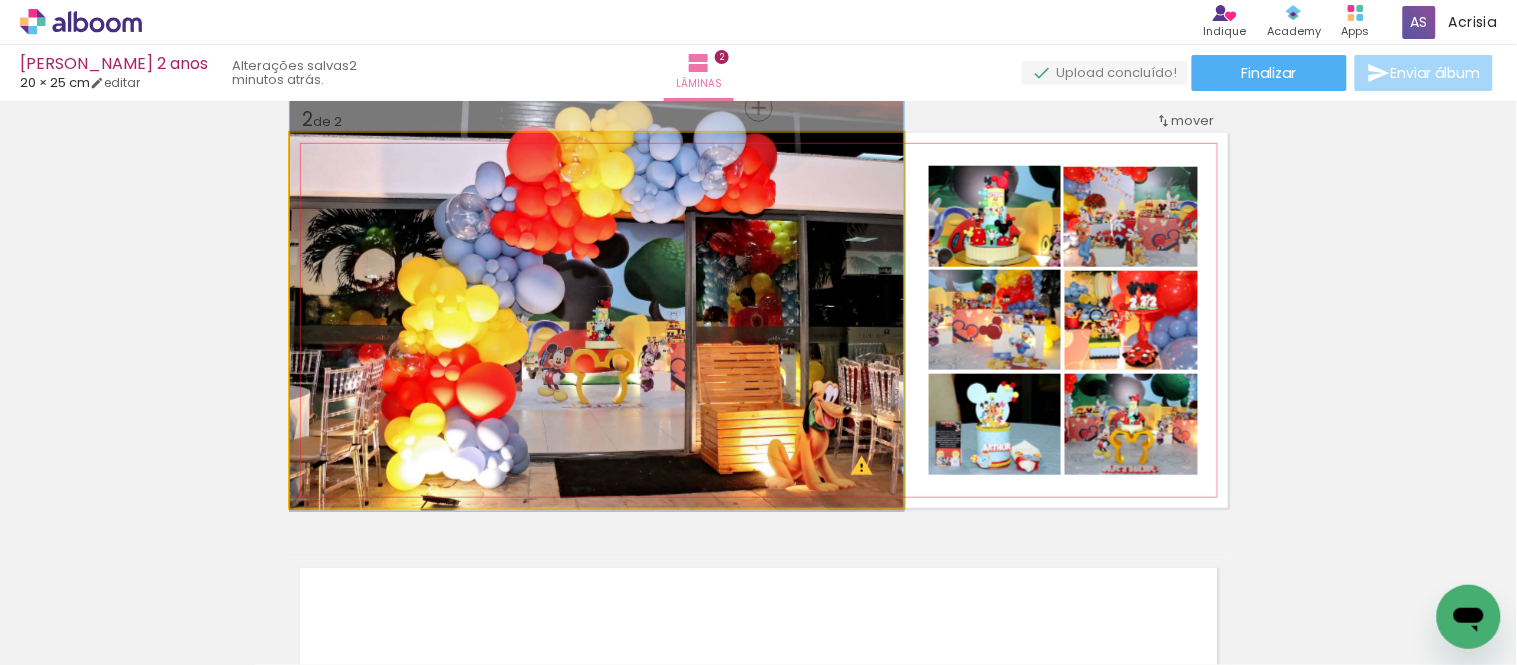drag, startPoint x: 818, startPoint y: 373, endPoint x: 808, endPoint y: 341, distance: 33.526108 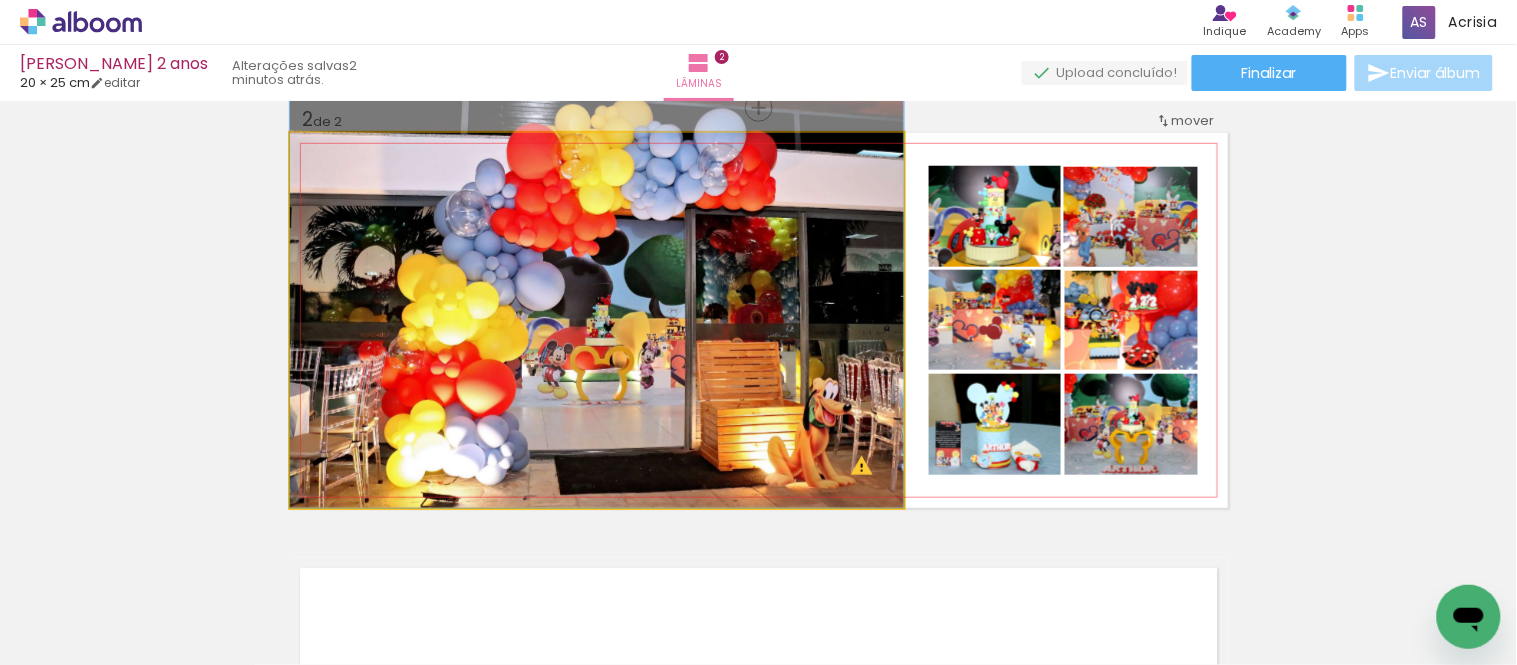 drag, startPoint x: 841, startPoint y: 347, endPoint x: 837, endPoint y: 337, distance: 10.770329 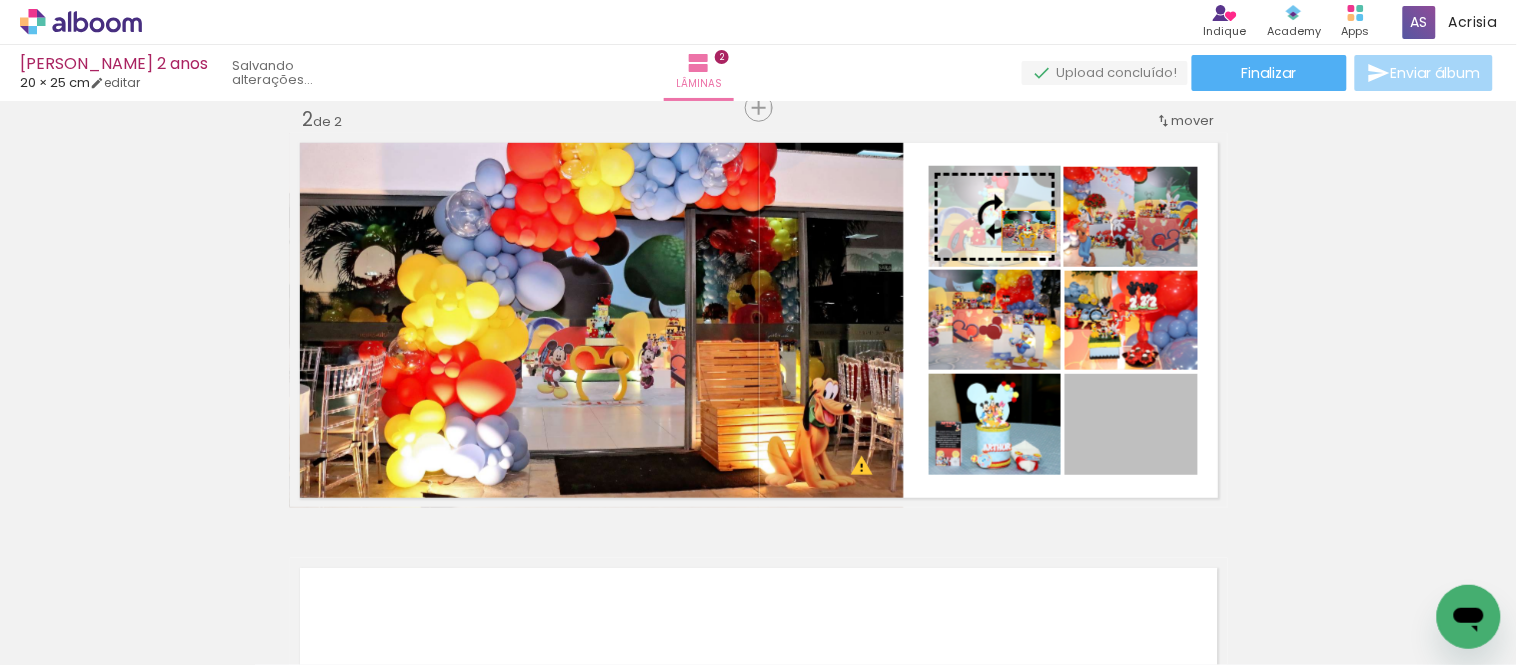 drag, startPoint x: 1165, startPoint y: 435, endPoint x: 1021, endPoint y: 231, distance: 249.70383 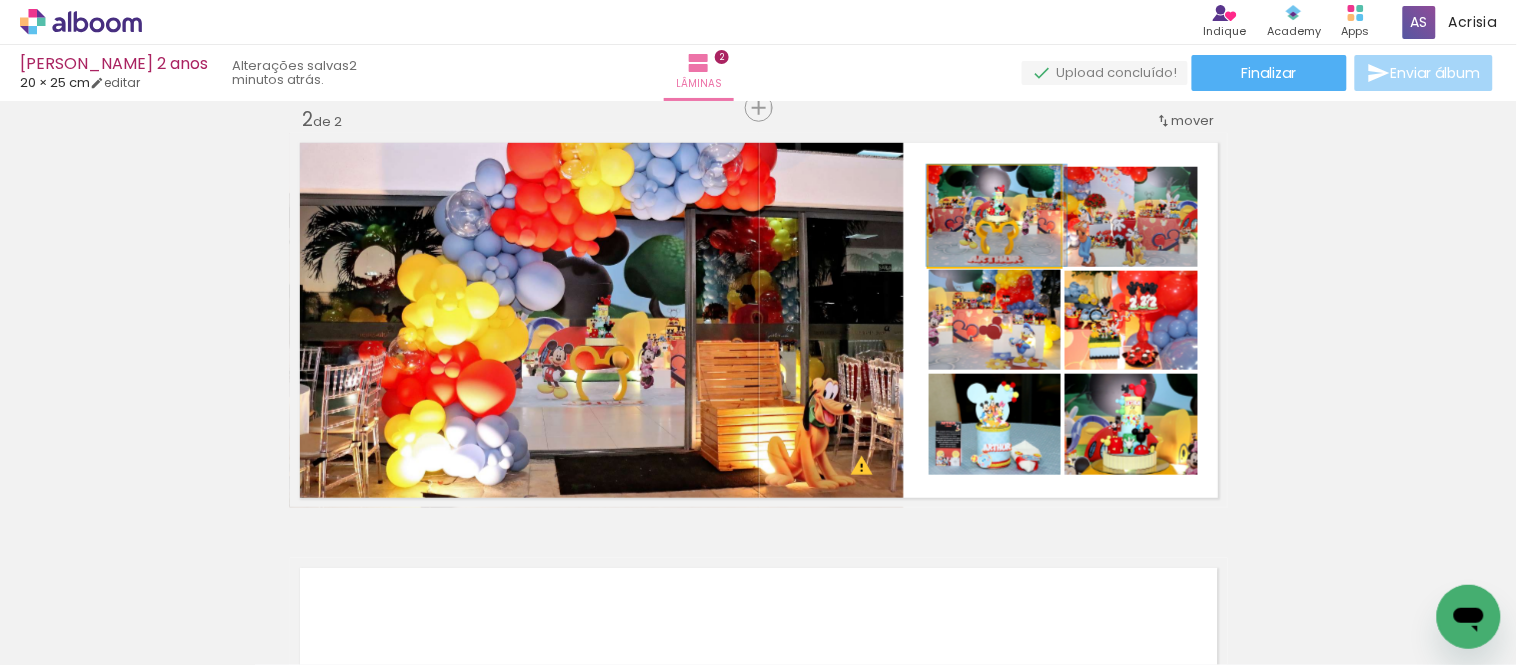 drag, startPoint x: 1036, startPoint y: 245, endPoint x: 1040, endPoint y: 235, distance: 10.770329 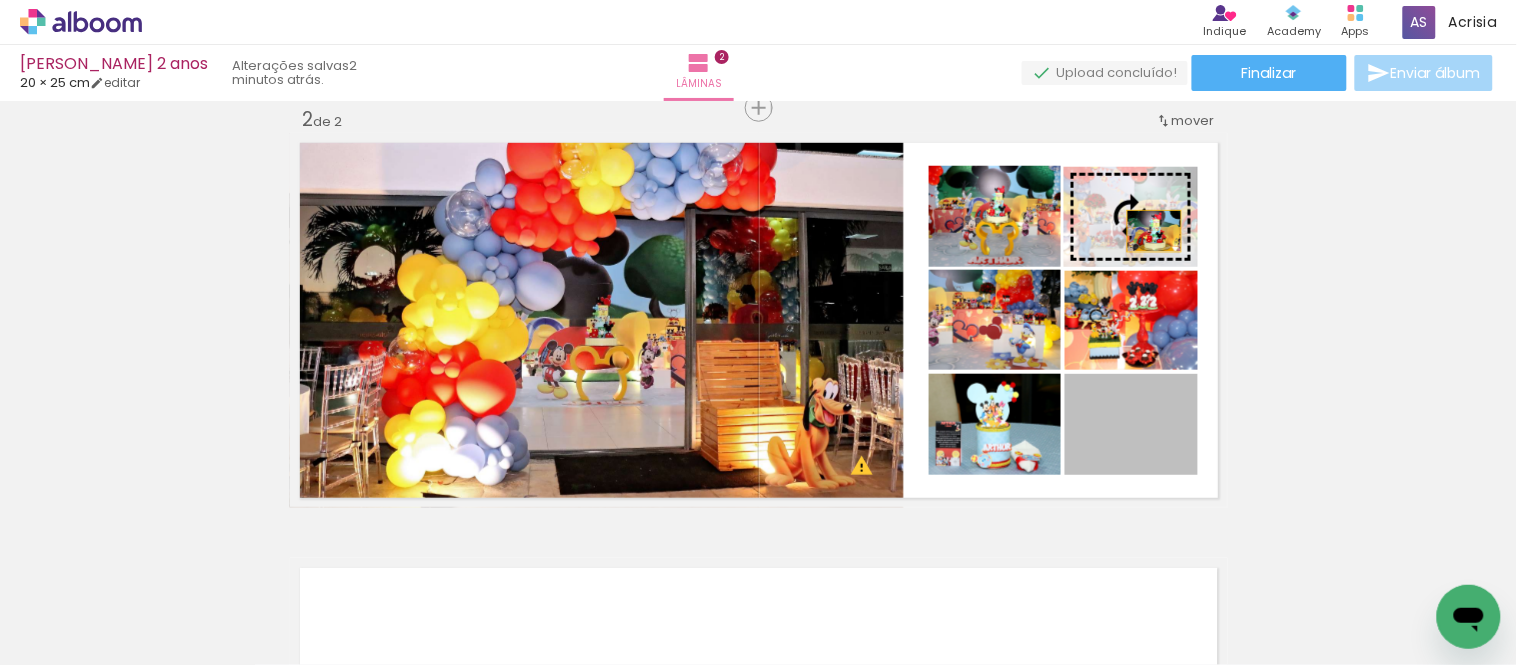 drag, startPoint x: 1160, startPoint y: 441, endPoint x: 1146, endPoint y: 231, distance: 210.46616 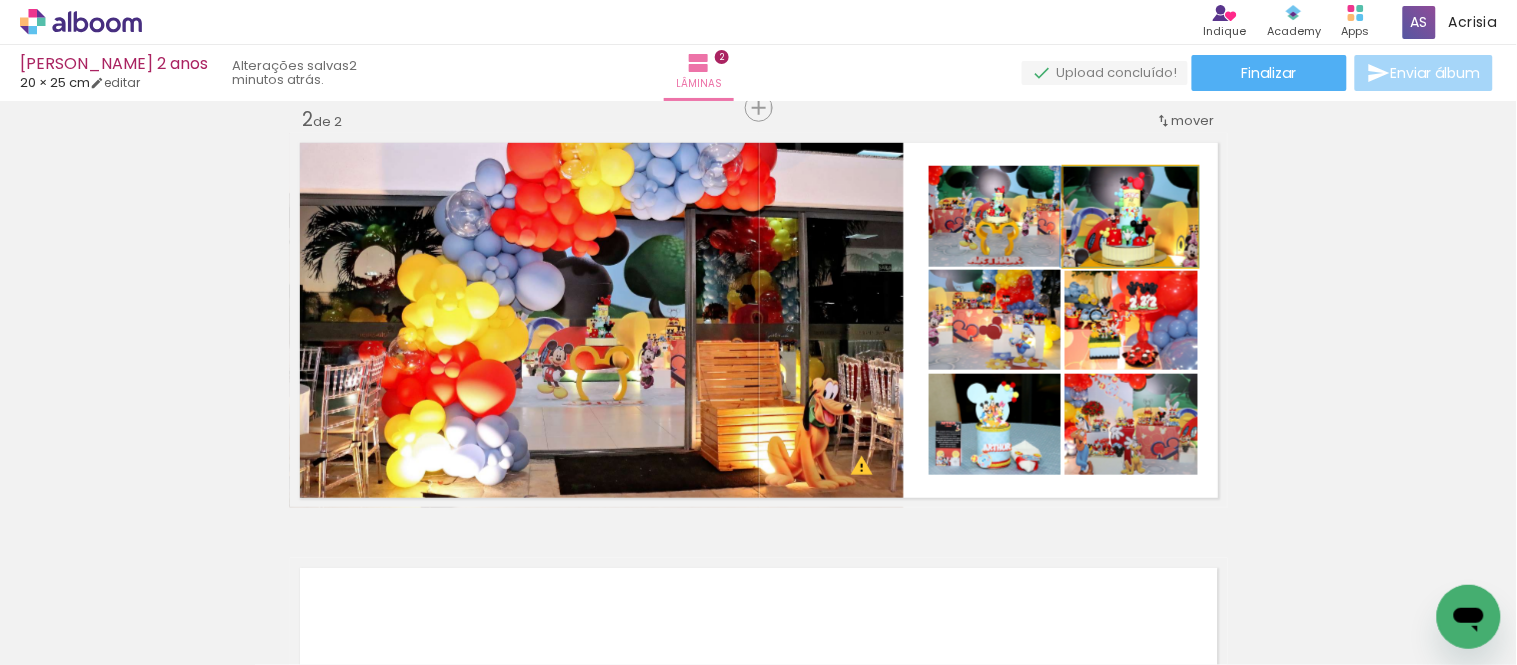 drag, startPoint x: 1158, startPoint y: 240, endPoint x: 1158, endPoint y: 228, distance: 12 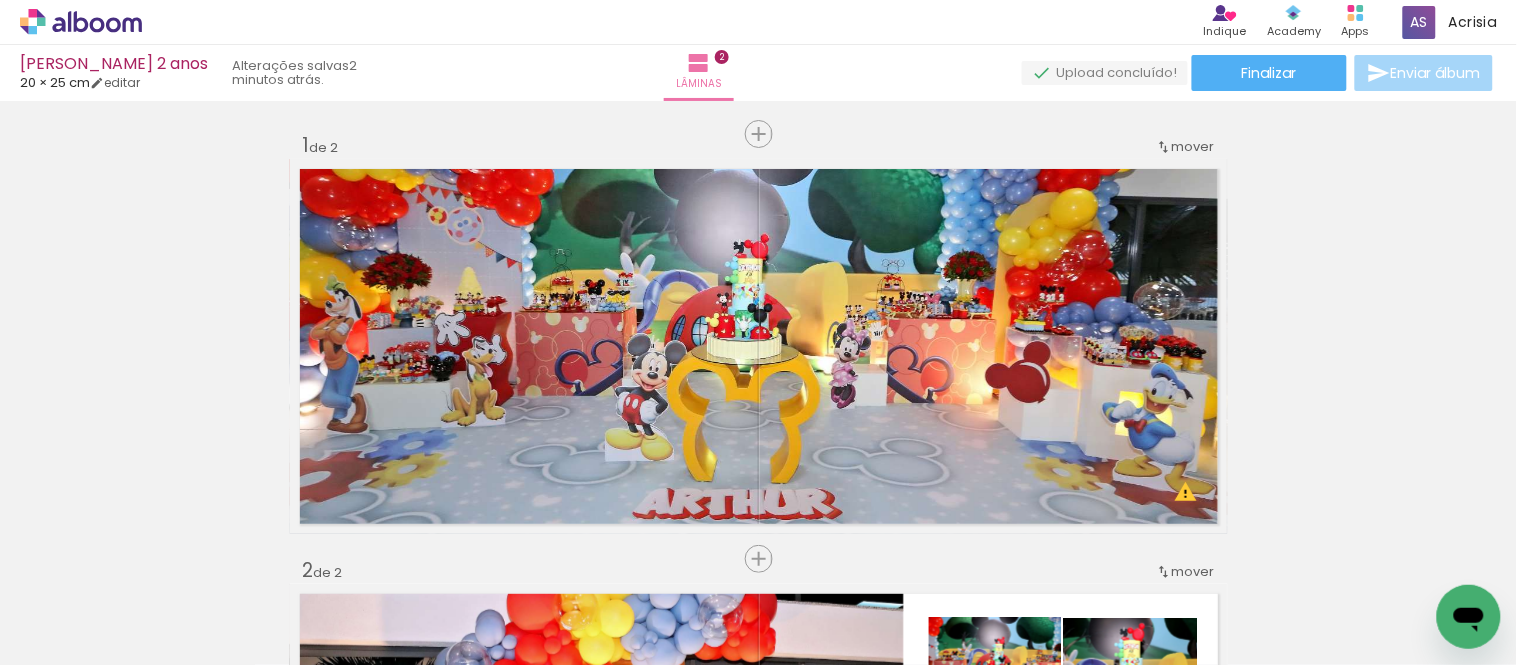 scroll, scrollTop: 913, scrollLeft: 0, axis: vertical 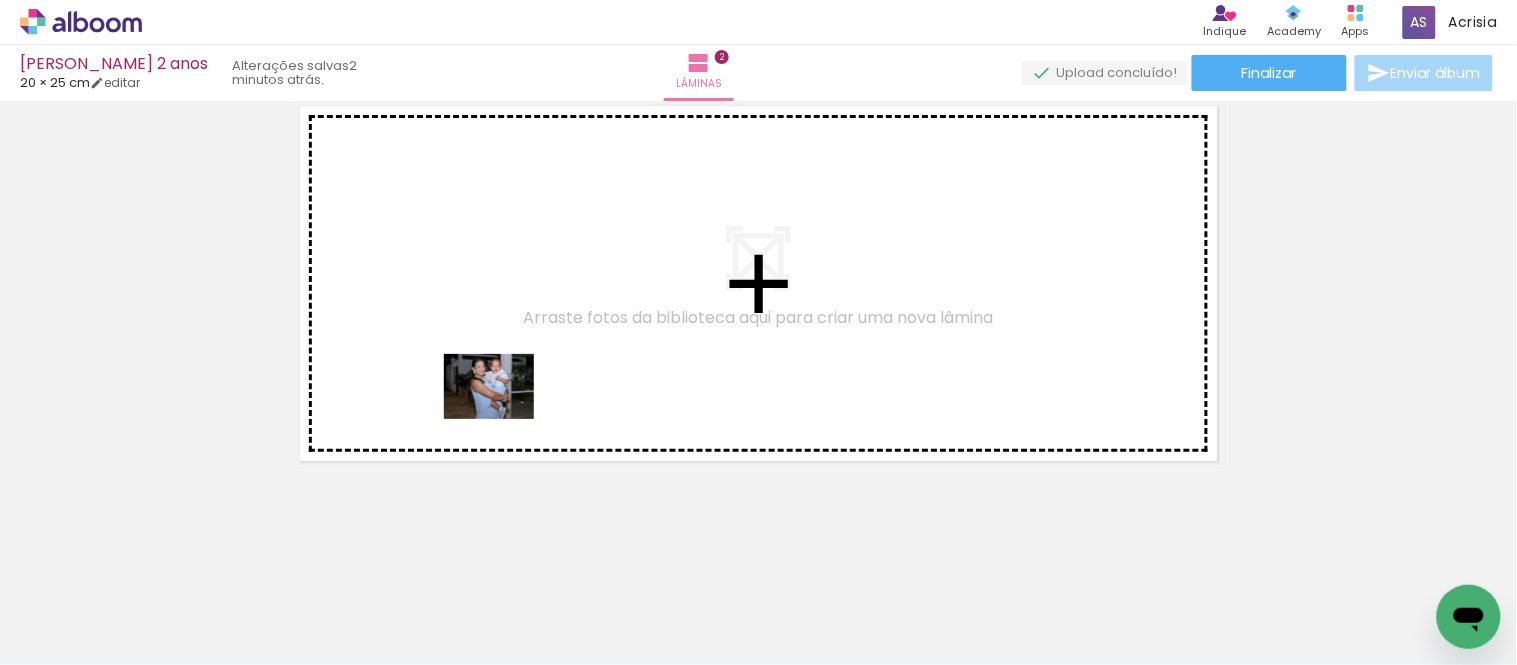 drag, startPoint x: 490, startPoint y: 581, endPoint x: 504, endPoint y: 414, distance: 167.5858 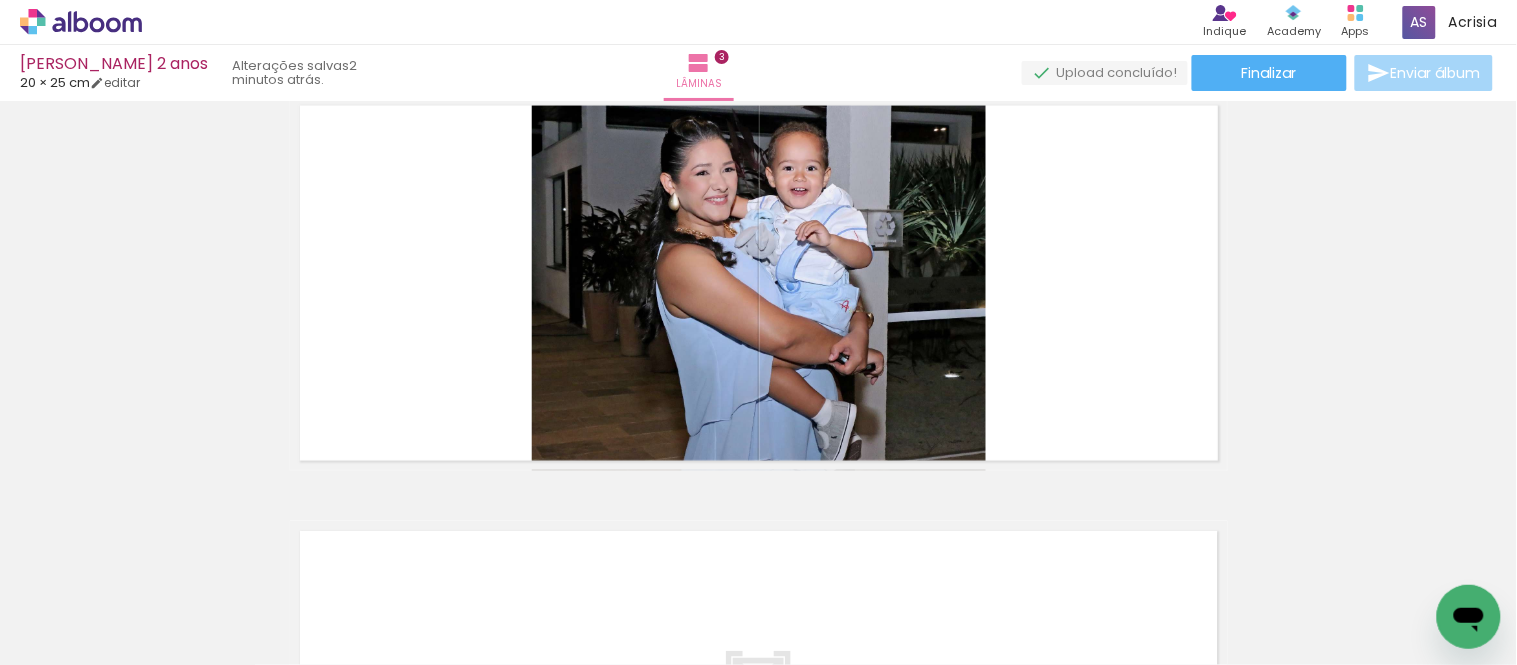 scroll, scrollTop: 875, scrollLeft: 0, axis: vertical 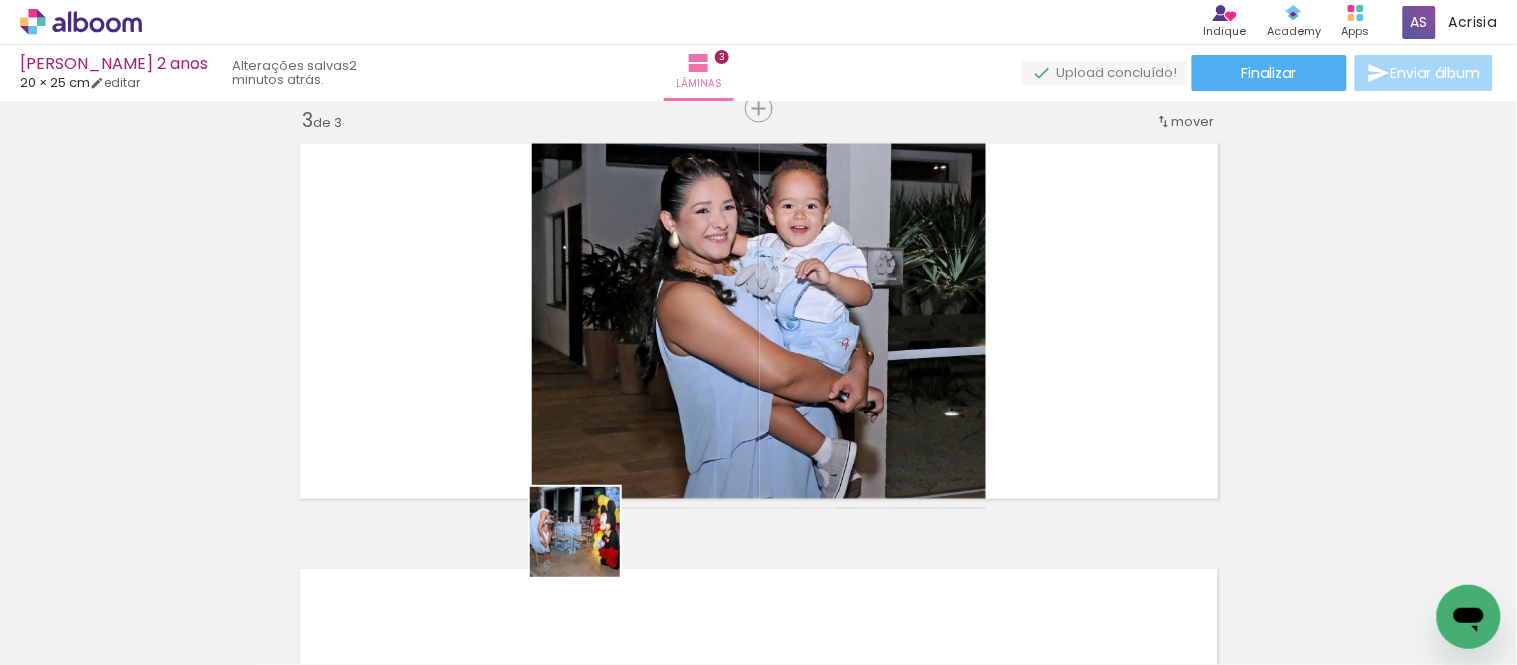 drag, startPoint x: 590, startPoint y: 587, endPoint x: 671, endPoint y: 547, distance: 90.33826 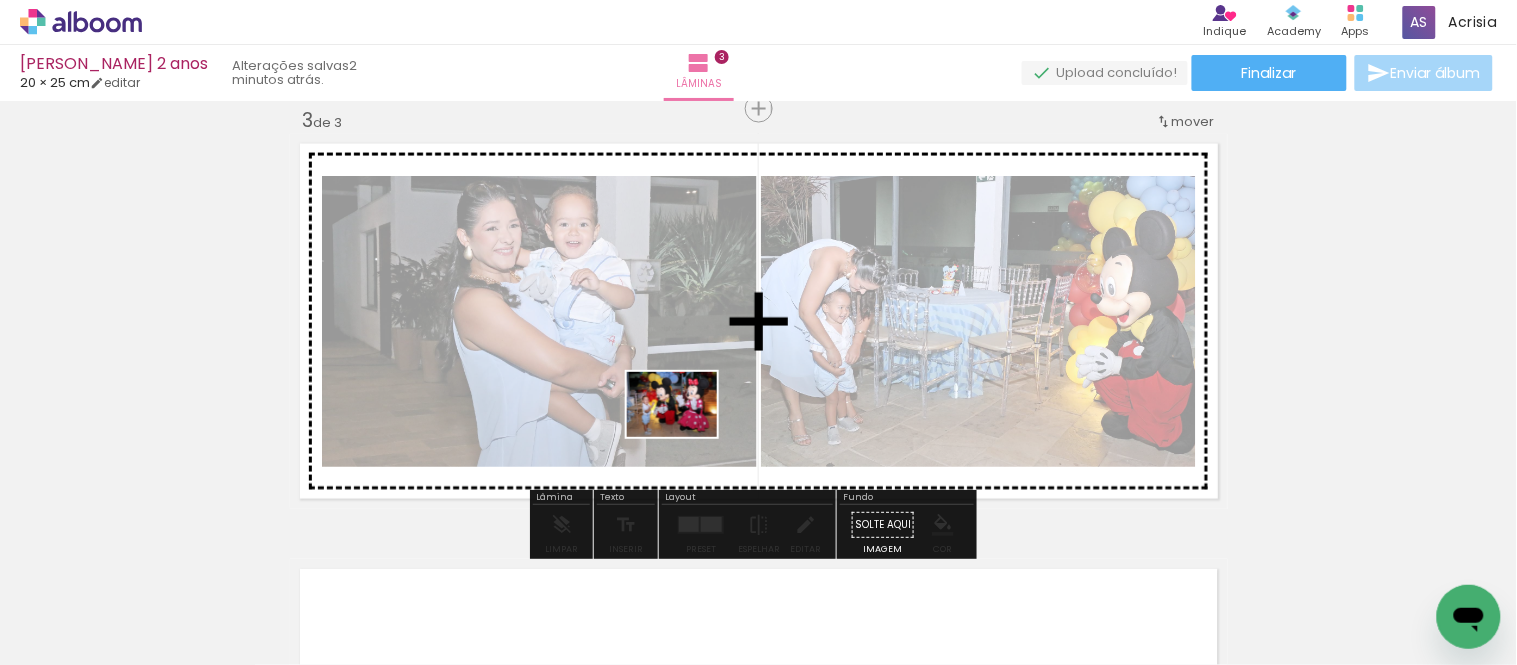 drag, startPoint x: 686, startPoint y: 595, endPoint x: 687, endPoint y: 431, distance: 164.00305 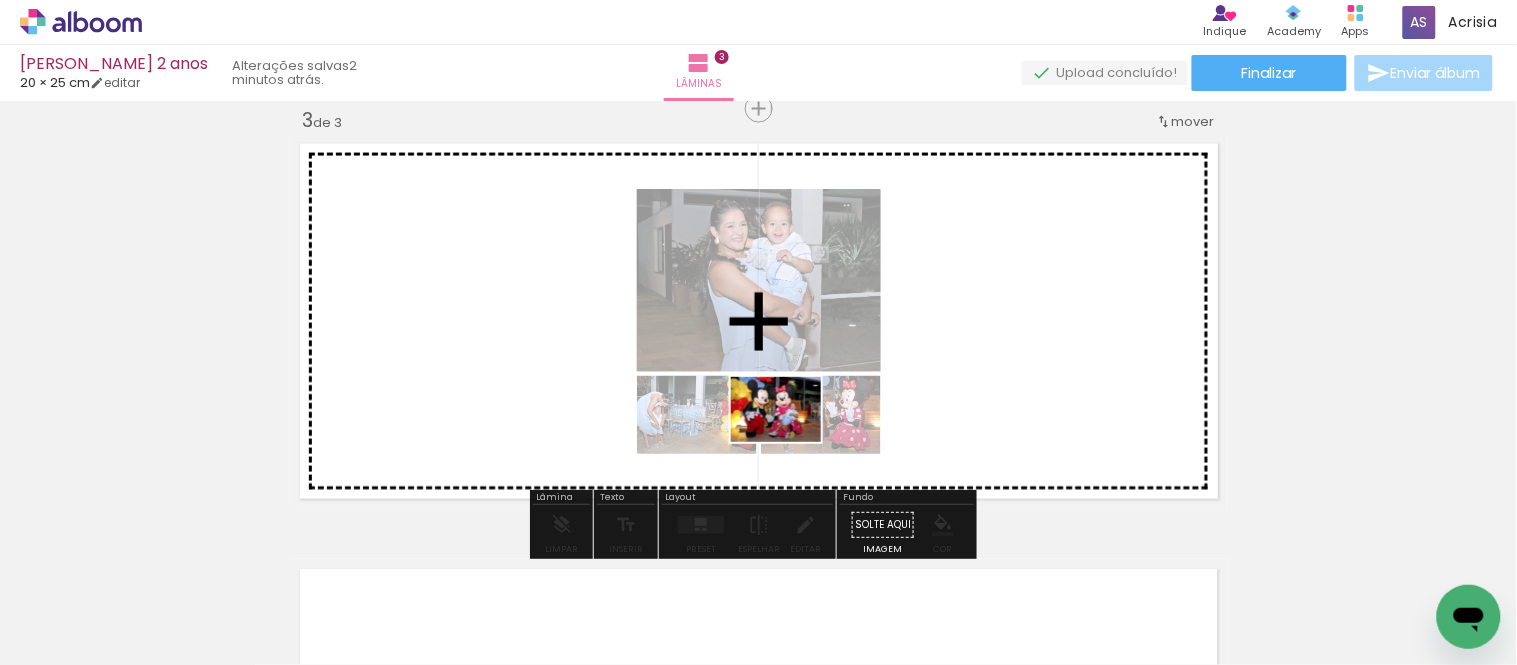 drag, startPoint x: 800, startPoint y: 590, endPoint x: 904, endPoint y: 607, distance: 105.380264 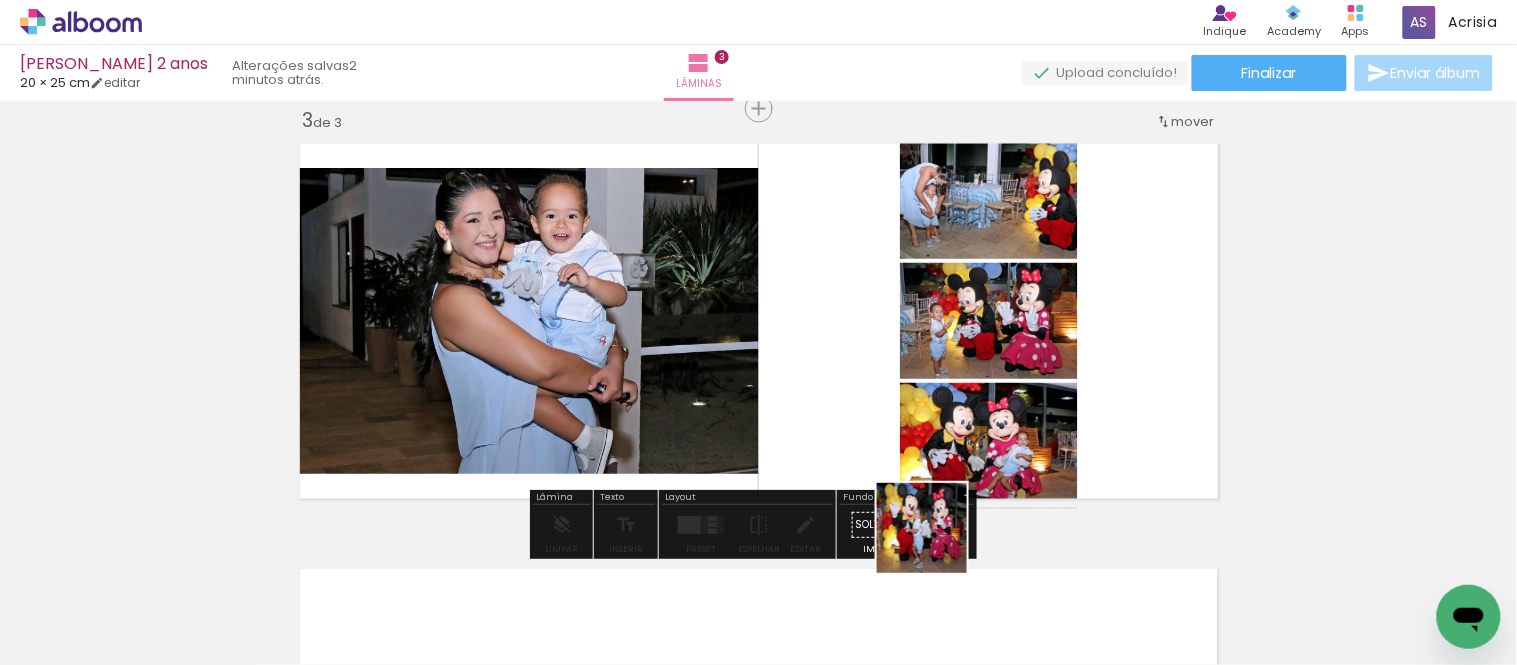 drag, startPoint x: 937, startPoint y: 562, endPoint x: 1002, endPoint y: 575, distance: 66.287254 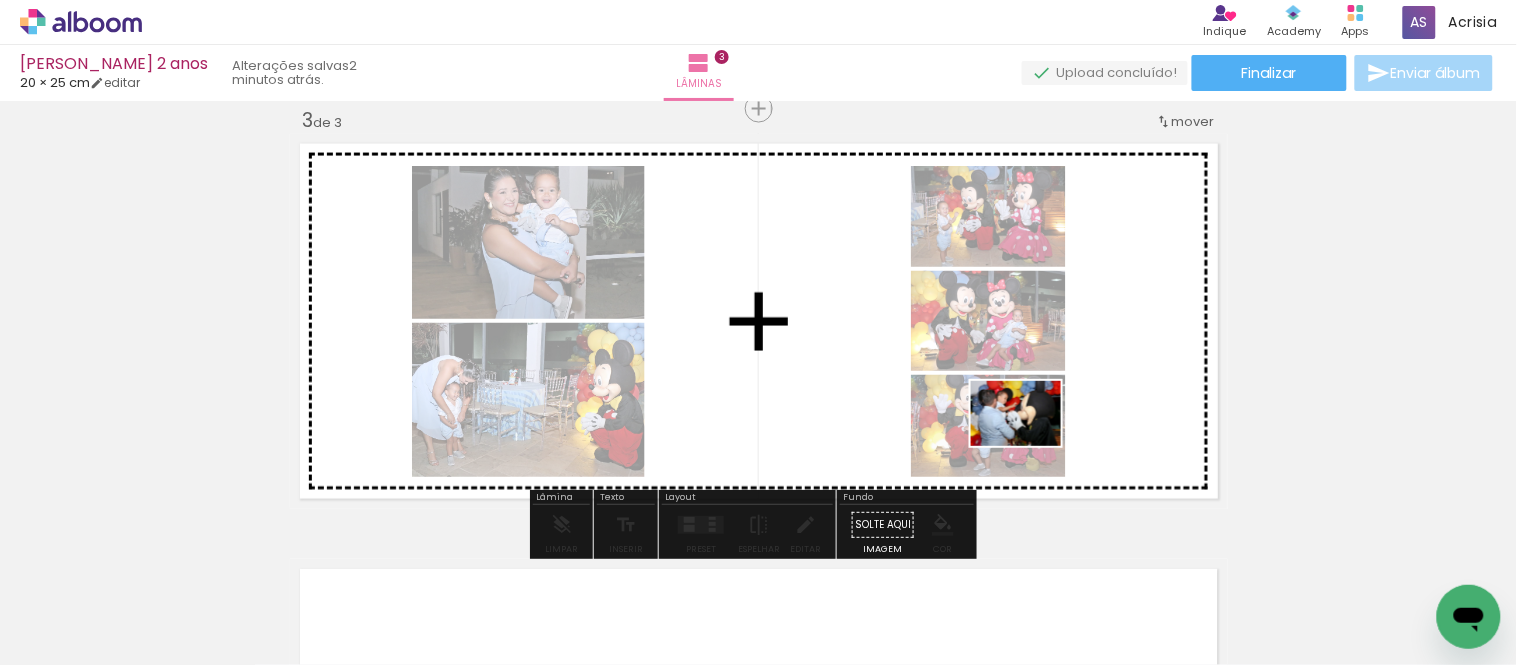 drag, startPoint x: 1044, startPoint y: 601, endPoint x: 1031, endPoint y: 433, distance: 168.50223 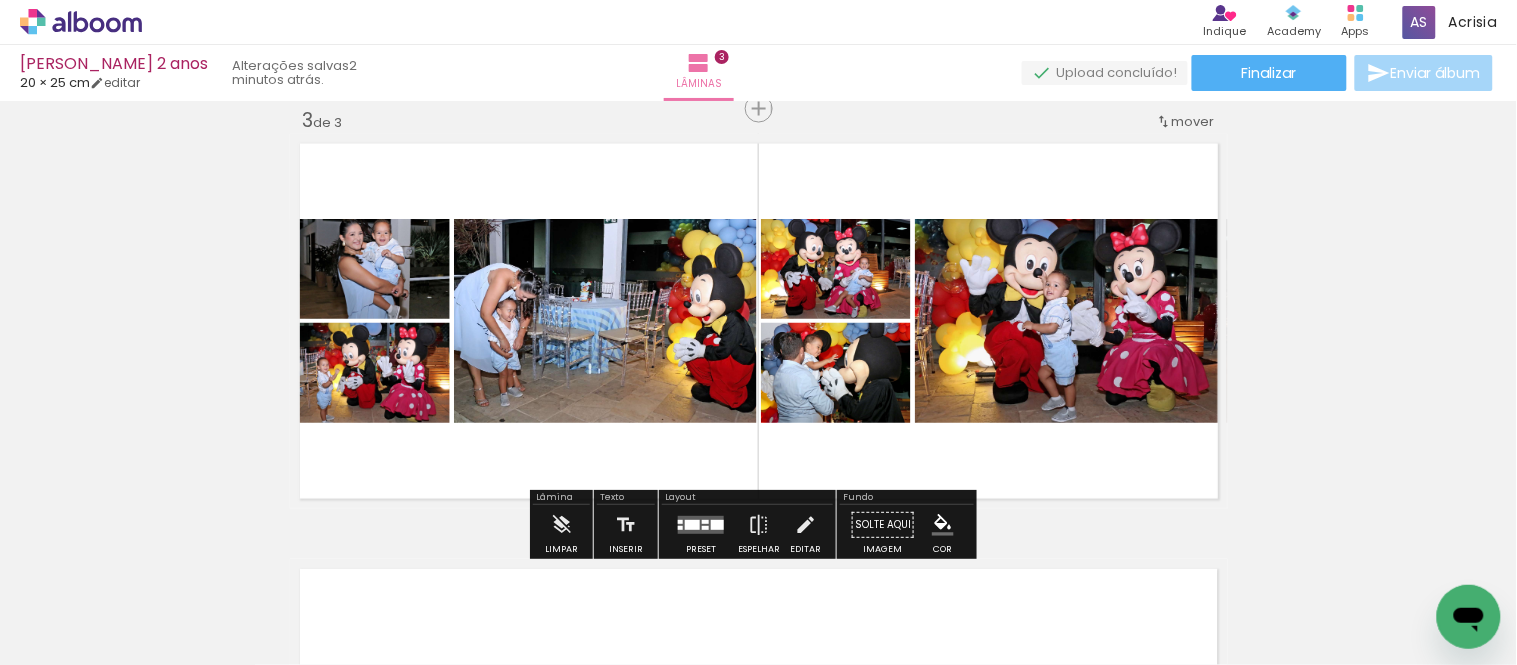 click on "Preset" at bounding box center [701, 530] 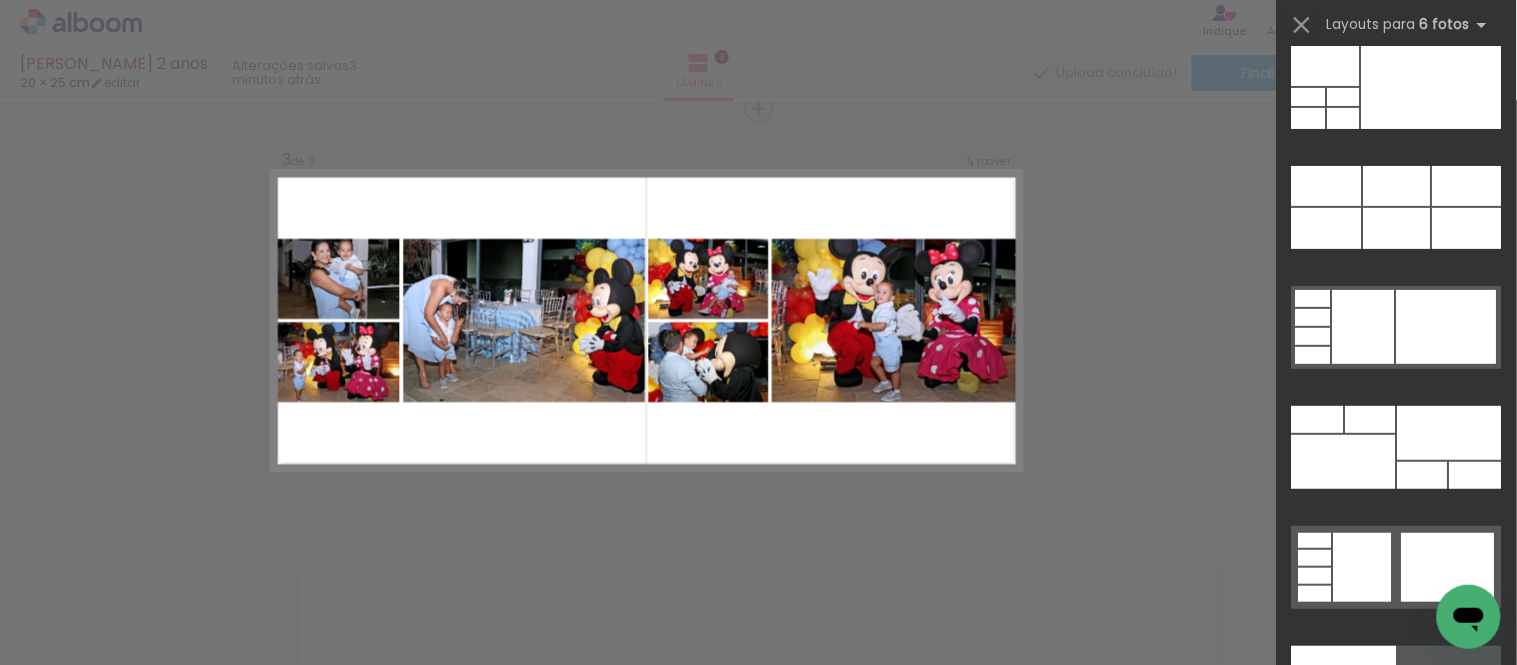 scroll, scrollTop: 62202, scrollLeft: 0, axis: vertical 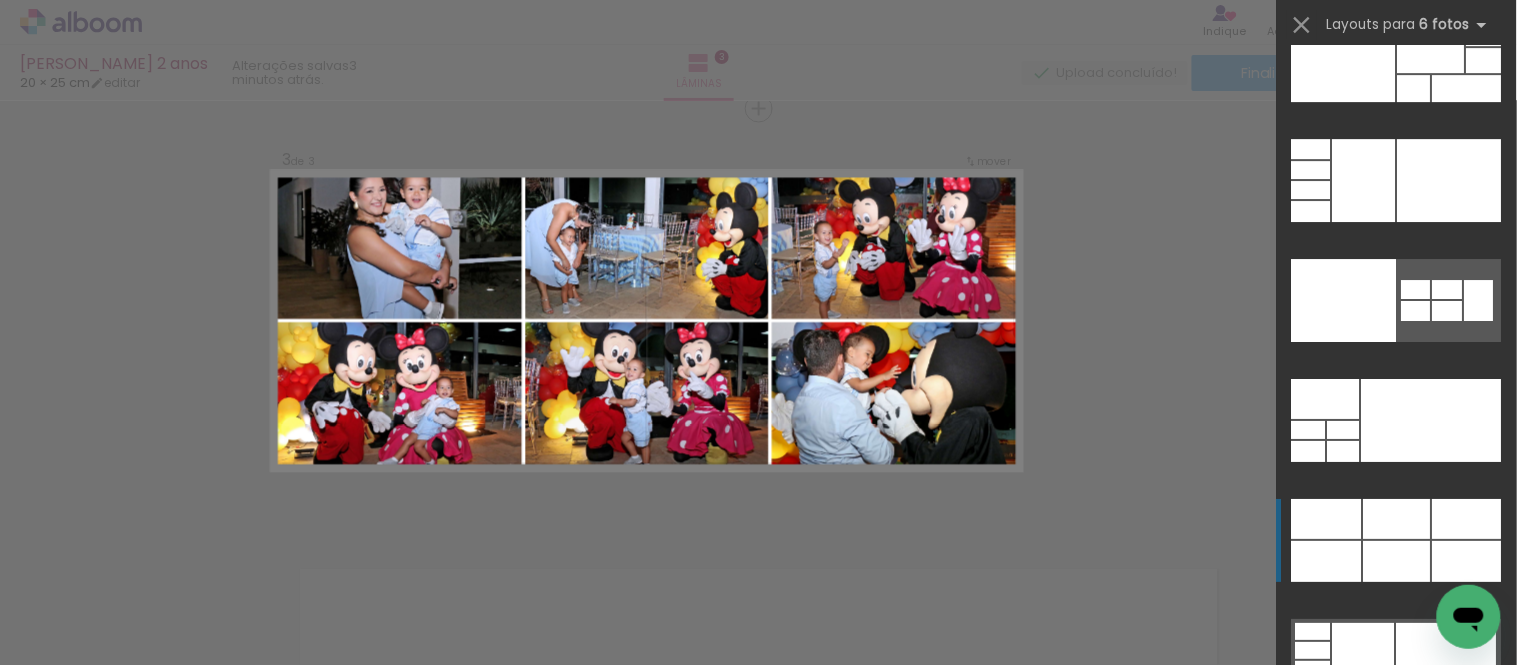 click at bounding box center [1467, 88] 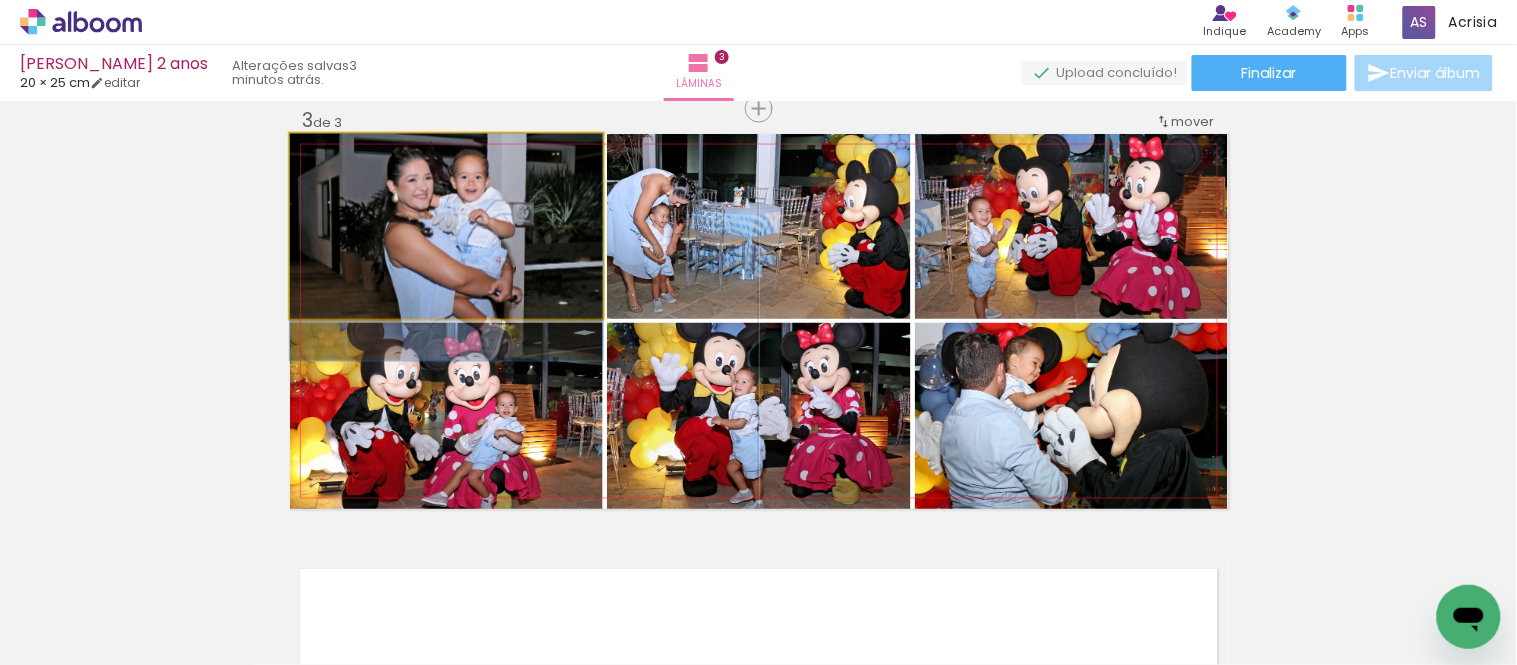 drag, startPoint x: 502, startPoint y: 222, endPoint x: 478, endPoint y: 250, distance: 36.878178 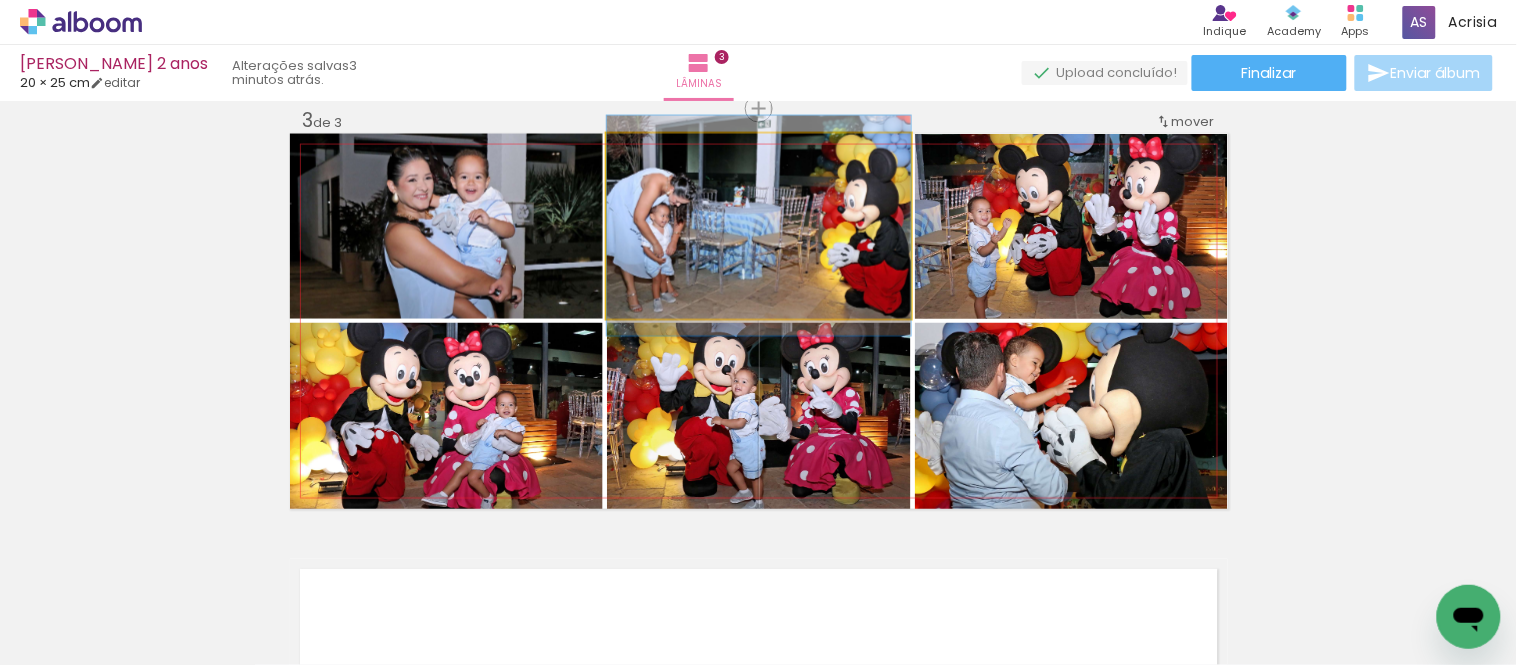 drag, startPoint x: 788, startPoint y: 257, endPoint x: 800, endPoint y: 257, distance: 12 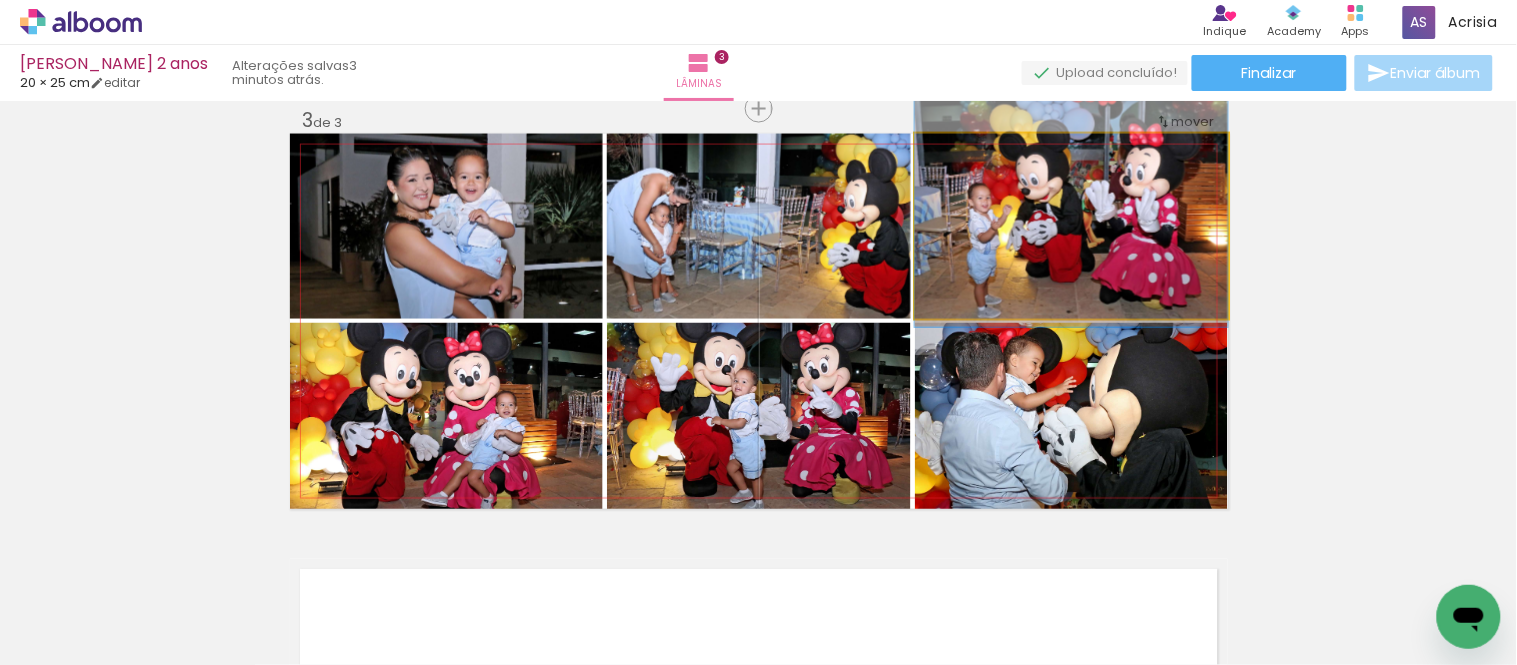 drag, startPoint x: 1112, startPoint y: 256, endPoint x: 1087, endPoint y: 243, distance: 28.178005 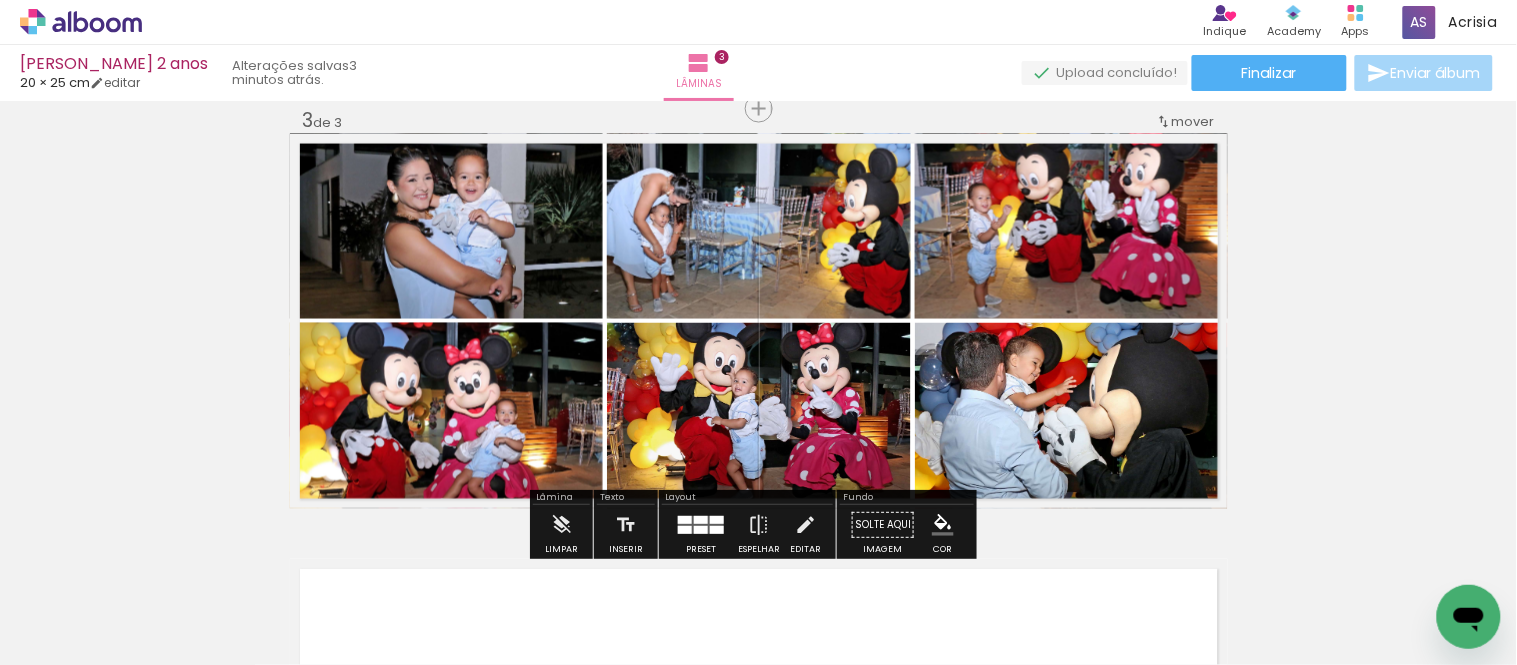 click at bounding box center [717, 520] 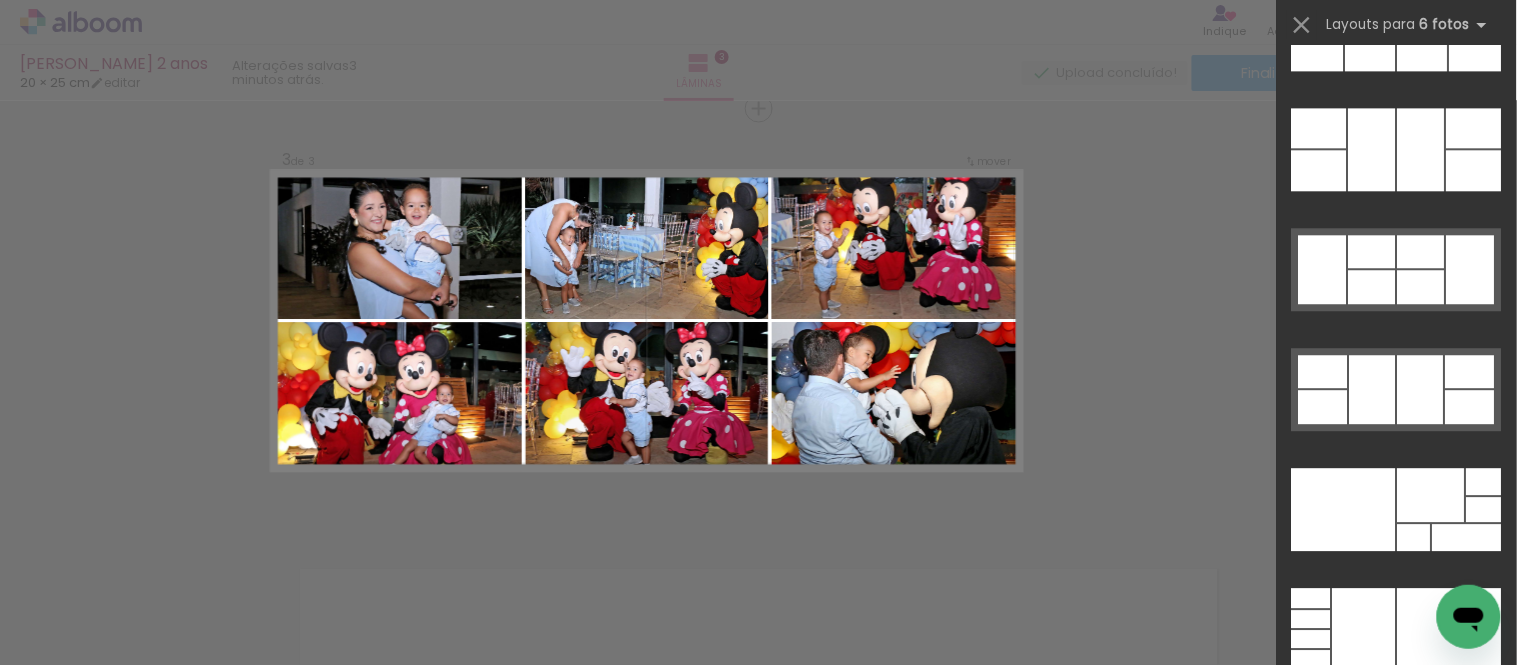 scroll, scrollTop: 61751, scrollLeft: 0, axis: vertical 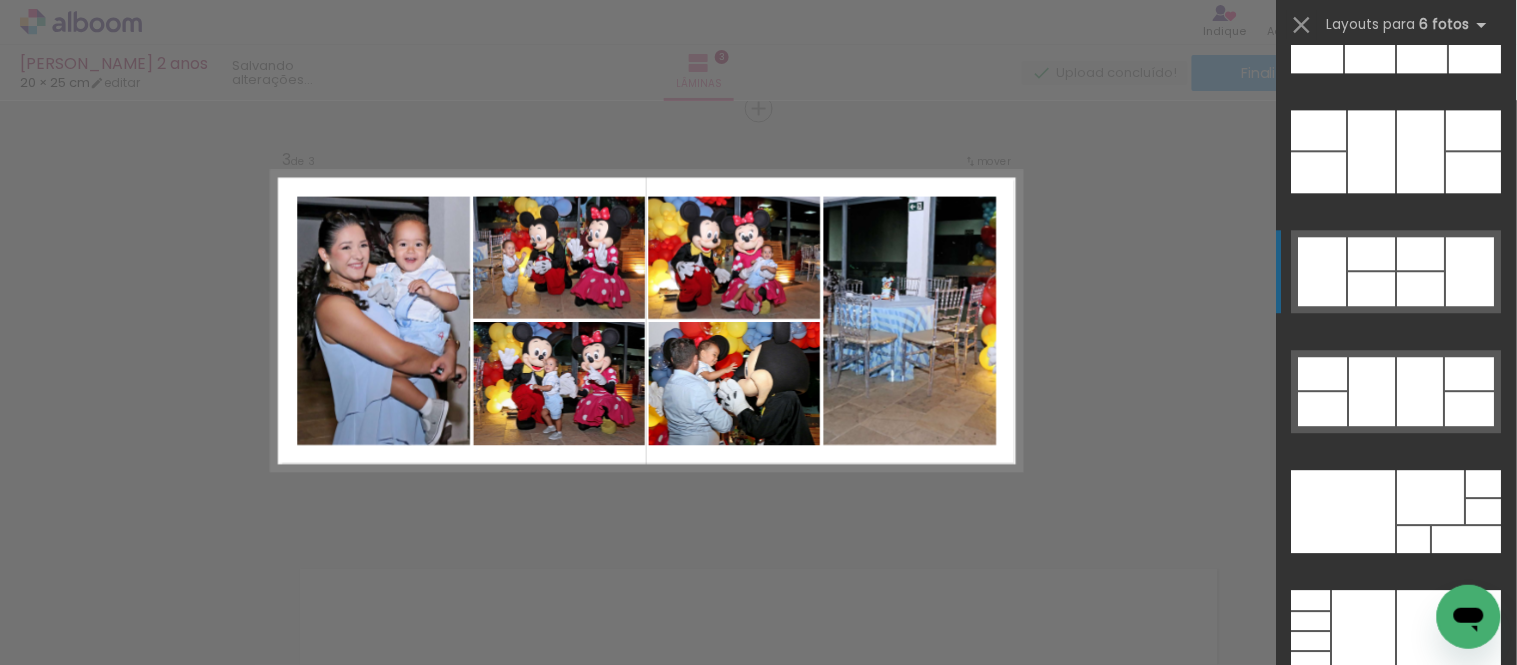 click at bounding box center [1448, 740] 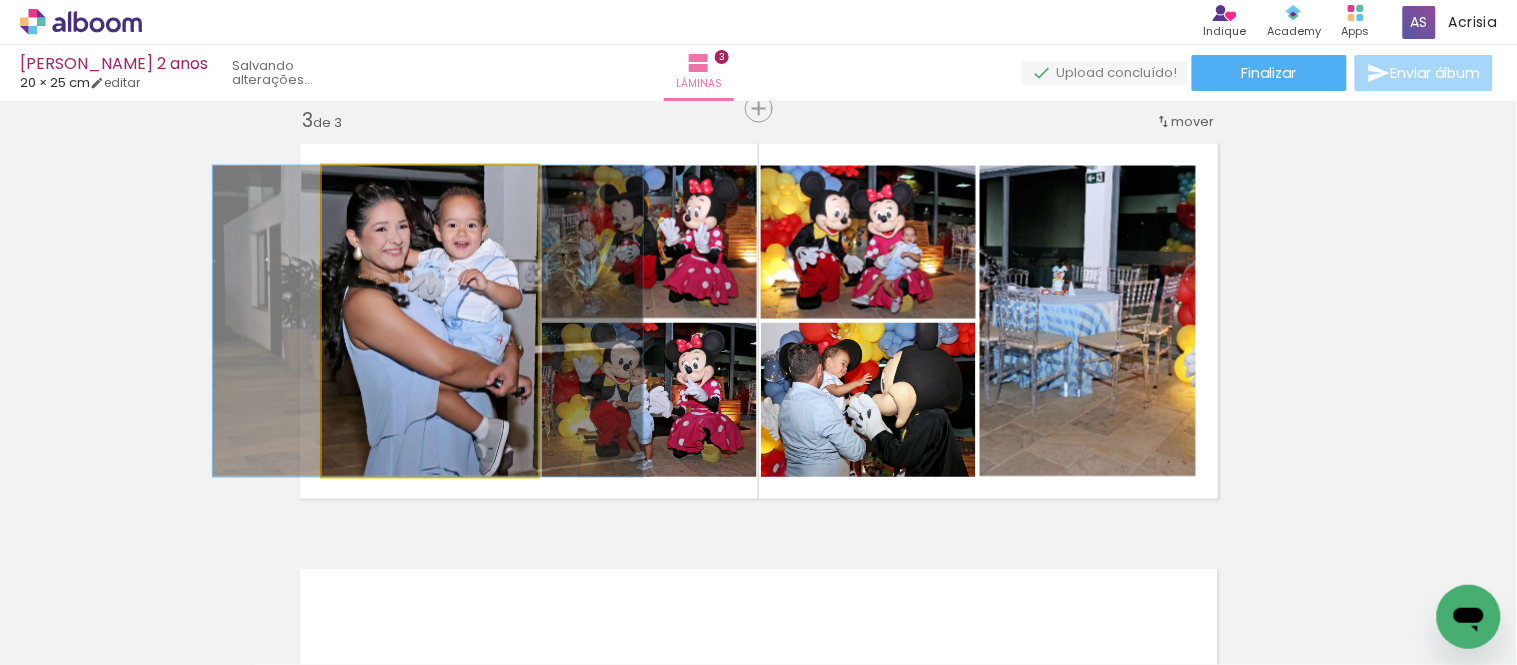 drag, startPoint x: 406, startPoint y: 372, endPoint x: 404, endPoint y: 392, distance: 20.09975 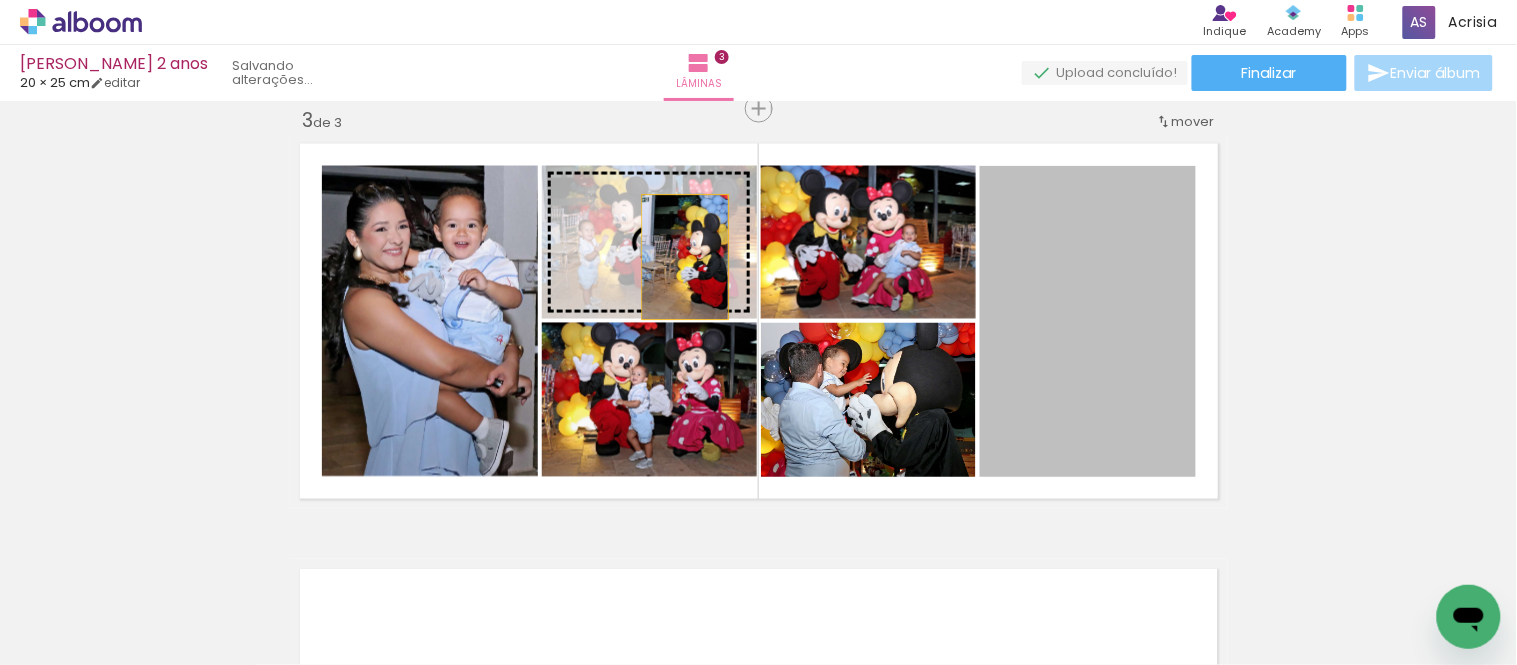 drag, startPoint x: 1132, startPoint y: 384, endPoint x: 677, endPoint y: 257, distance: 472.39178 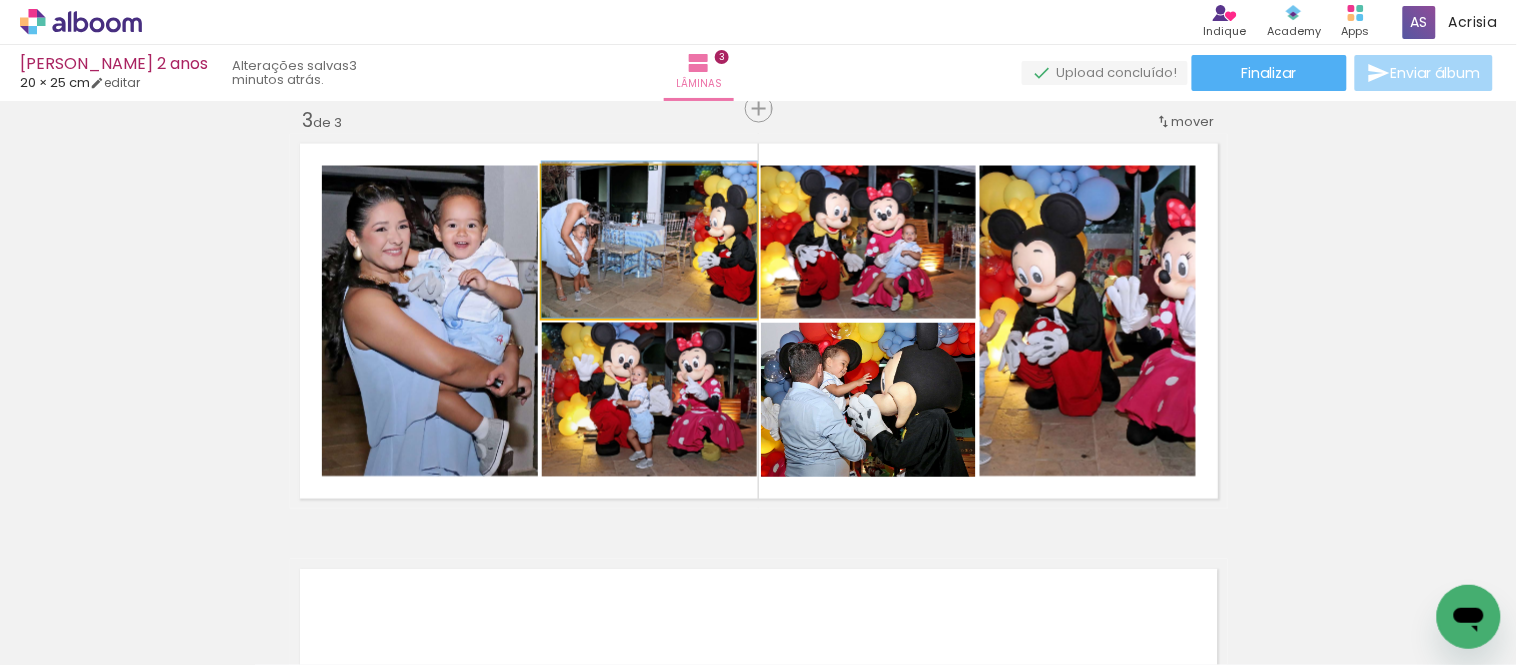 drag, startPoint x: 676, startPoint y: 278, endPoint x: 675, endPoint y: 264, distance: 14.035668 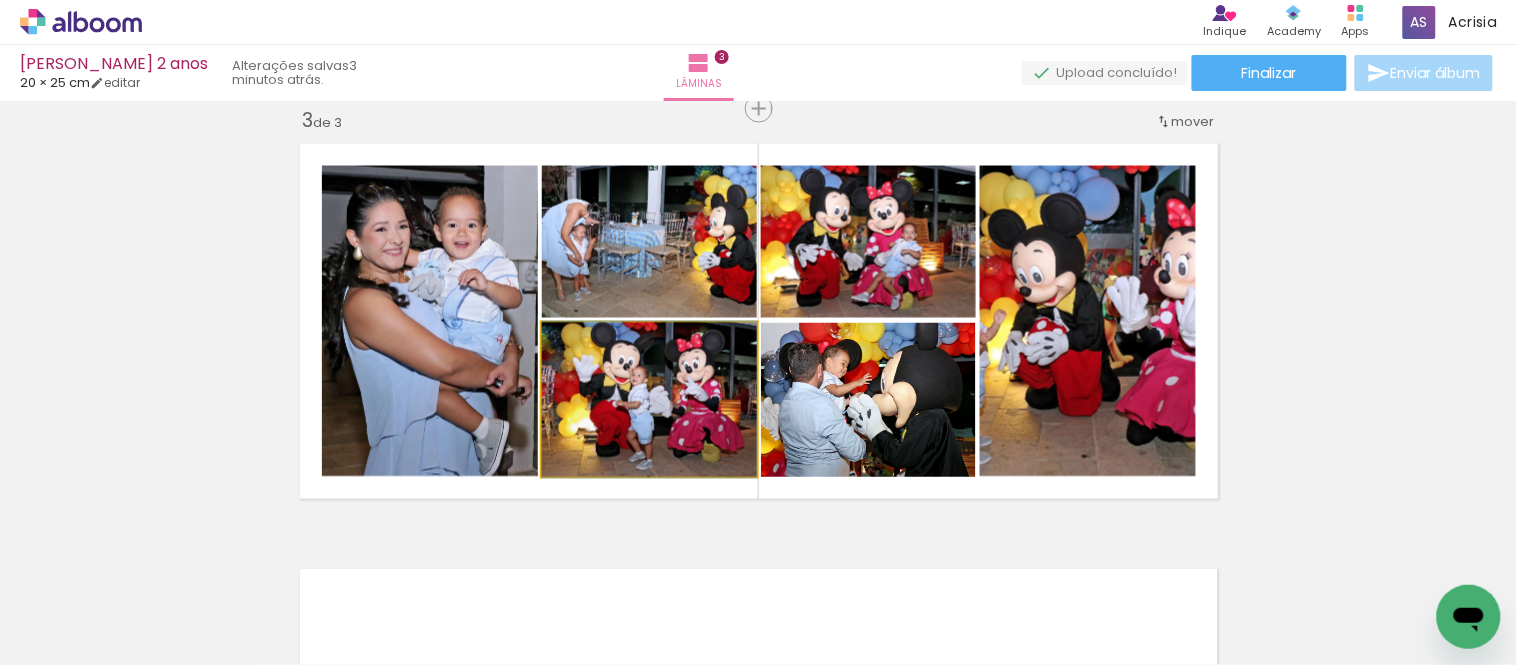 drag, startPoint x: 708, startPoint y: 386, endPoint x: 692, endPoint y: 393, distance: 17.464249 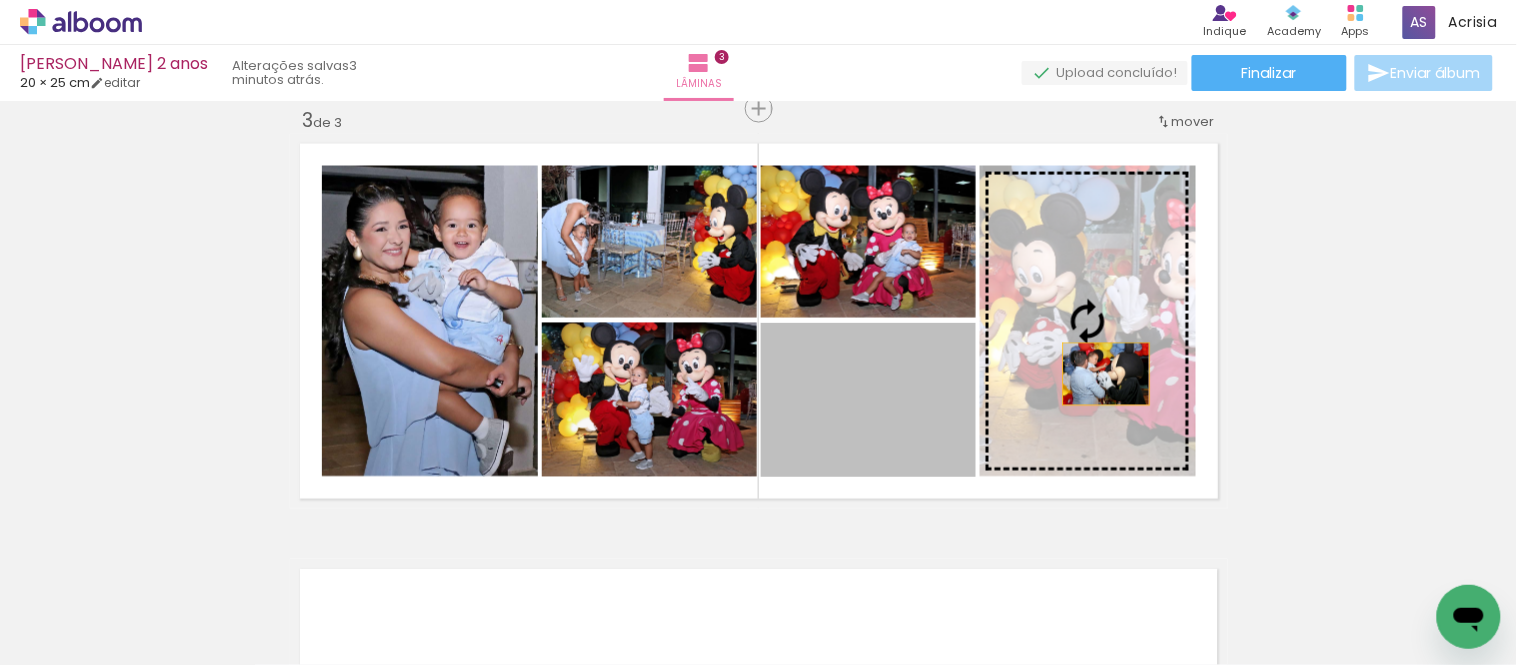 drag, startPoint x: 852, startPoint y: 410, endPoint x: 1107, endPoint y: 372, distance: 257.81583 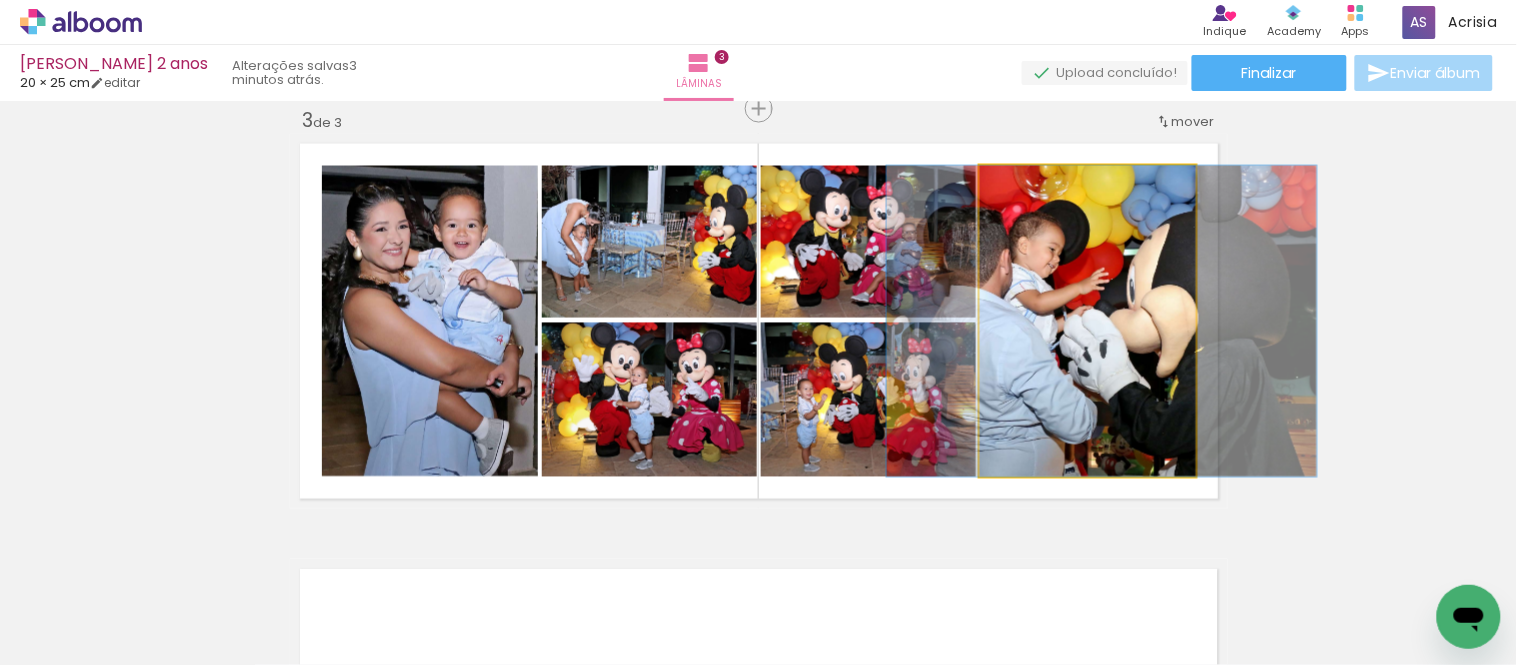 drag, startPoint x: 1098, startPoint y: 378, endPoint x: 1111, endPoint y: 378, distance: 13 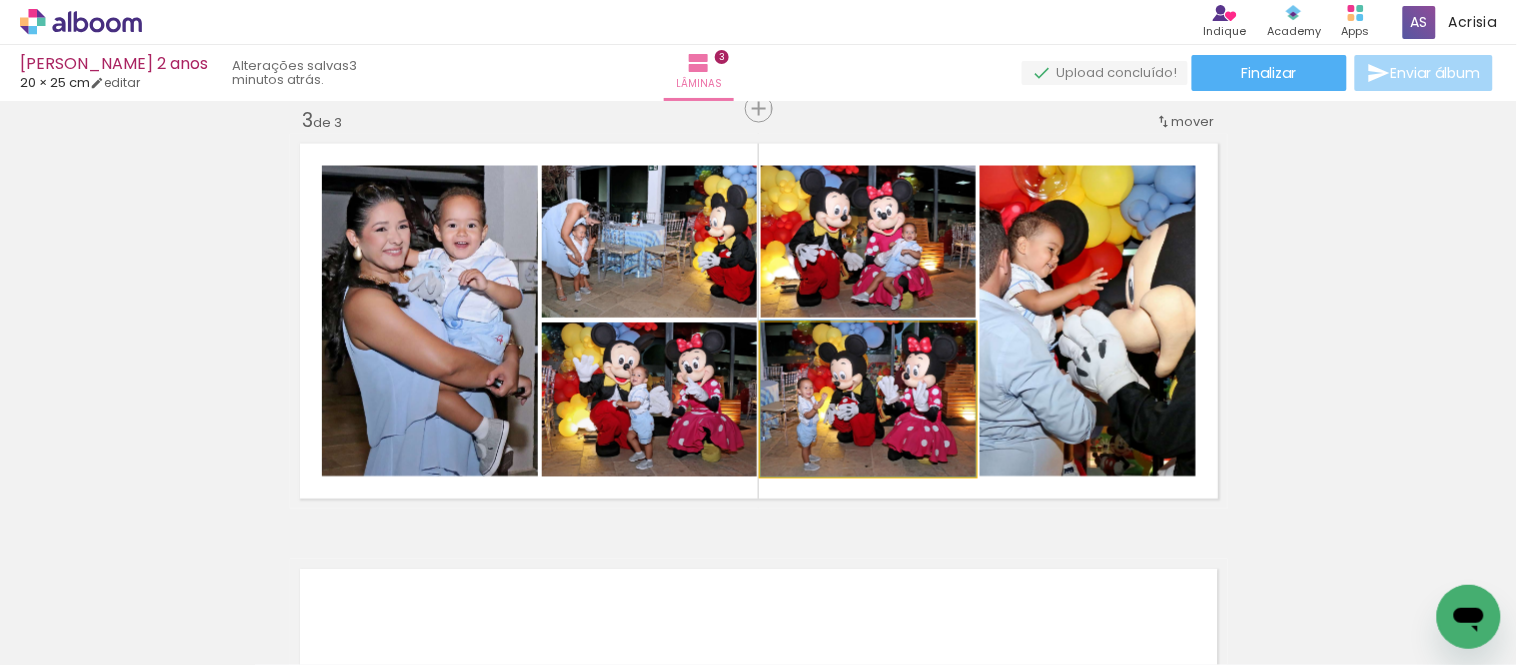 drag, startPoint x: 894, startPoint y: 405, endPoint x: 891, endPoint y: 392, distance: 13.341664 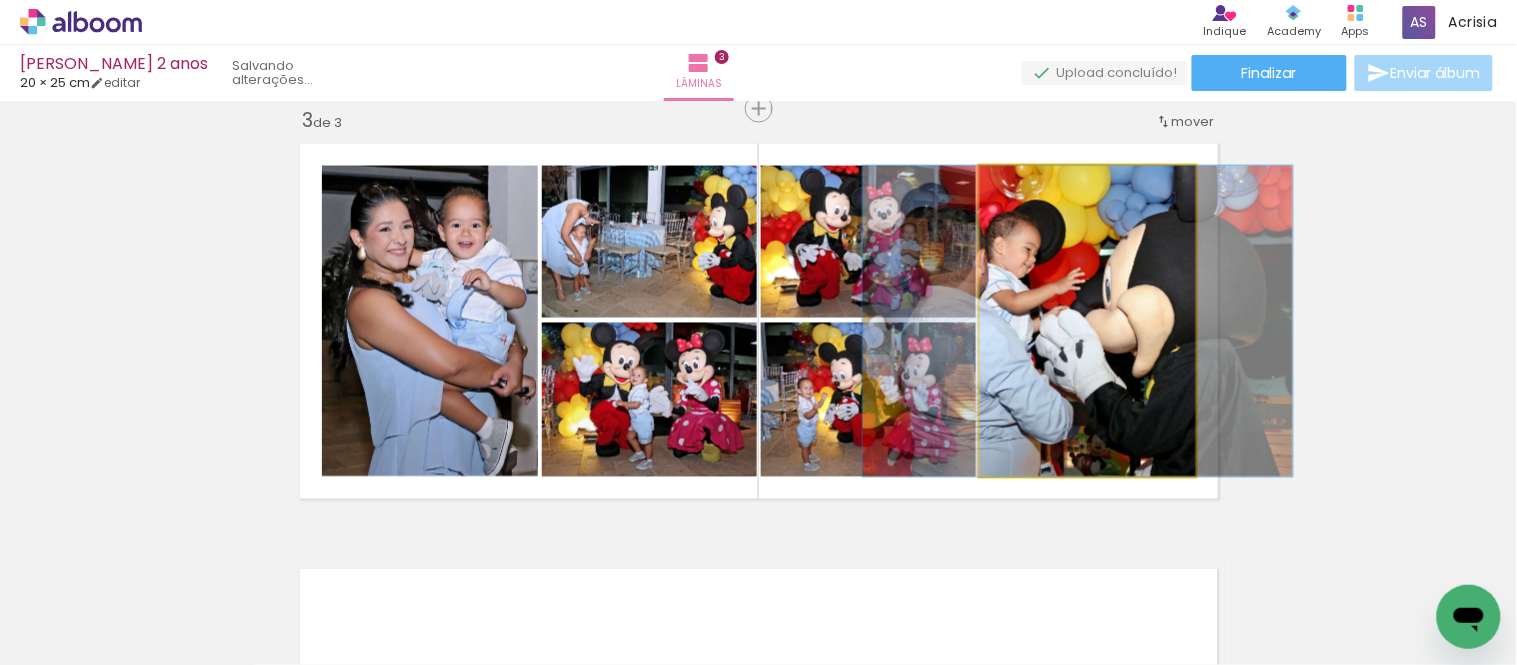 drag, startPoint x: 1076, startPoint y: 372, endPoint x: 1058, endPoint y: 372, distance: 18 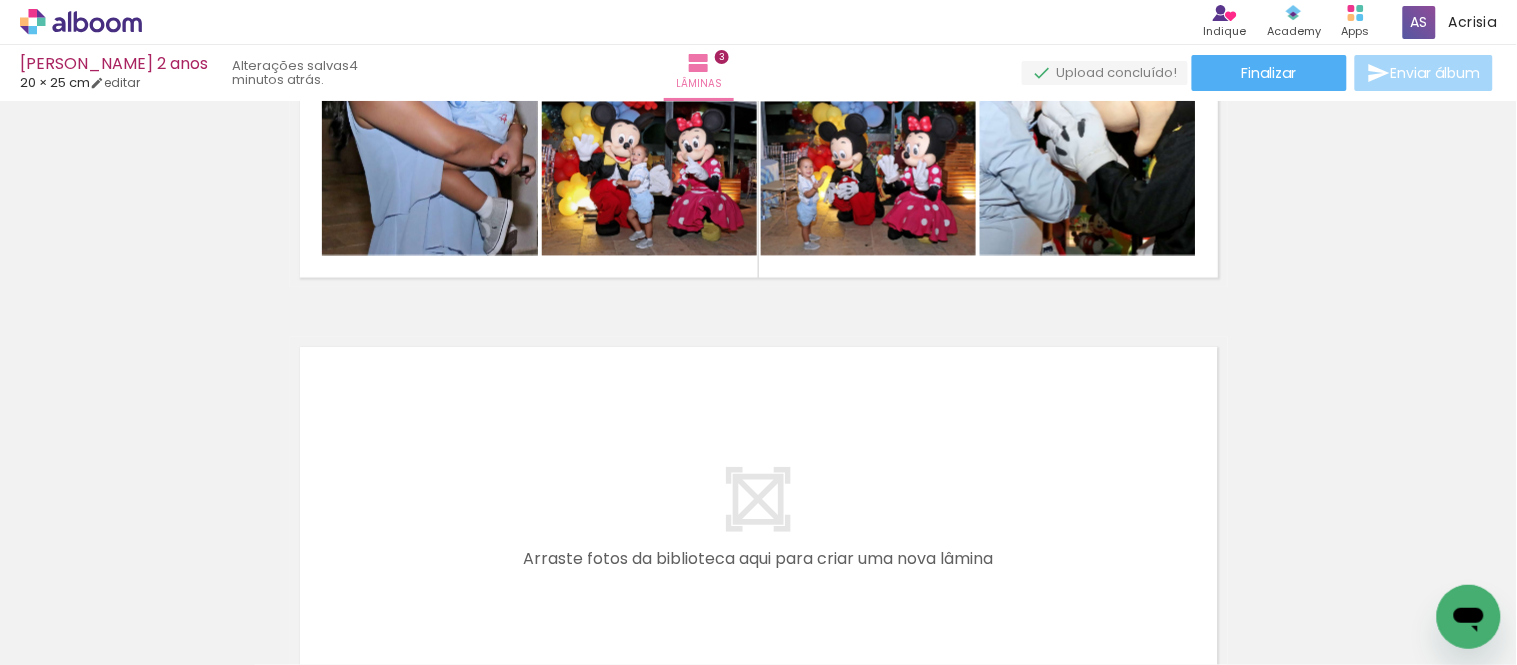 scroll, scrollTop: 1208, scrollLeft: 0, axis: vertical 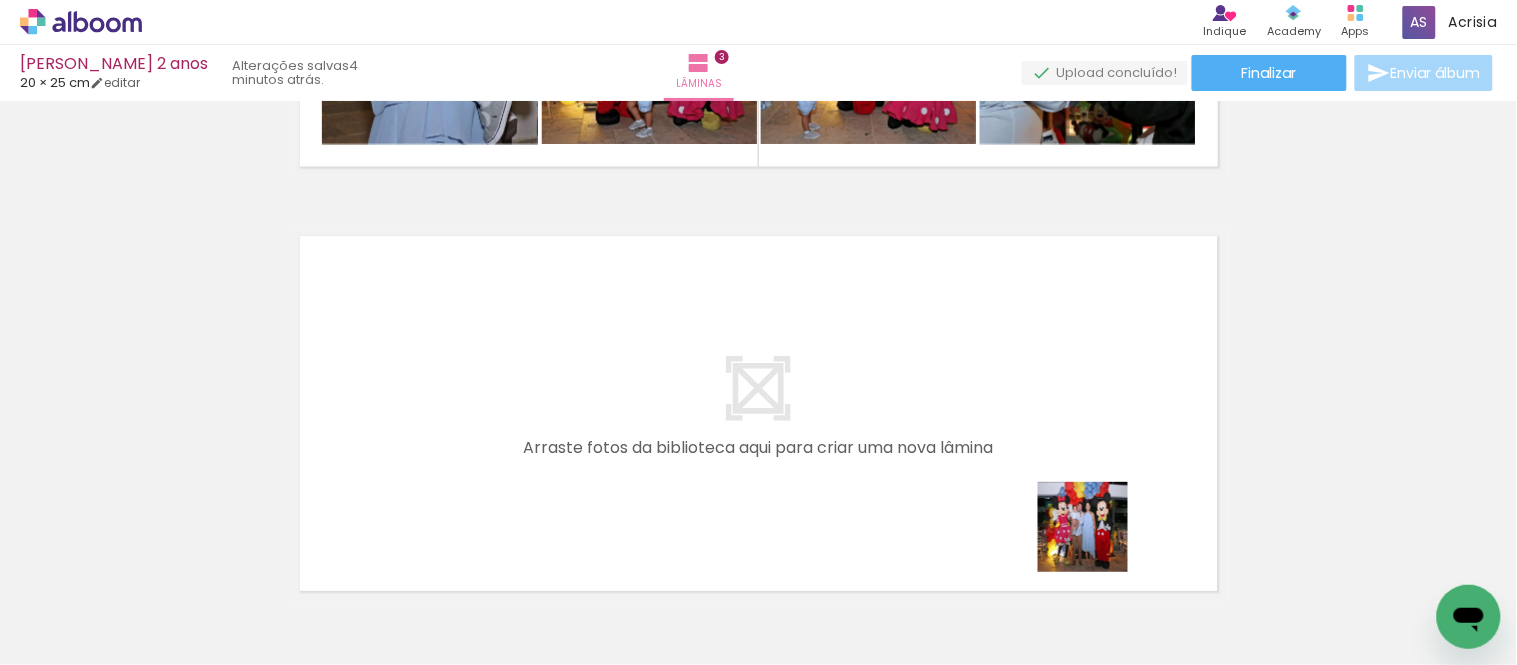 drag, startPoint x: 1098, startPoint y: 542, endPoint x: 1230, endPoint y: 583, distance: 138.22084 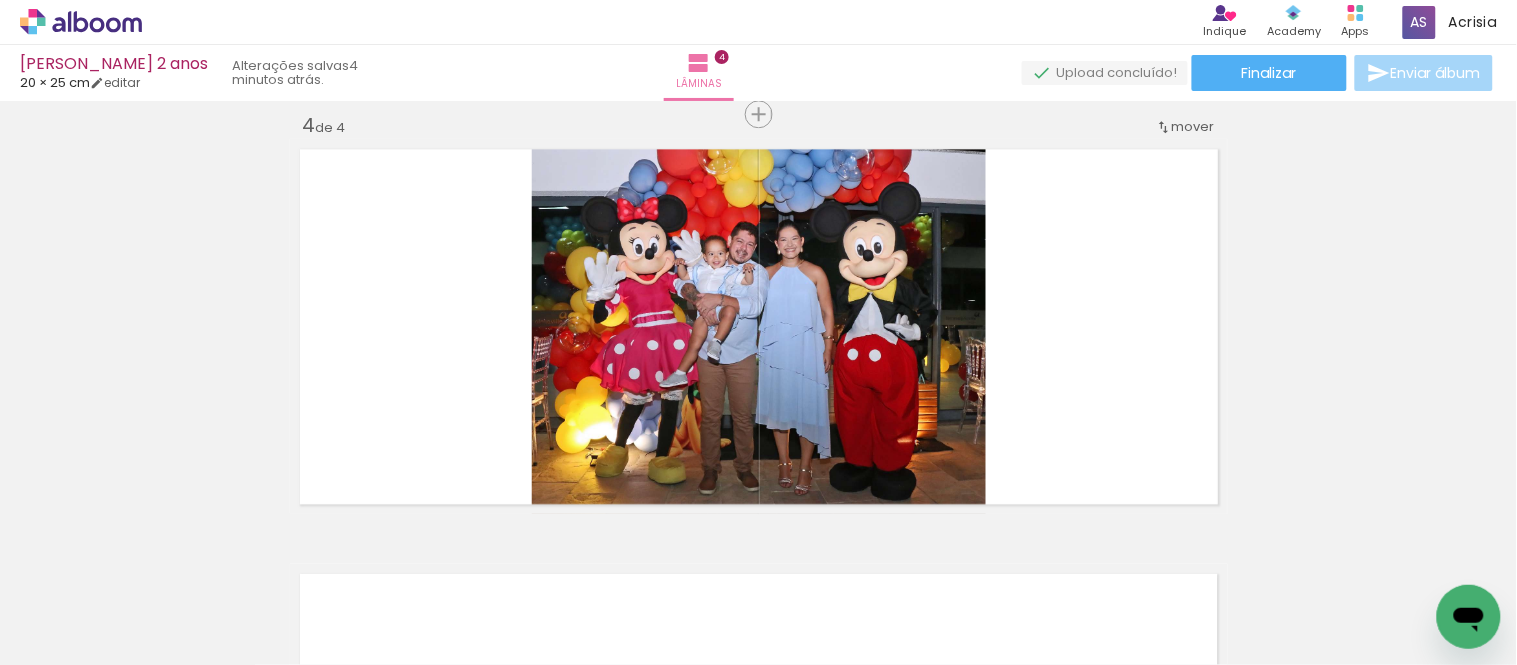 scroll, scrollTop: 1301, scrollLeft: 0, axis: vertical 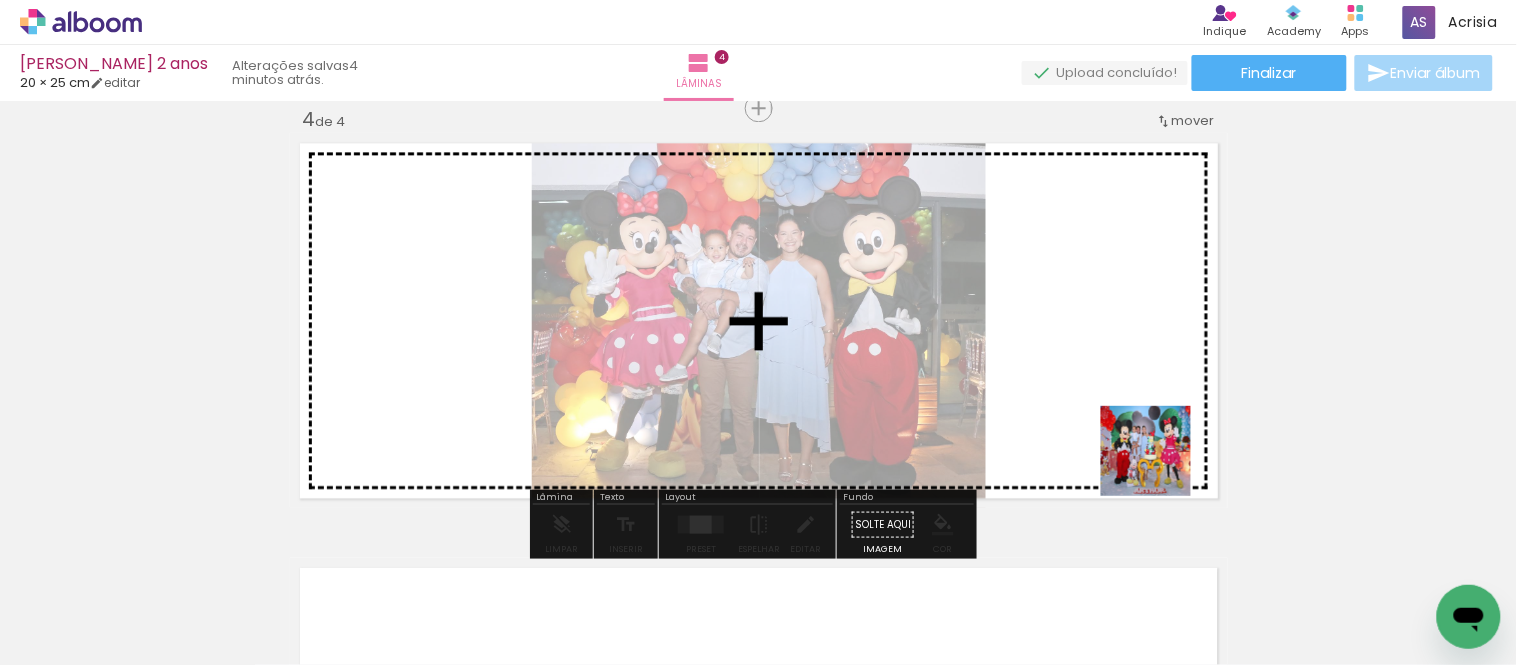 drag, startPoint x: 1242, startPoint y: 600, endPoint x: 1141, endPoint y: 438, distance: 190.90573 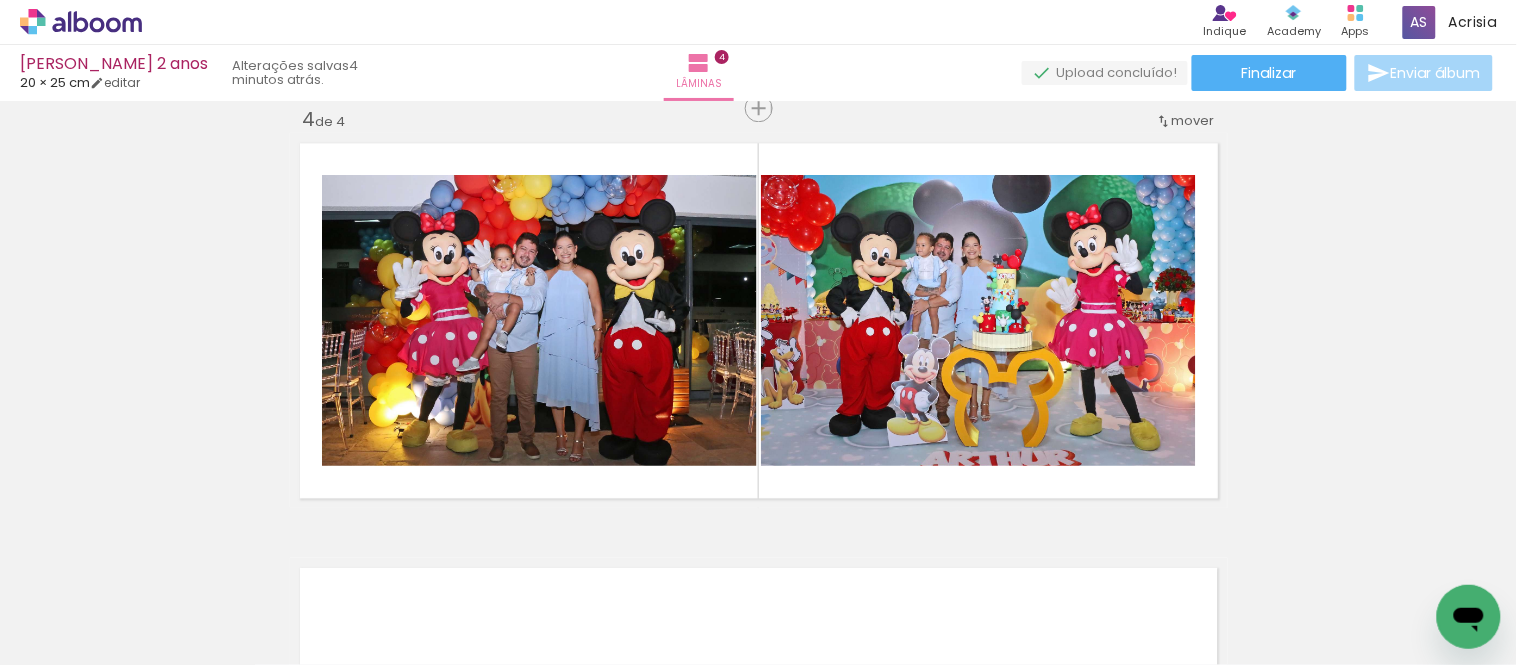 scroll, scrollTop: 0, scrollLeft: 2038, axis: horizontal 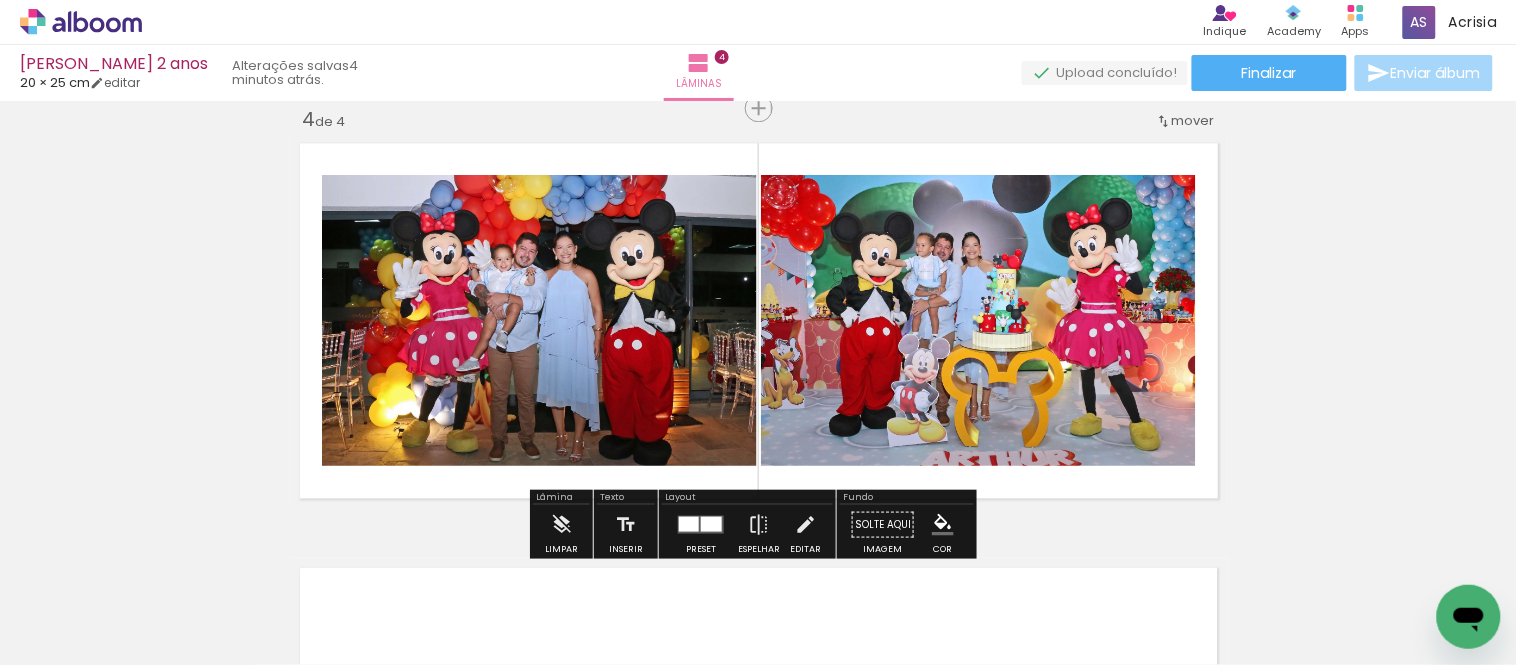 click at bounding box center (711, 523) 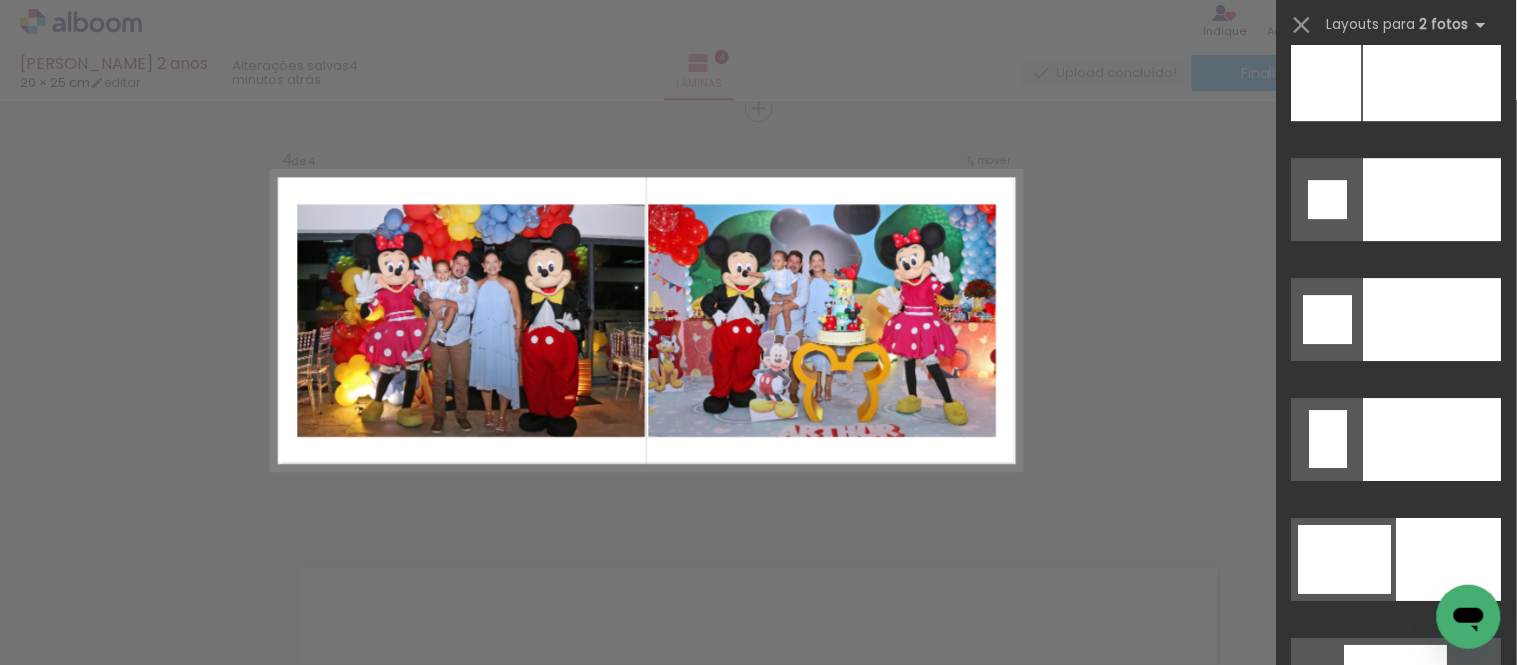 scroll, scrollTop: 9776, scrollLeft: 0, axis: vertical 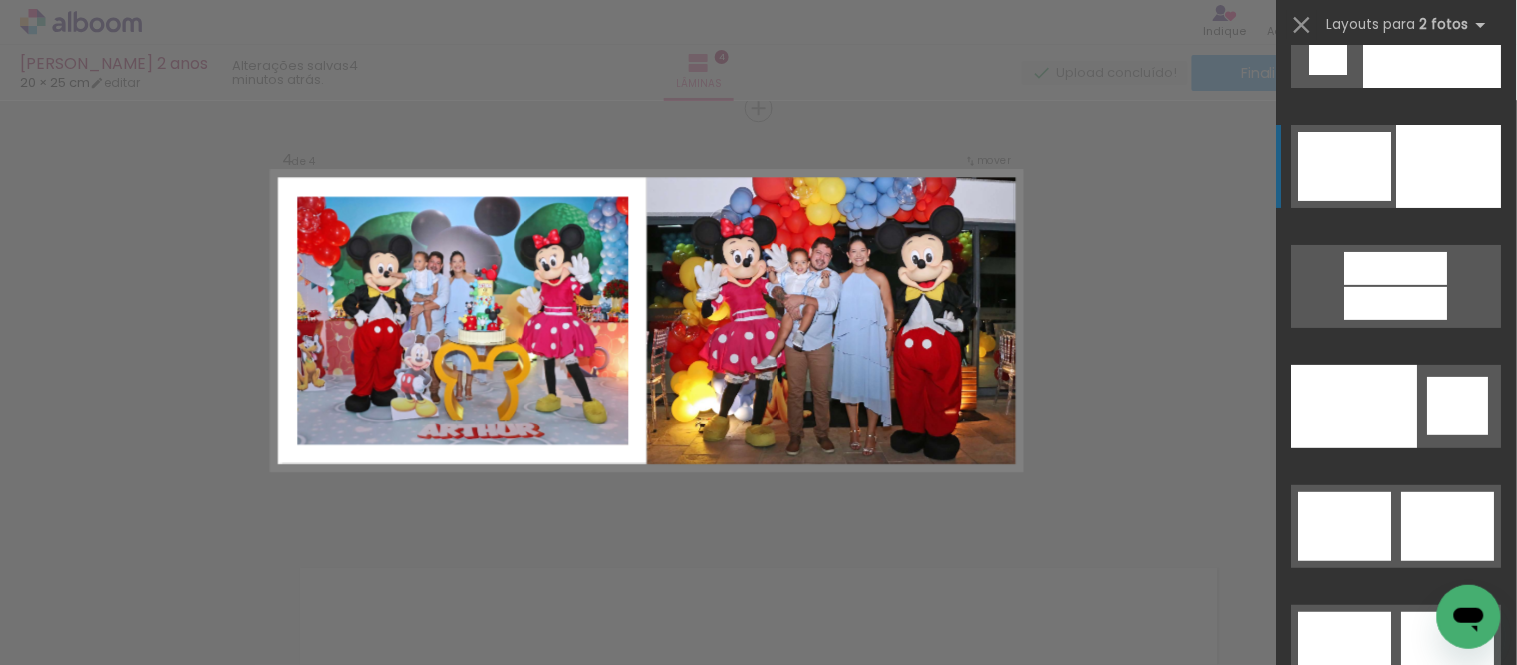 click at bounding box center (1433, -314) 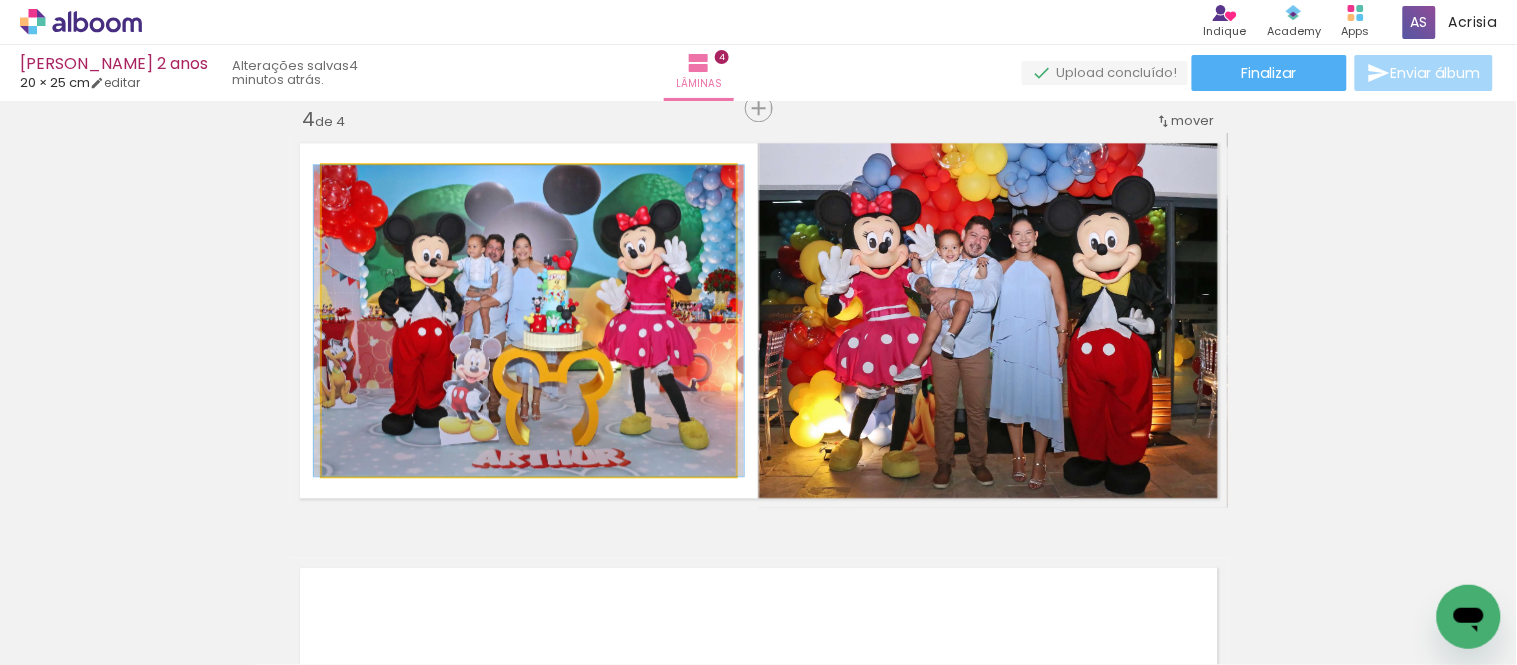 drag, startPoint x: 622, startPoint y: 346, endPoint x: 622, endPoint y: 332, distance: 14 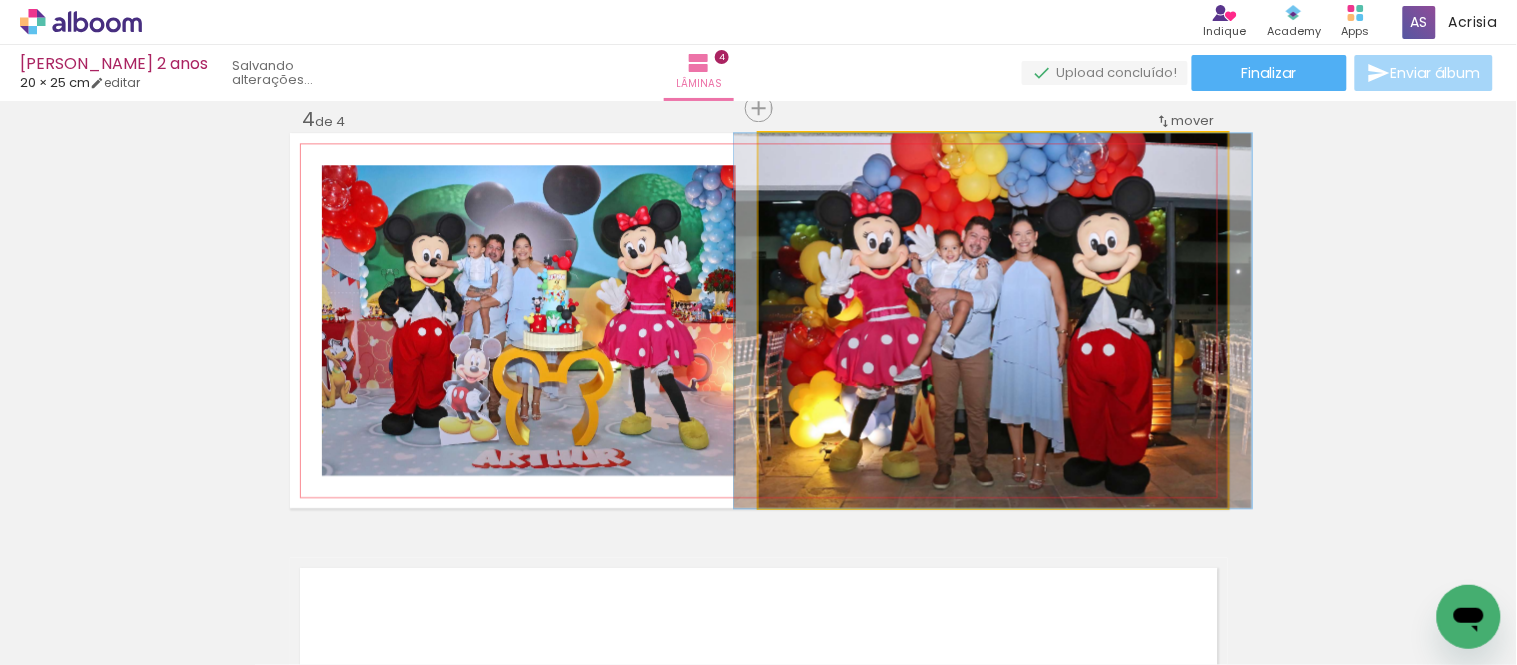 drag, startPoint x: 1017, startPoint y: 358, endPoint x: 1017, endPoint y: 343, distance: 15 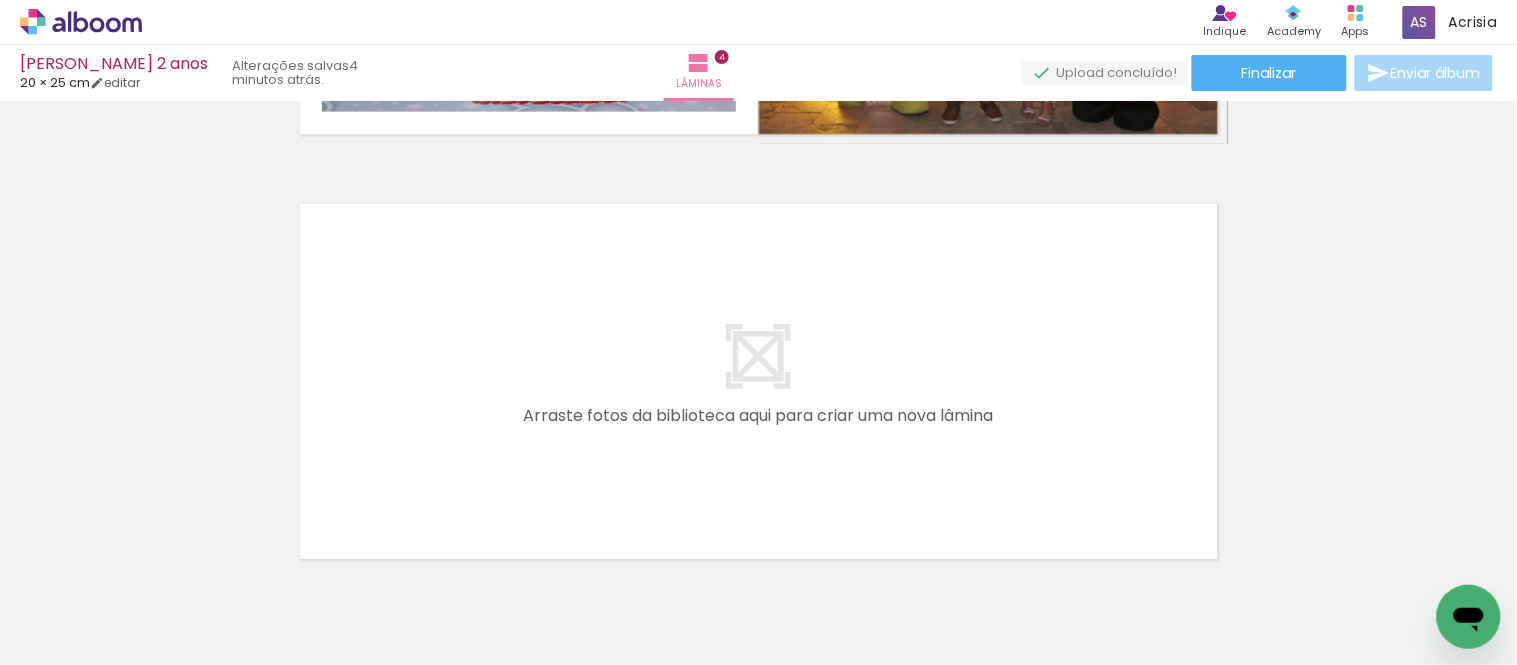 scroll, scrollTop: 1666, scrollLeft: 0, axis: vertical 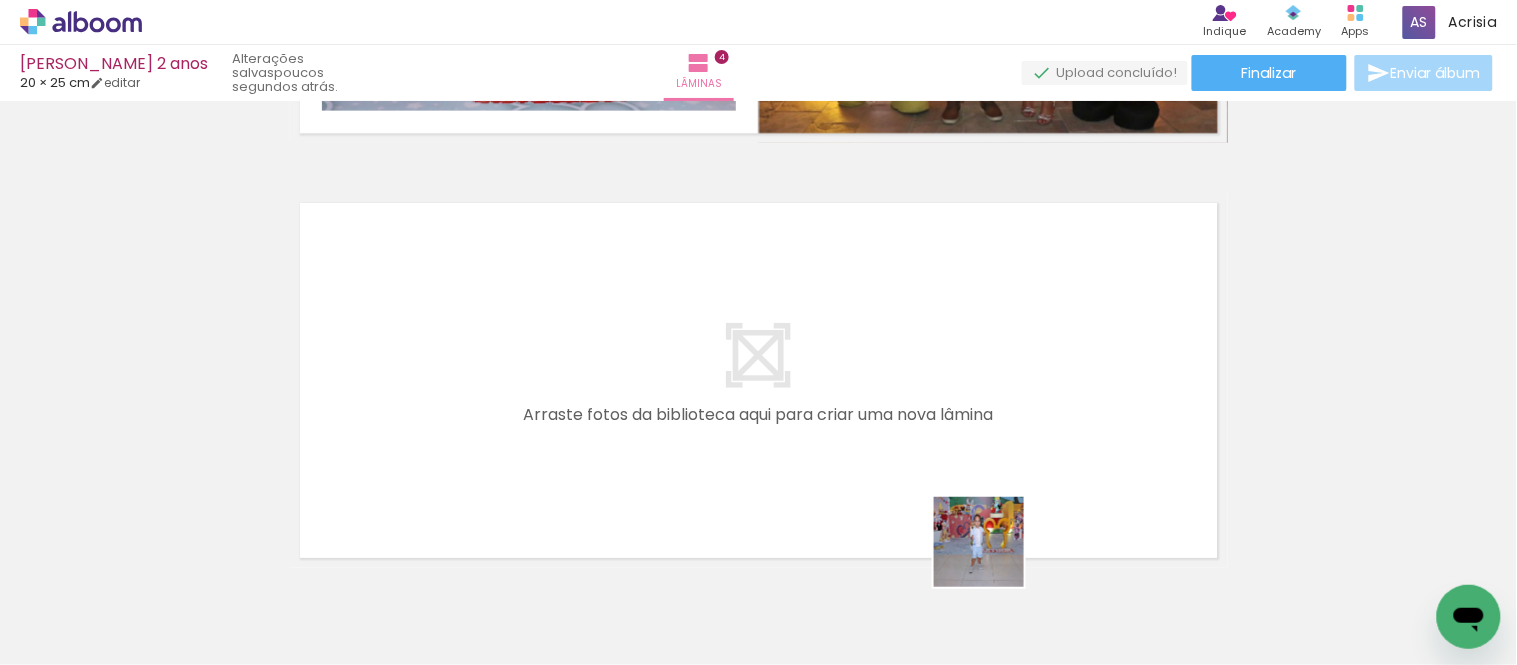 drag, startPoint x: 994, startPoint y: 563, endPoint x: 993, endPoint y: 443, distance: 120.004166 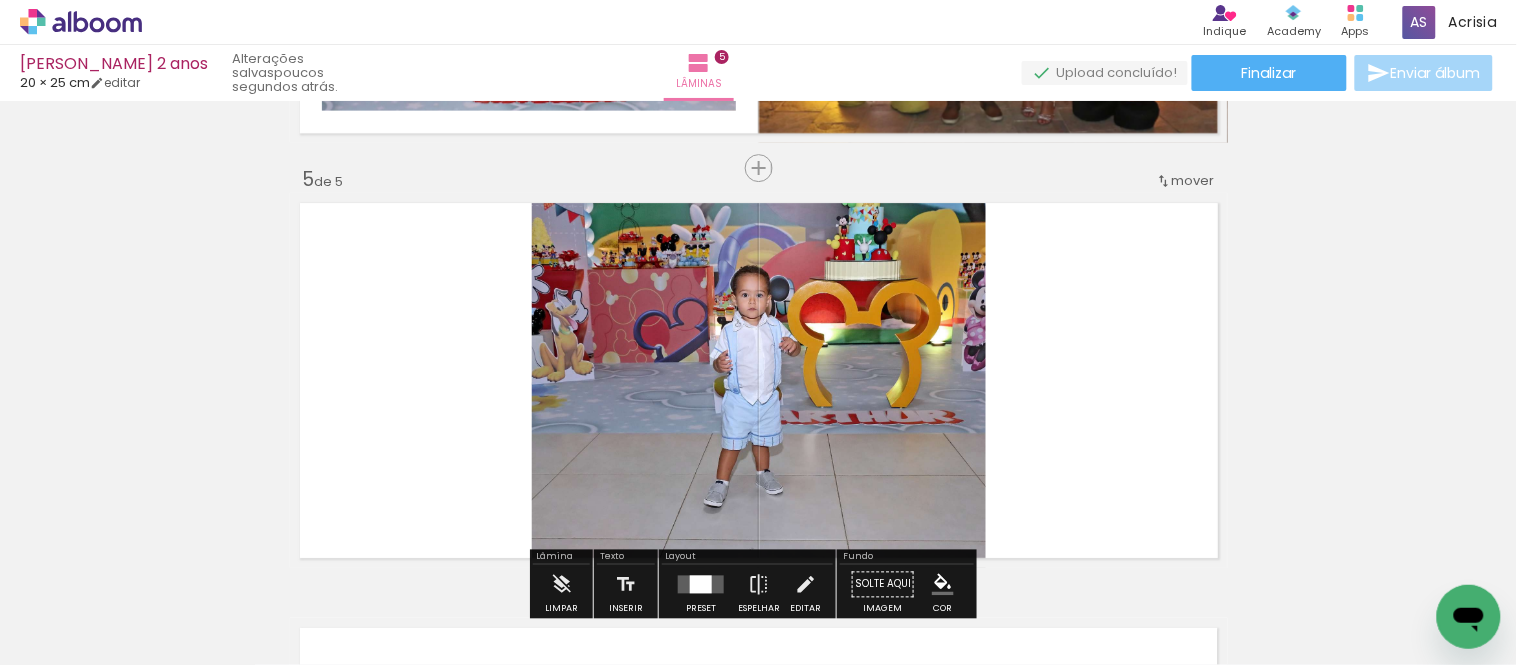 scroll, scrollTop: 1725, scrollLeft: 0, axis: vertical 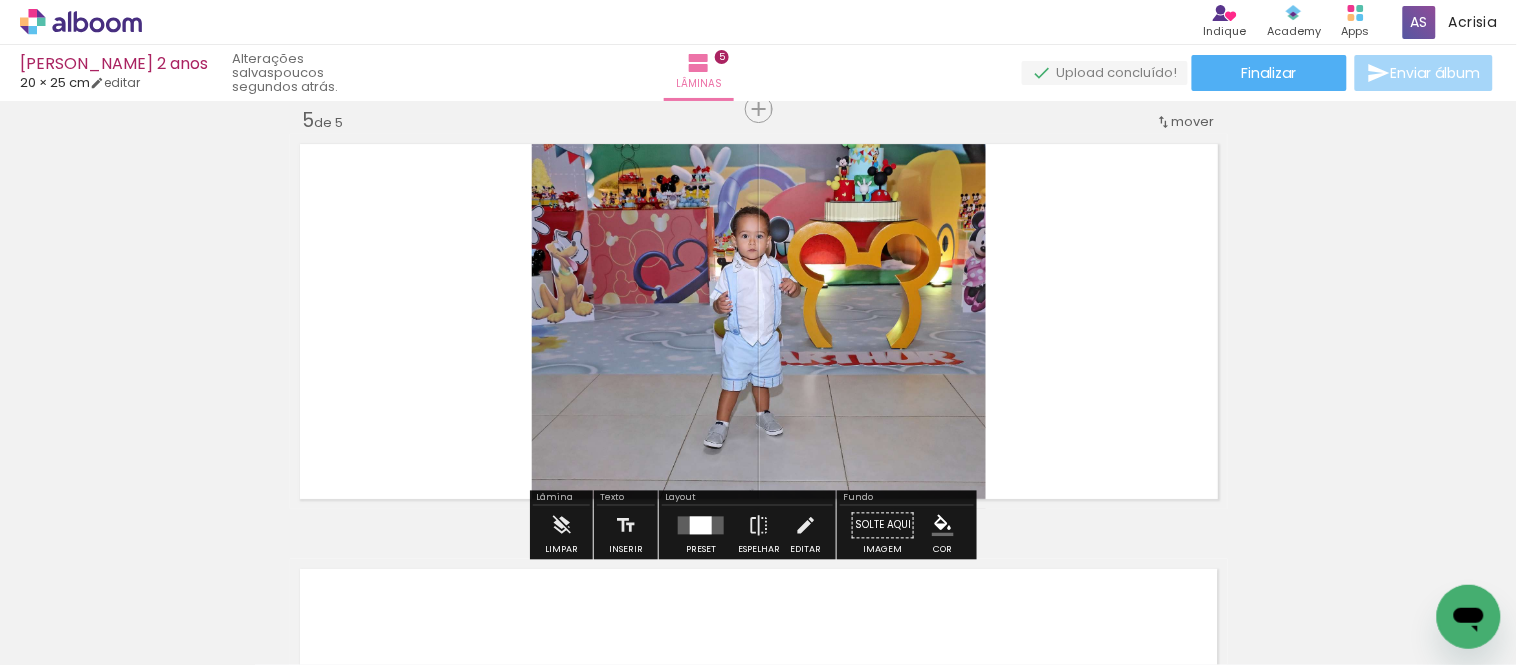 drag, startPoint x: 458, startPoint y: 522, endPoint x: 451, endPoint y: 411, distance: 111.220505 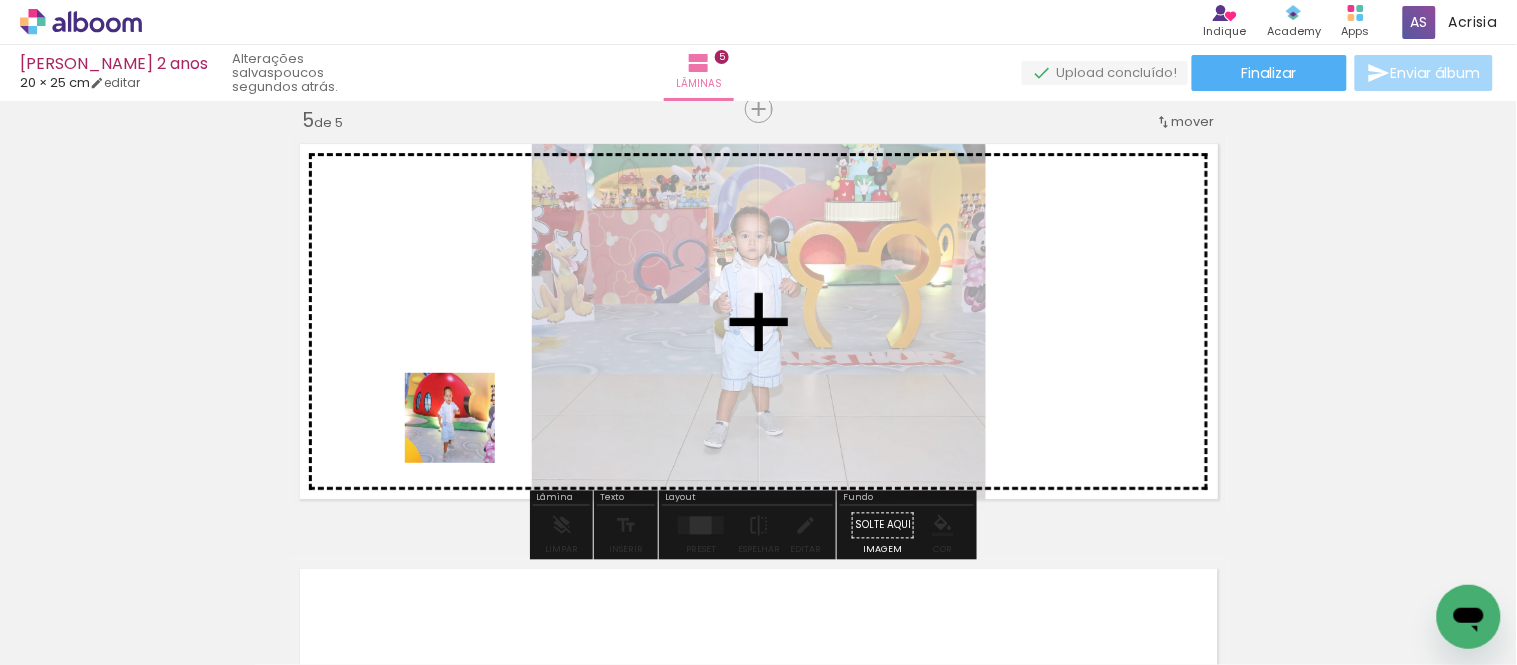 drag, startPoint x: 465, startPoint y: 544, endPoint x: 498, endPoint y: 473, distance: 78.29432 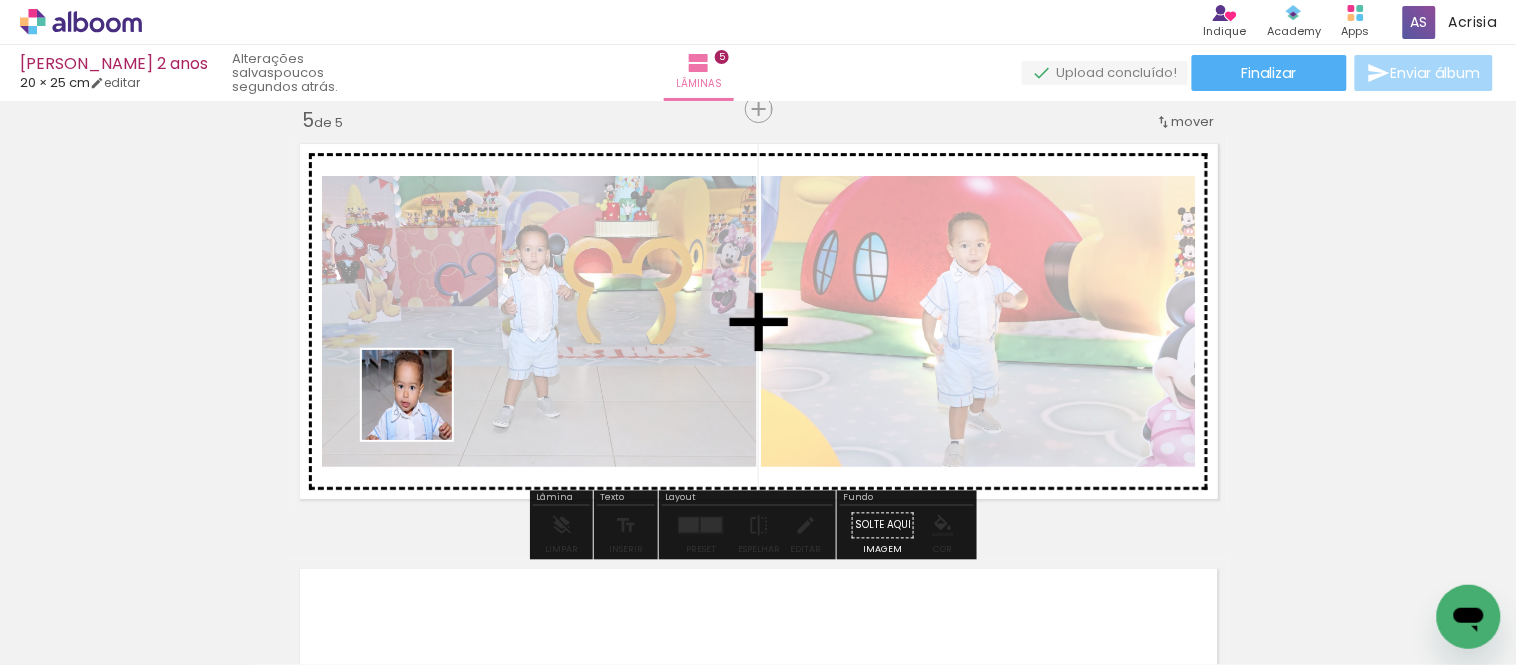 drag, startPoint x: 366, startPoint y: 587, endPoint x: 528, endPoint y: 552, distance: 165.73775 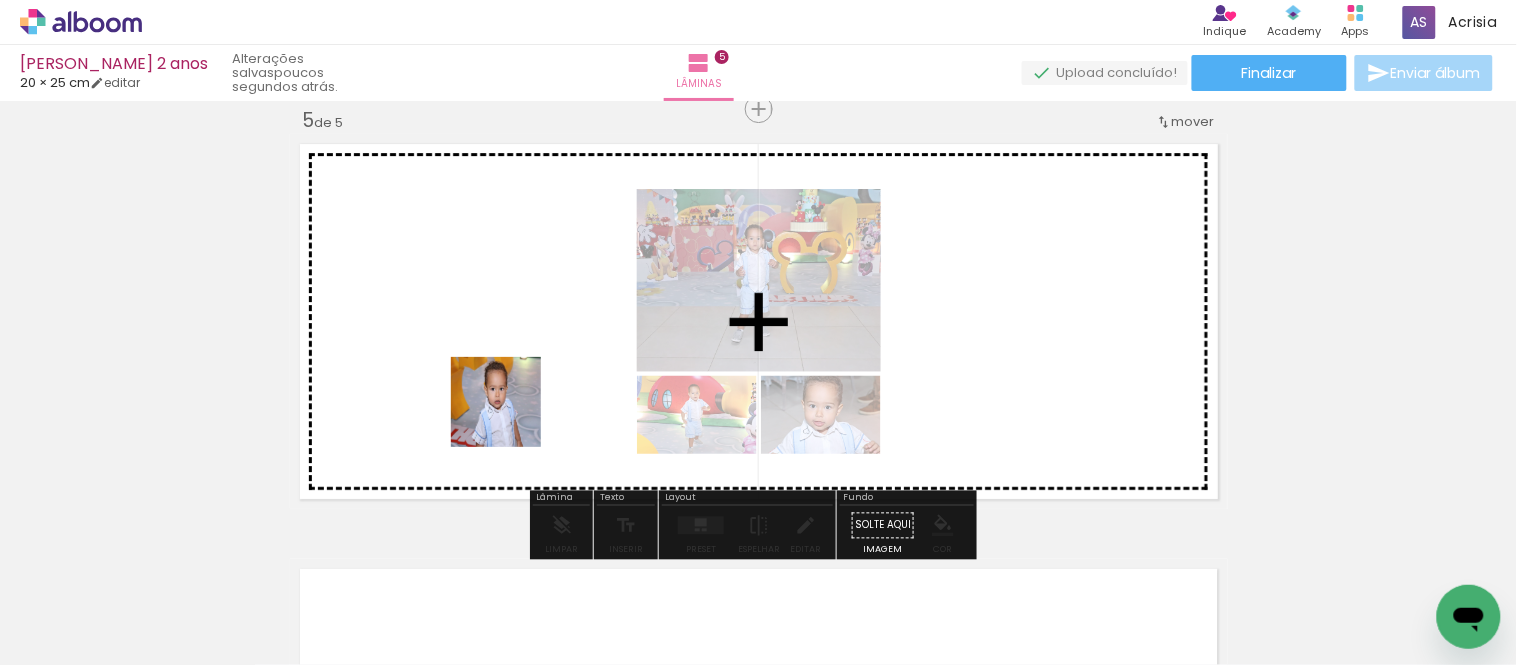 drag, startPoint x: 537, startPoint y: 582, endPoint x: 610, endPoint y: 567, distance: 74.52516 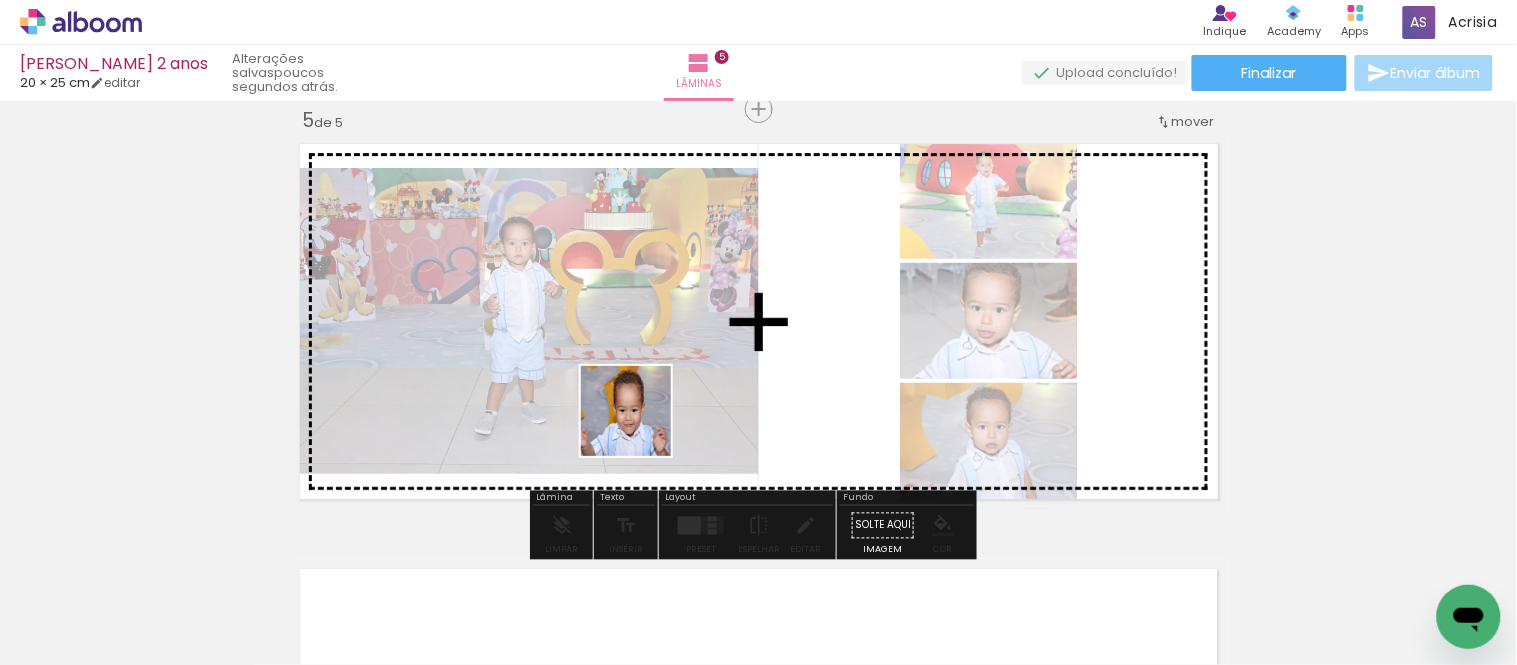 drag, startPoint x: 647, startPoint y: 592, endPoint x: 637, endPoint y: 414, distance: 178.28067 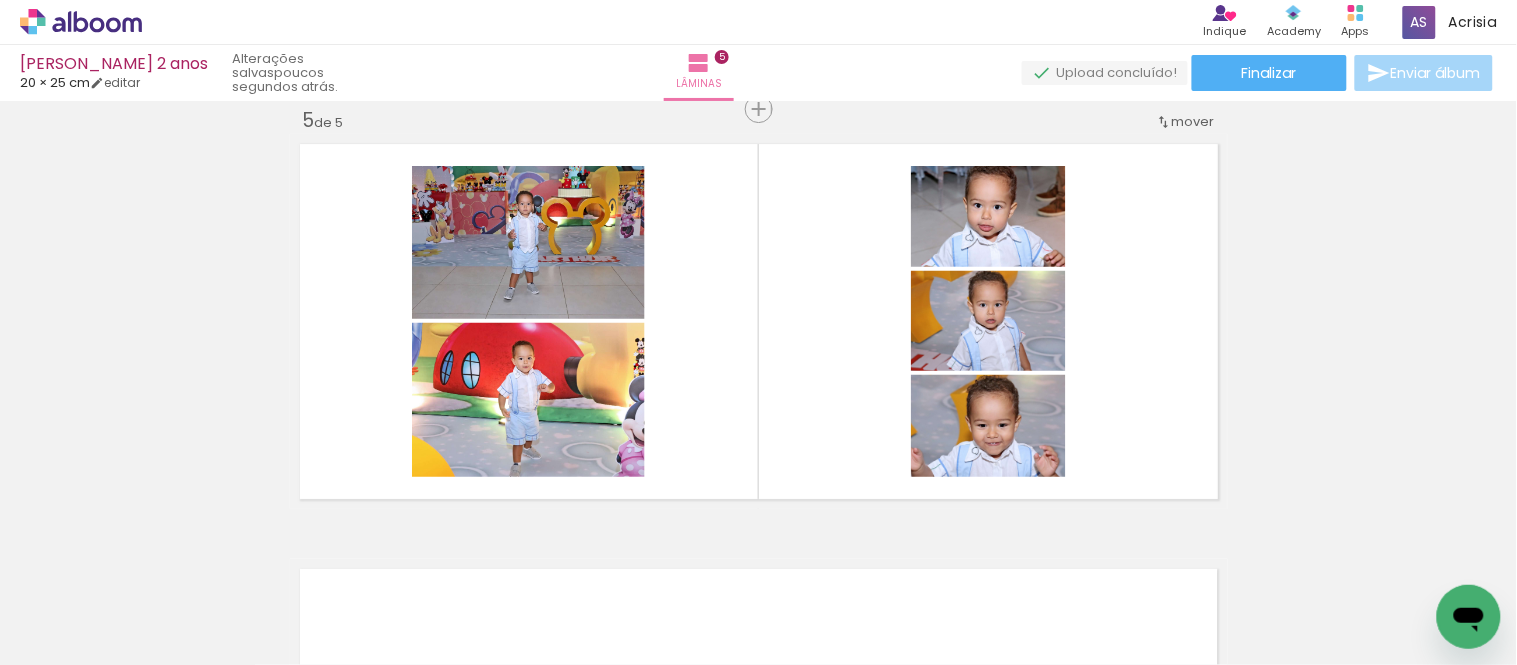 scroll, scrollTop: 0, scrollLeft: 1672, axis: horizontal 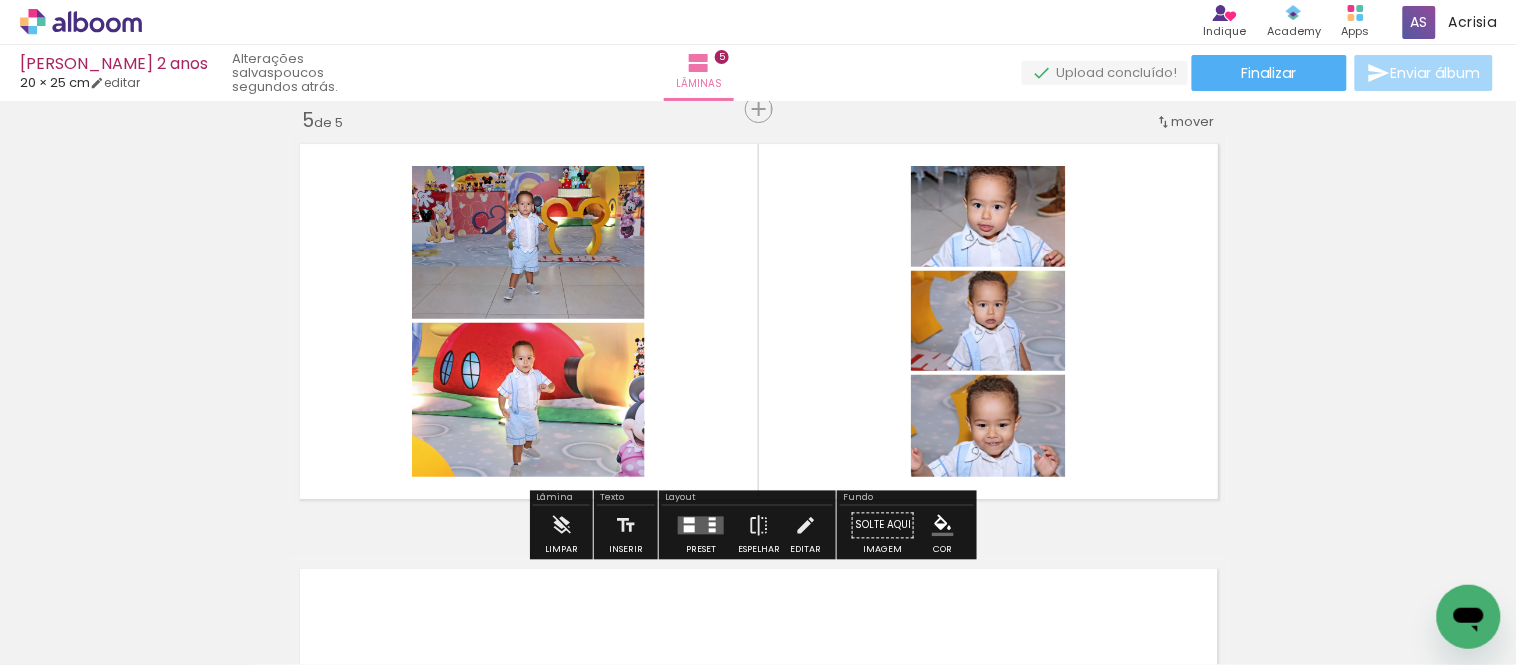 click at bounding box center [701, 525] 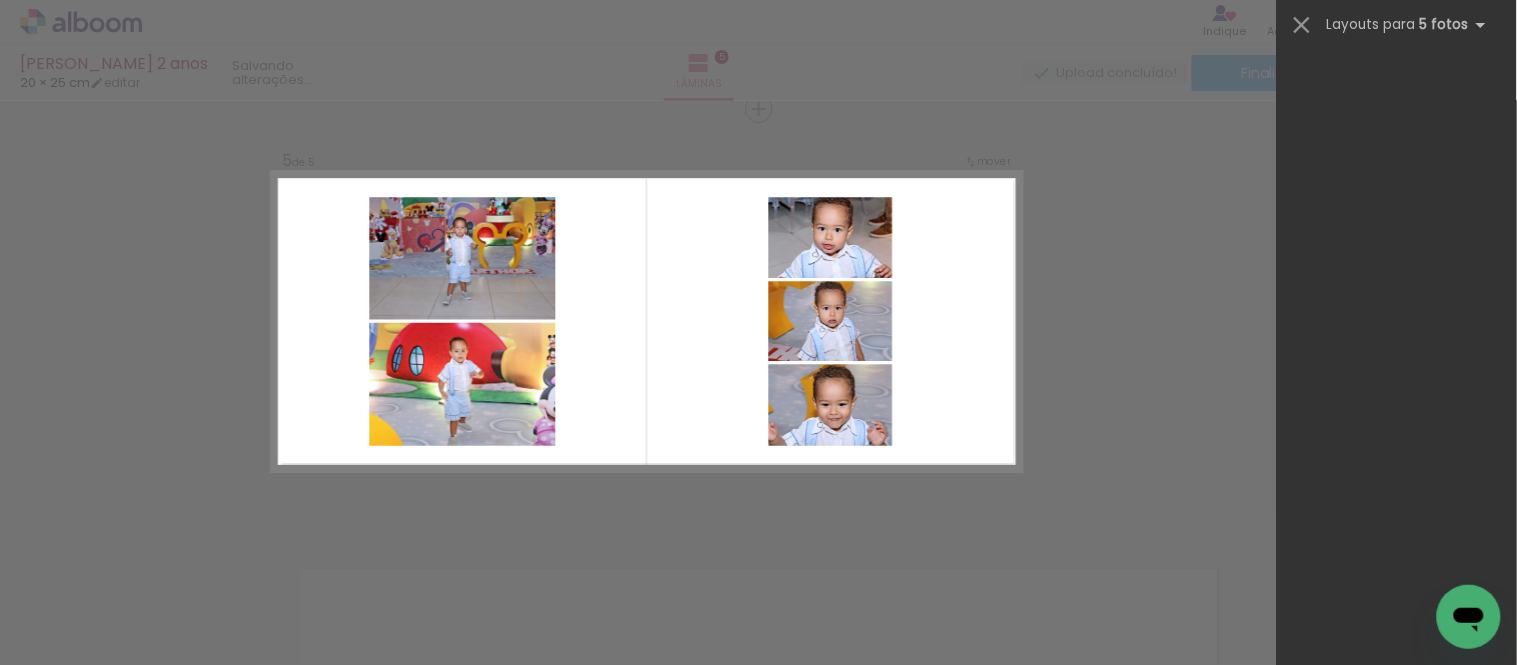 scroll, scrollTop: 0, scrollLeft: 0, axis: both 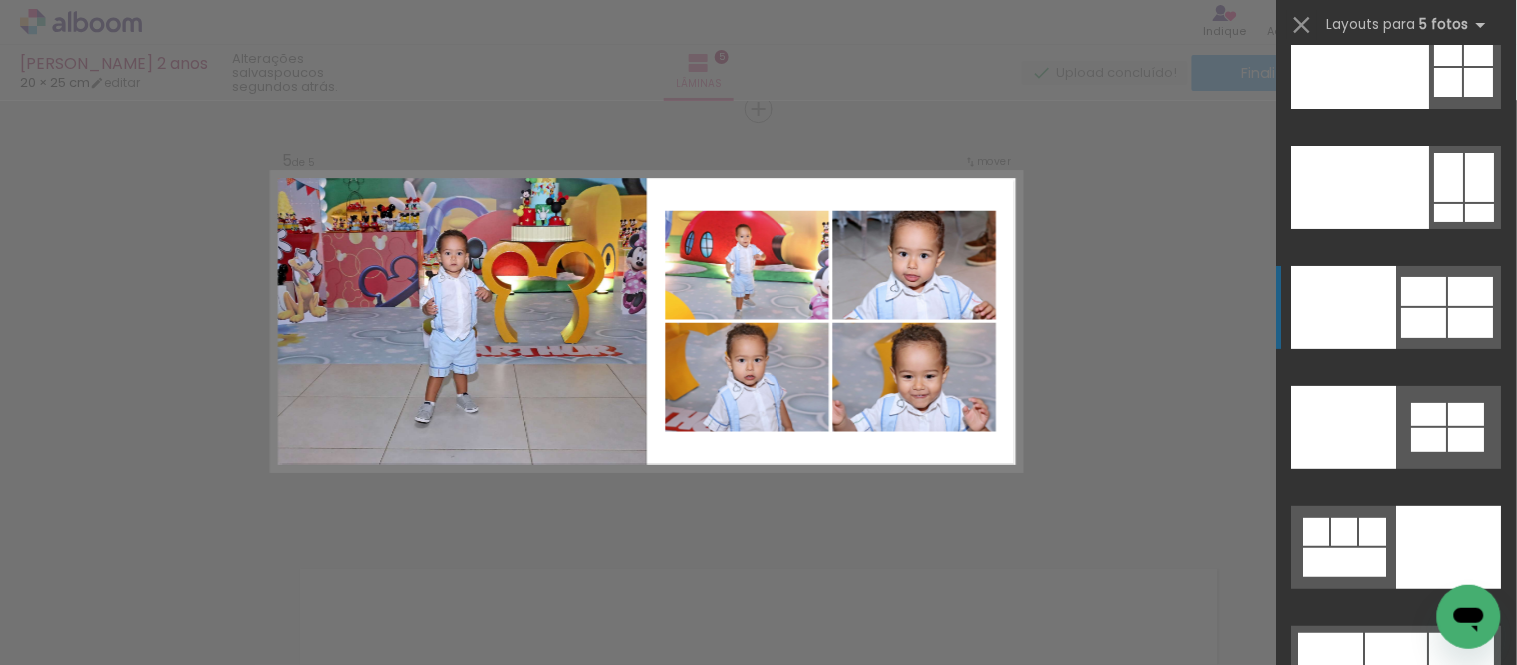 click at bounding box center [1424, 291] 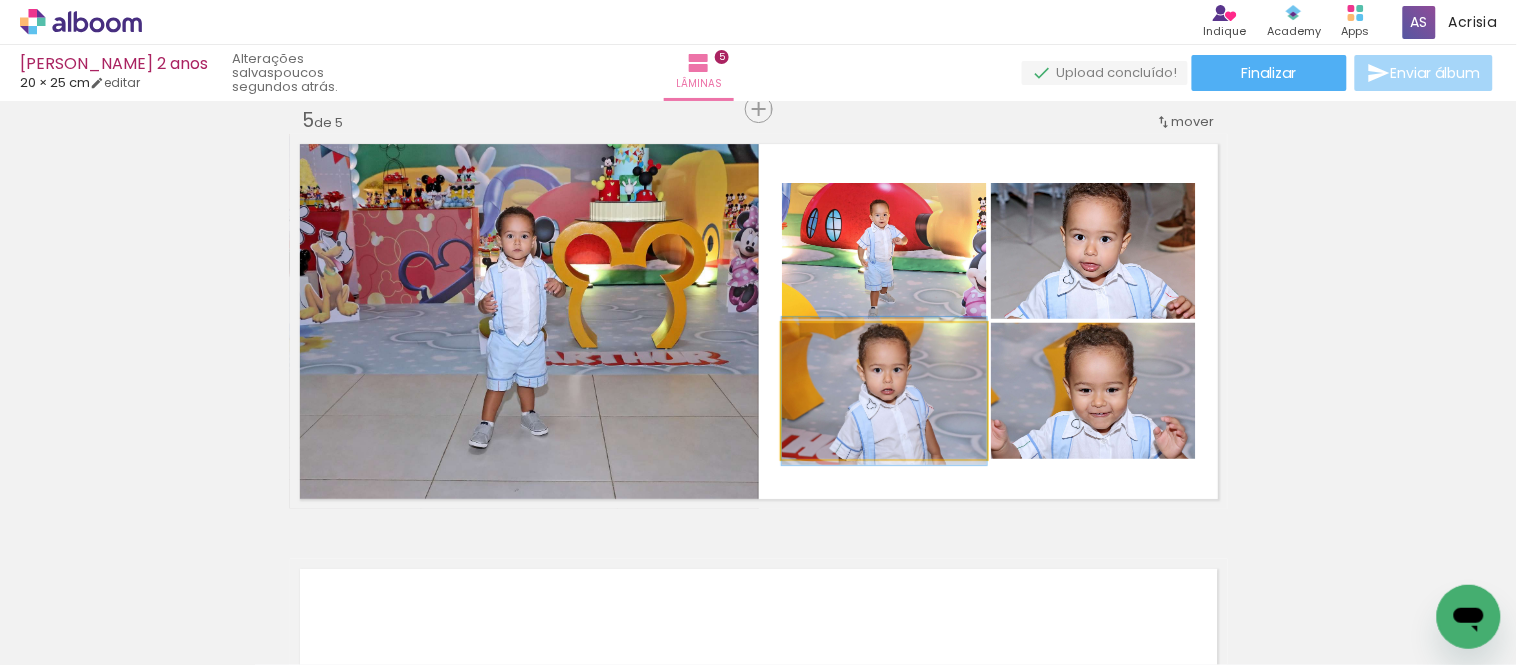 drag, startPoint x: 916, startPoint y: 420, endPoint x: 604, endPoint y: 393, distance: 313.16608 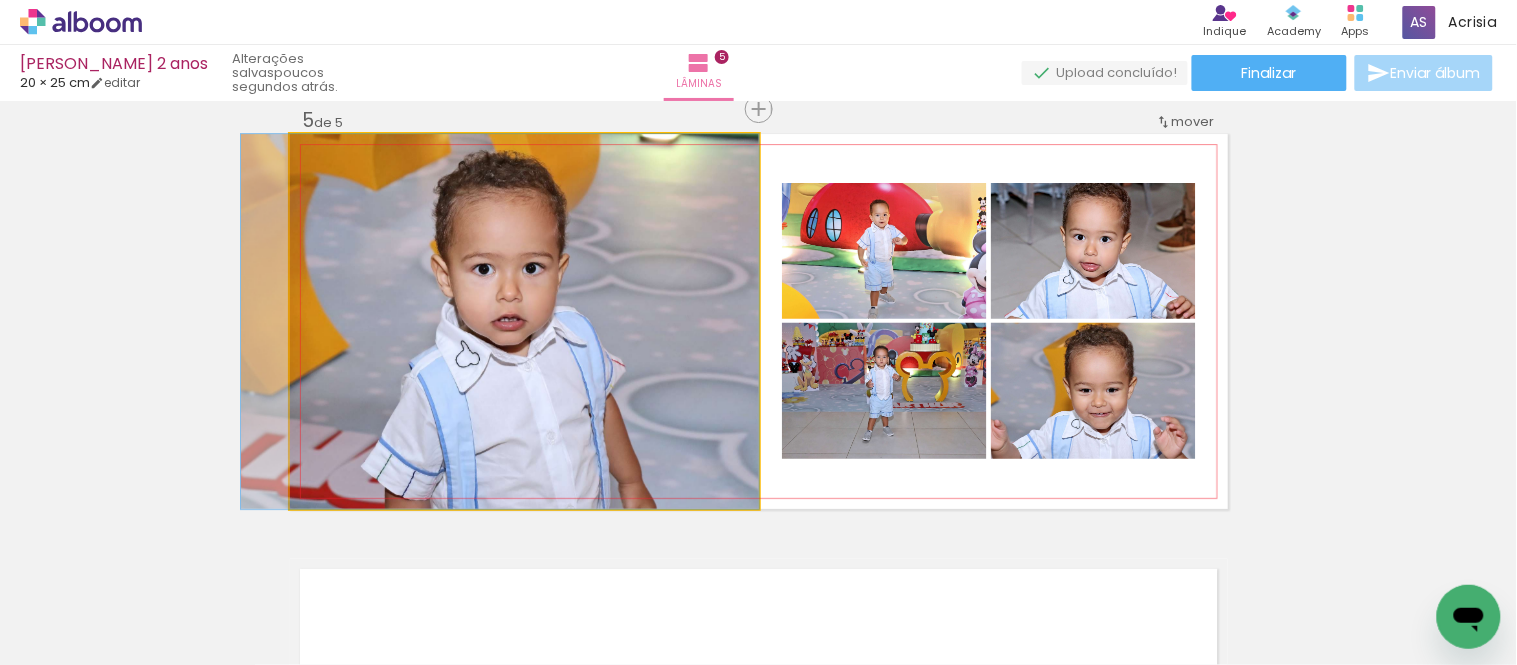 drag, startPoint x: 616, startPoint y: 313, endPoint x: 517, endPoint y: 298, distance: 100.12991 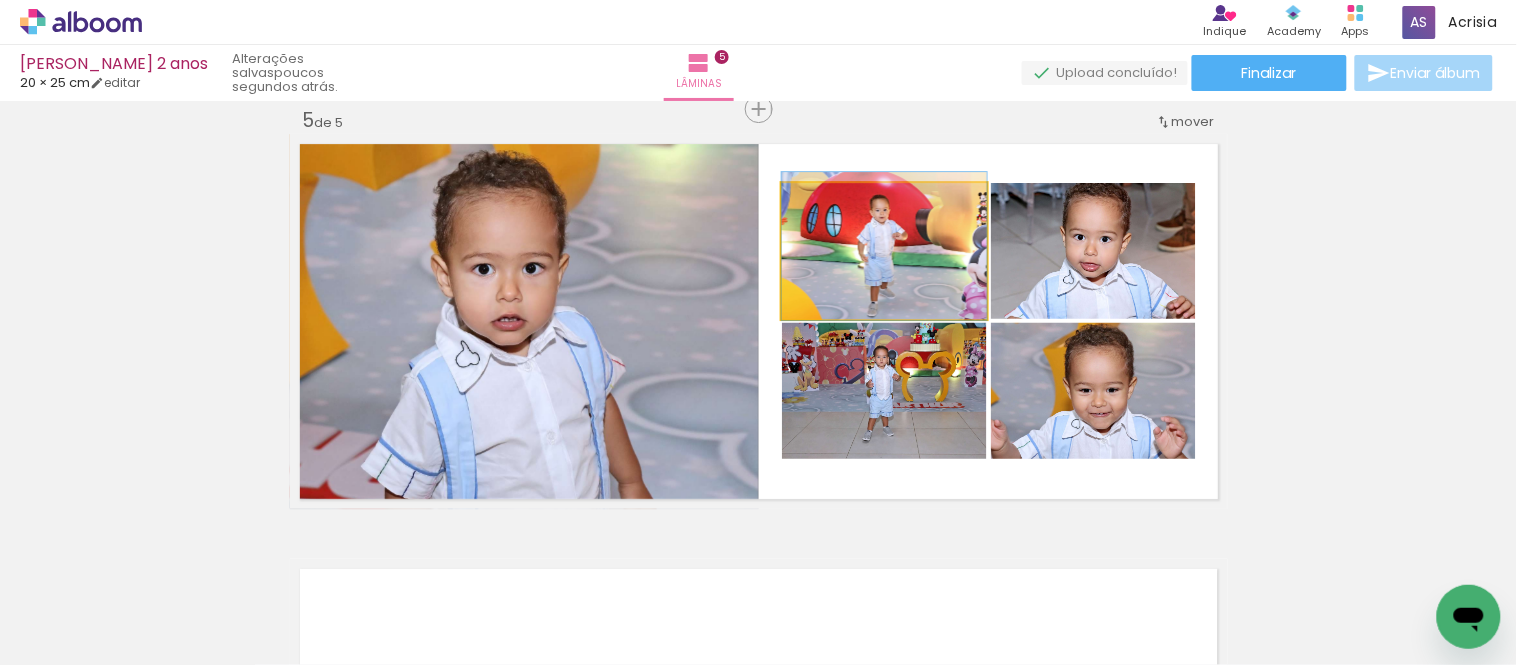 drag, startPoint x: 897, startPoint y: 260, endPoint x: 875, endPoint y: 255, distance: 22.561028 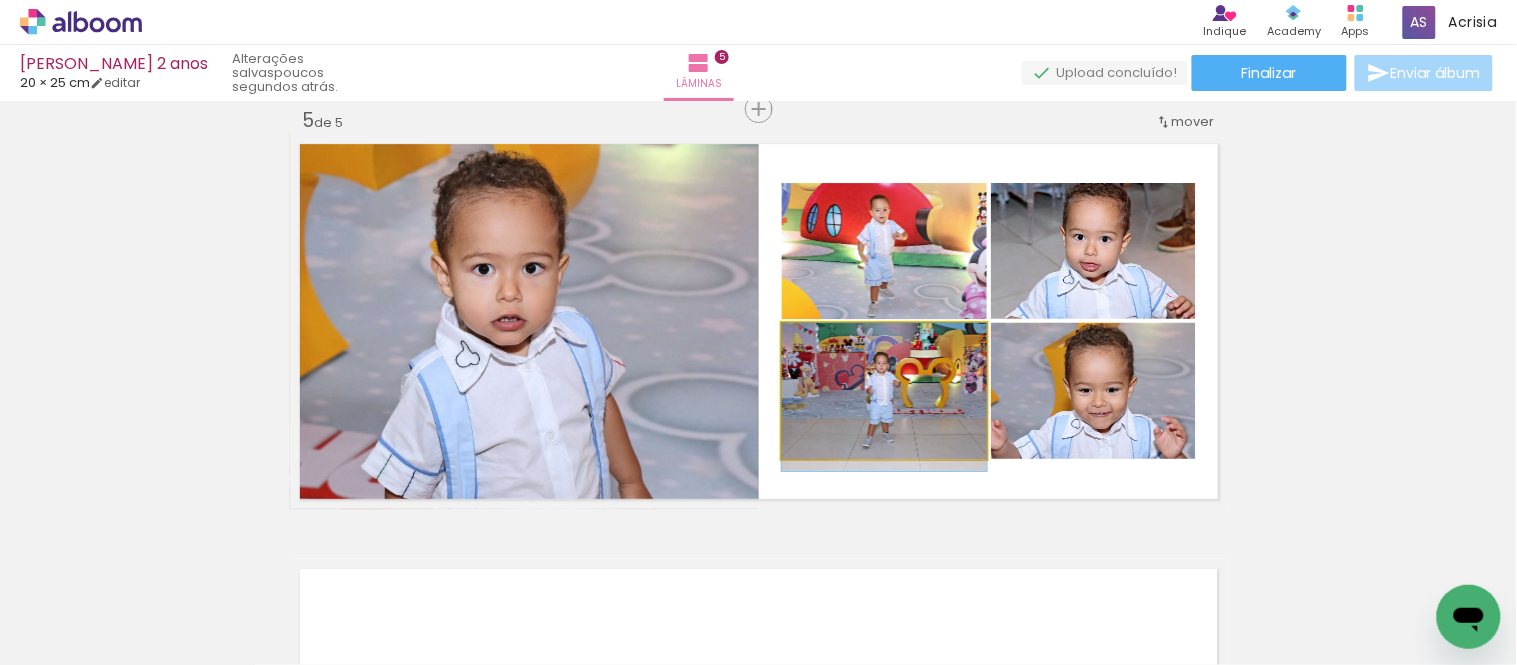 drag, startPoint x: 920, startPoint y: 395, endPoint x: 895, endPoint y: 412, distance: 30.232433 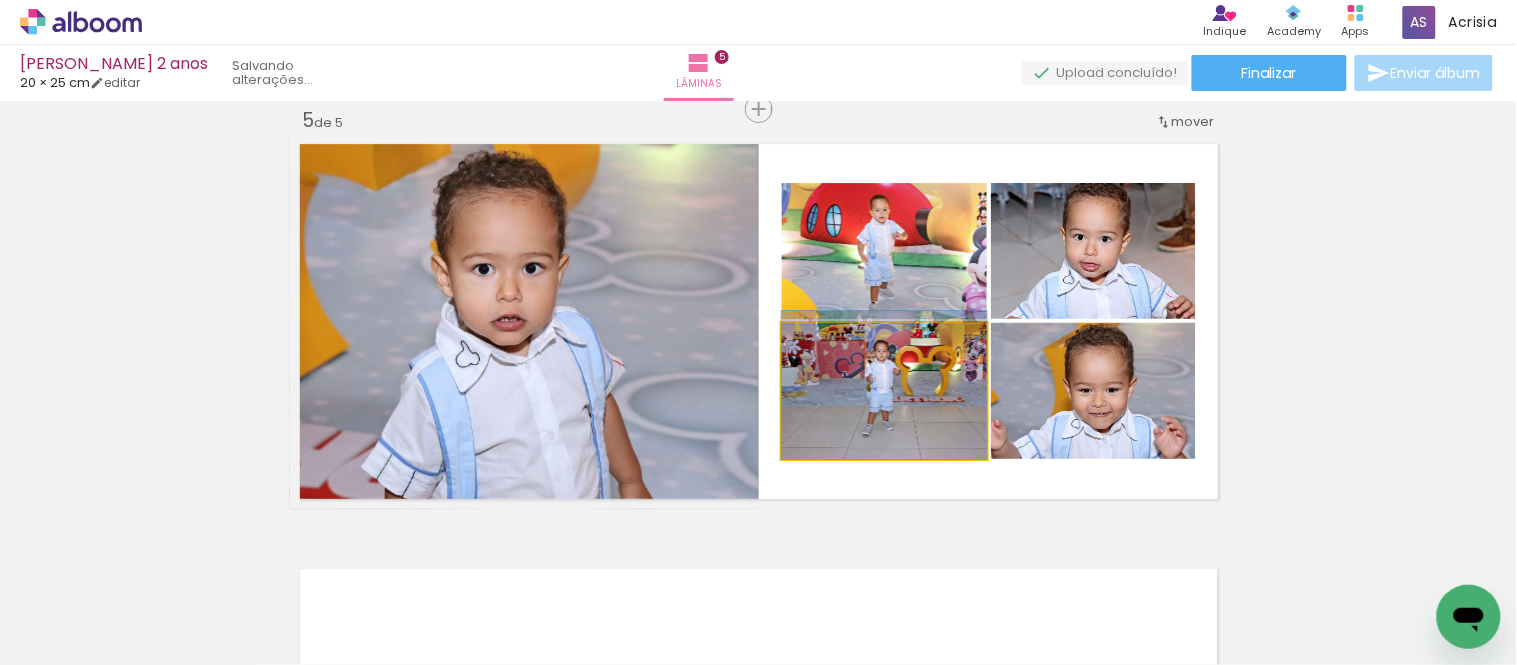 drag, startPoint x: 898, startPoint y: 413, endPoint x: 1076, endPoint y: 293, distance: 214.67184 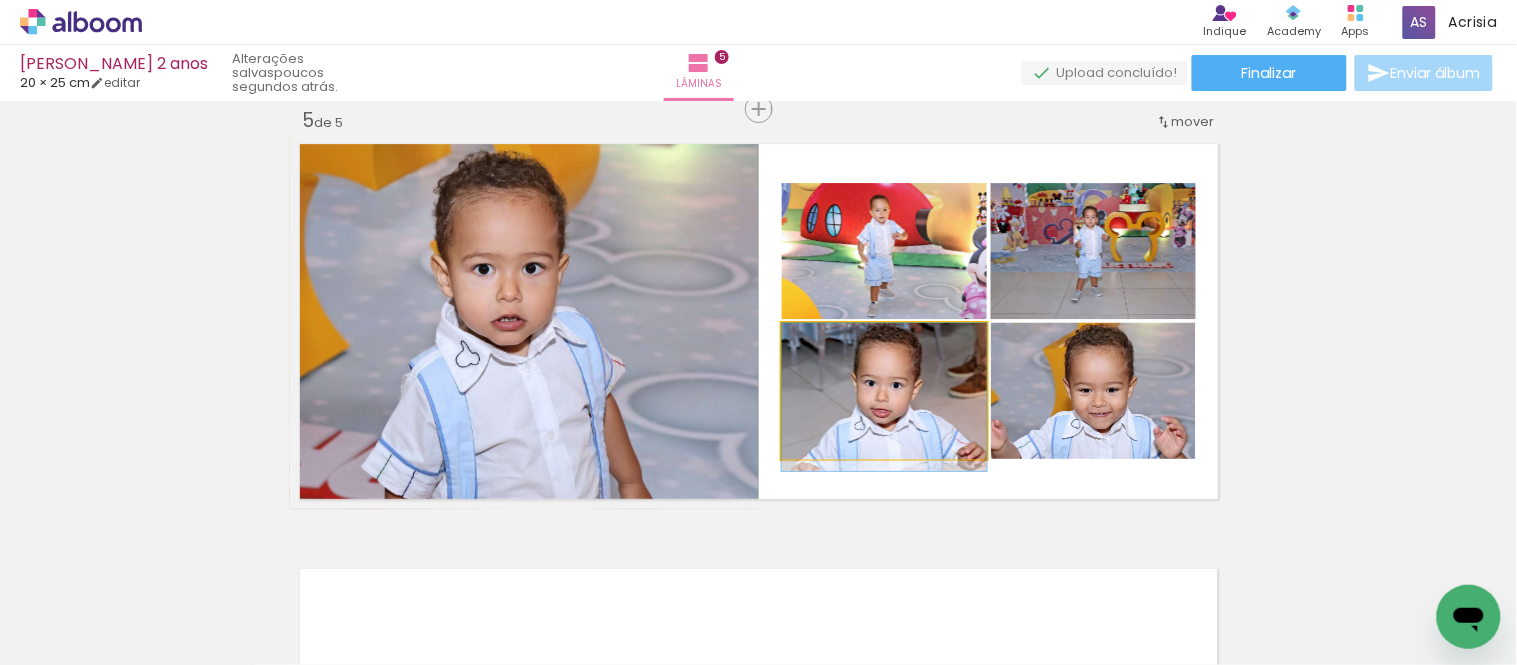 drag, startPoint x: 921, startPoint y: 397, endPoint x: 895, endPoint y: 405, distance: 27.202942 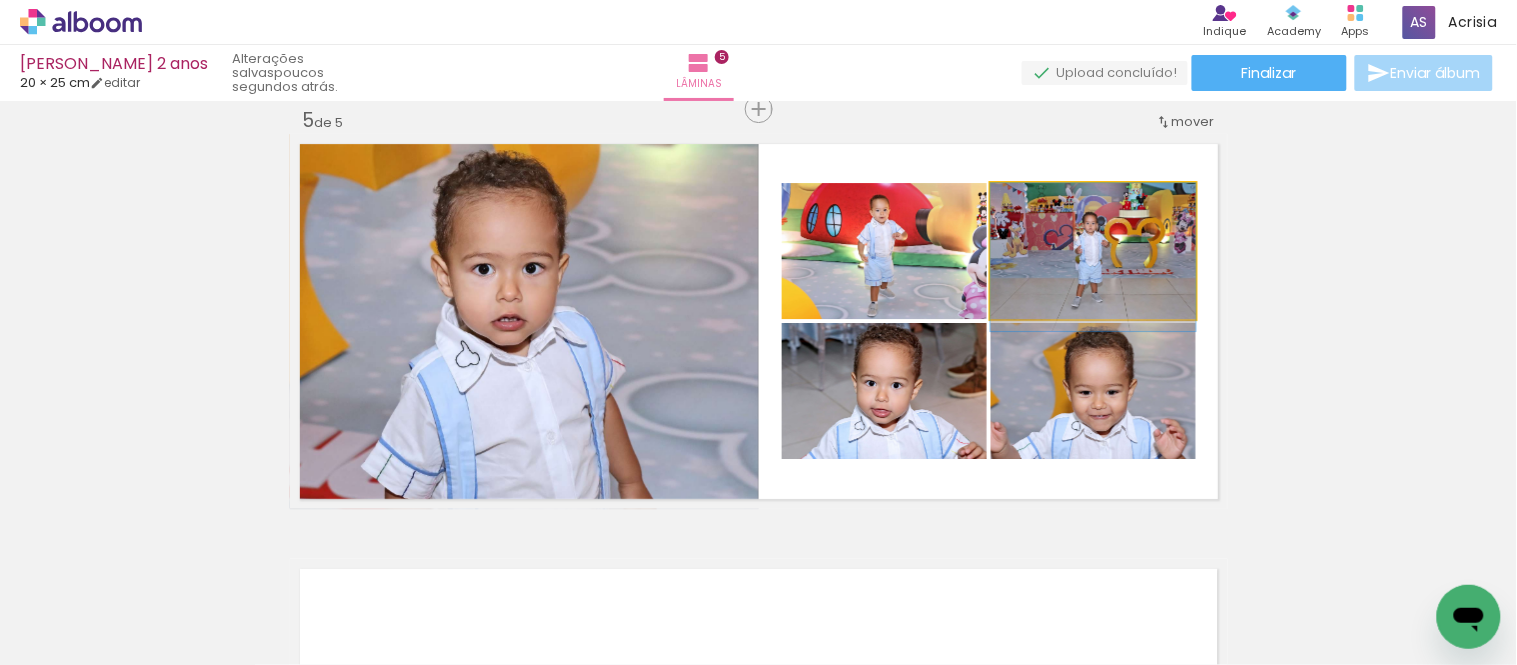drag, startPoint x: 1123, startPoint y: 266, endPoint x: 1092, endPoint y: 224, distance: 52.201534 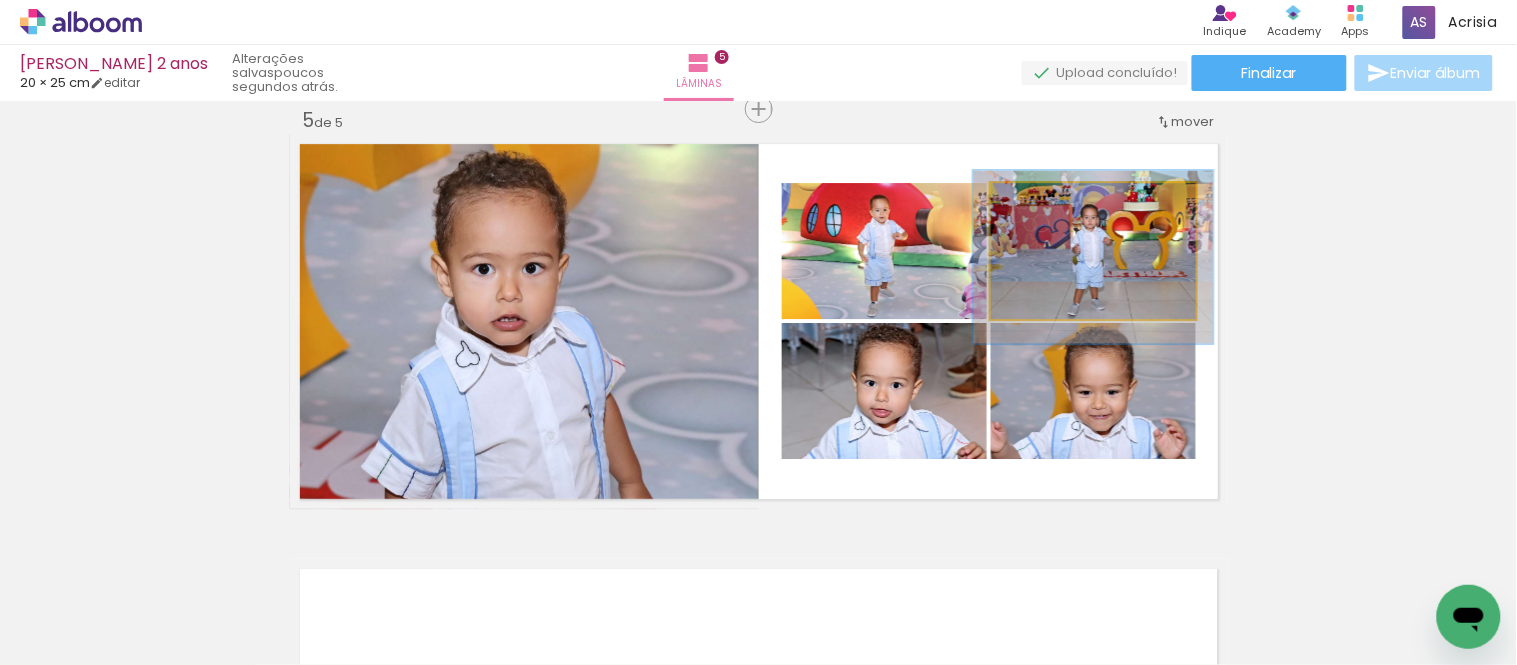 drag, startPoint x: 1032, startPoint y: 201, endPoint x: 1043, endPoint y: 217, distance: 19.416489 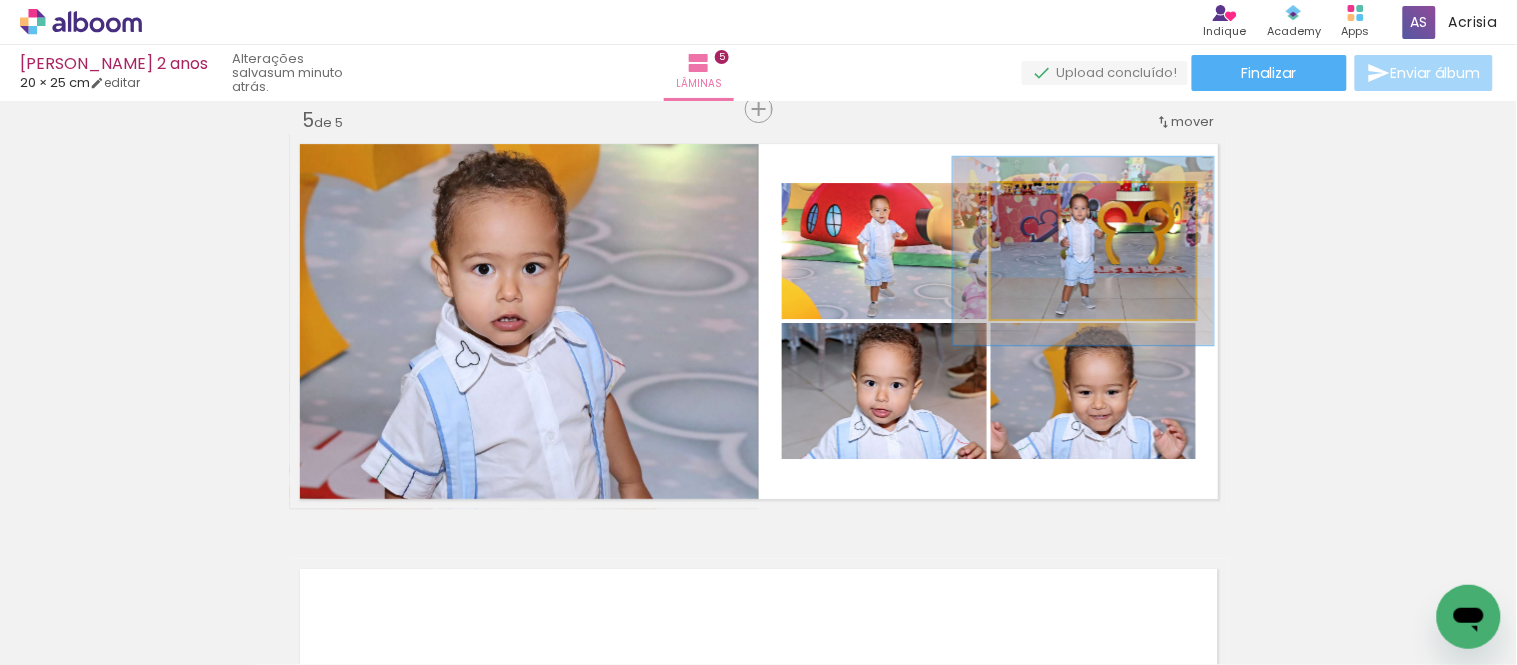 drag, startPoint x: 1044, startPoint y: 208, endPoint x: 1051, endPoint y: 216, distance: 10.630146 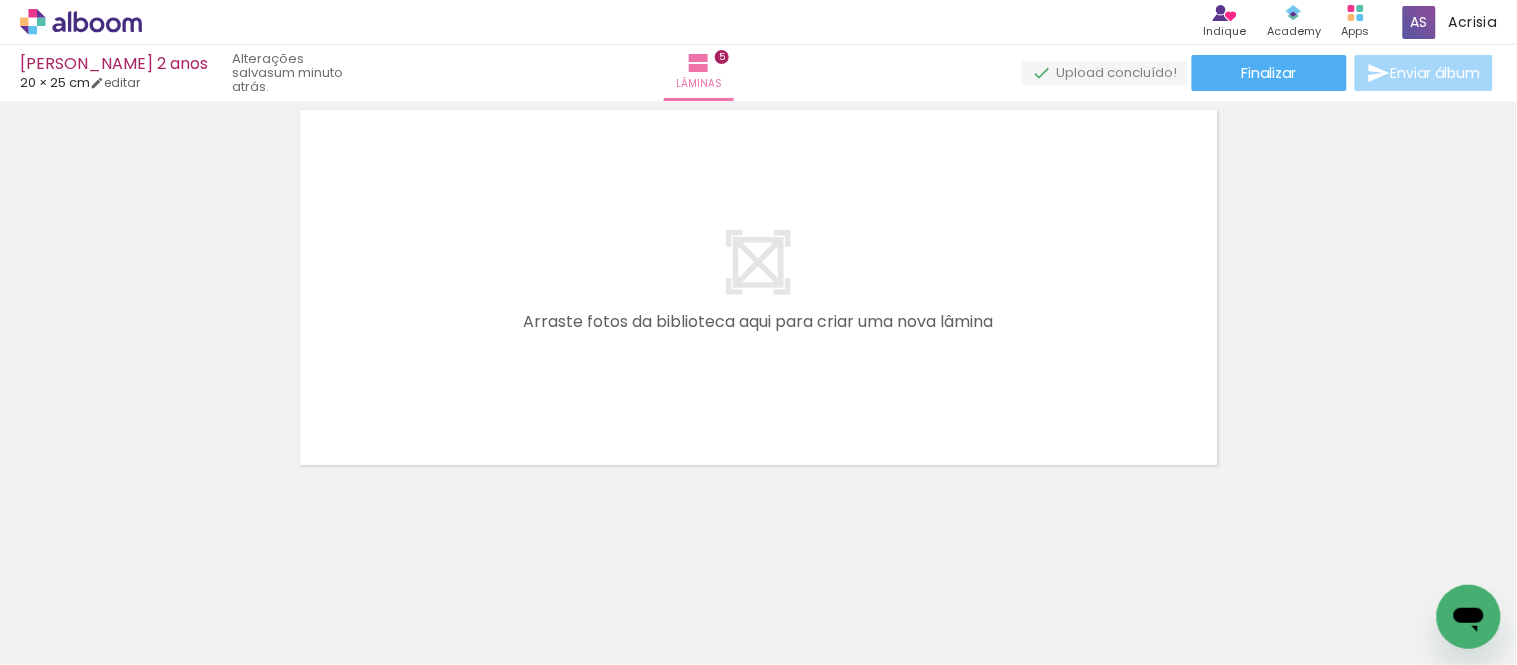 scroll, scrollTop: 2188, scrollLeft: 0, axis: vertical 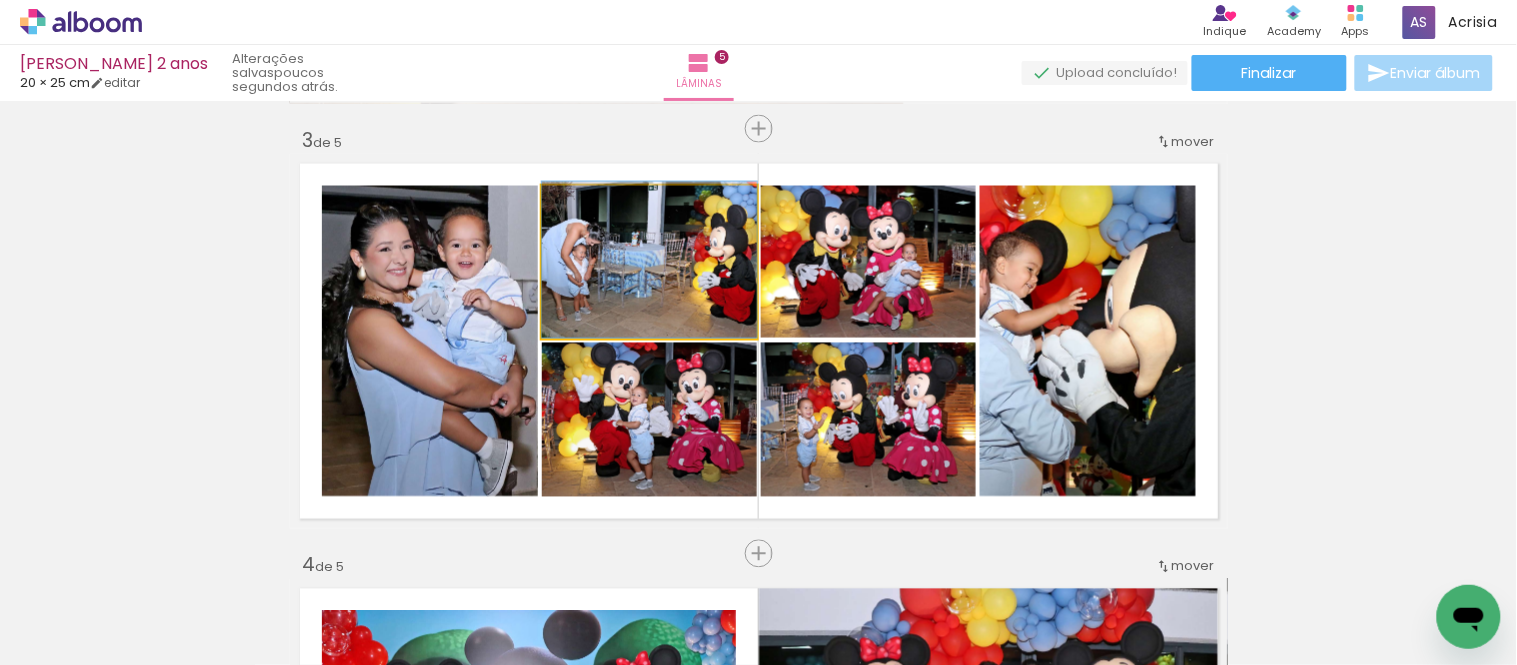 drag, startPoint x: 633, startPoint y: 298, endPoint x: 623, endPoint y: 293, distance: 11.18034 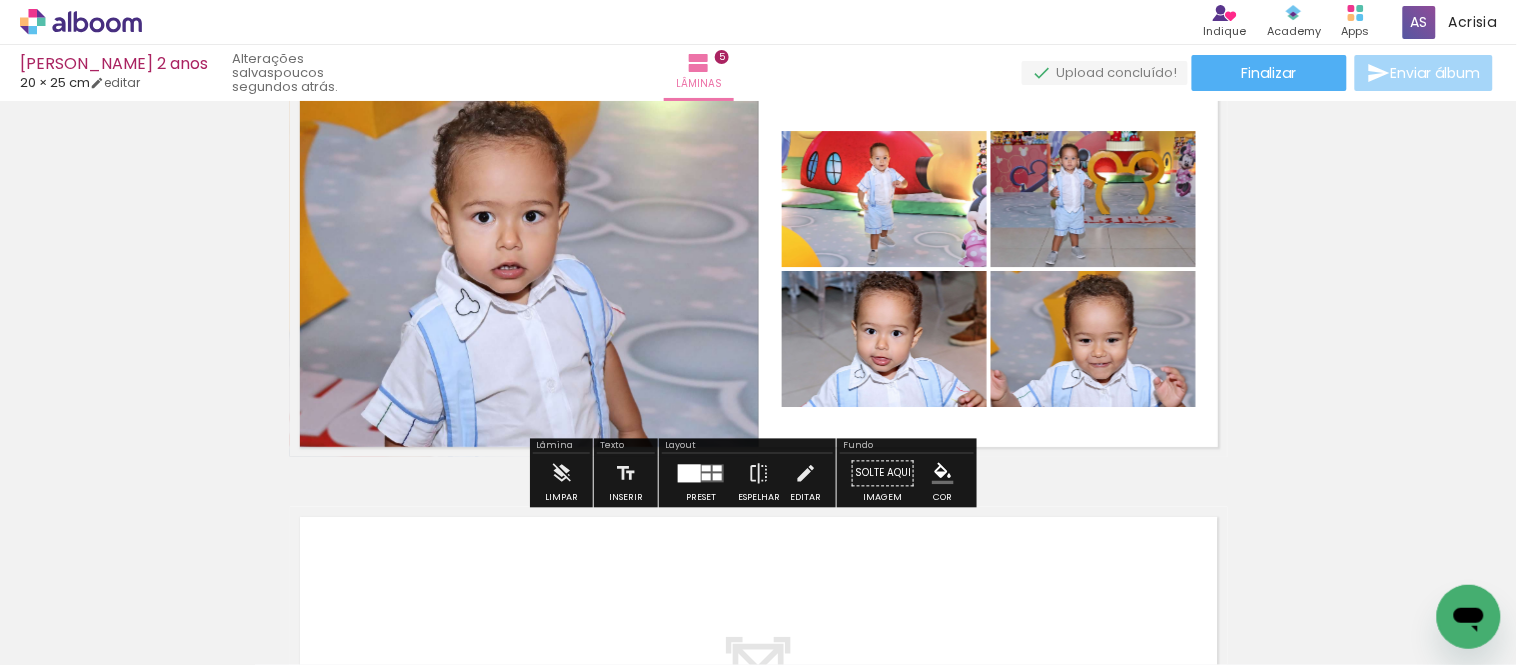 scroll, scrollTop: 1888, scrollLeft: 0, axis: vertical 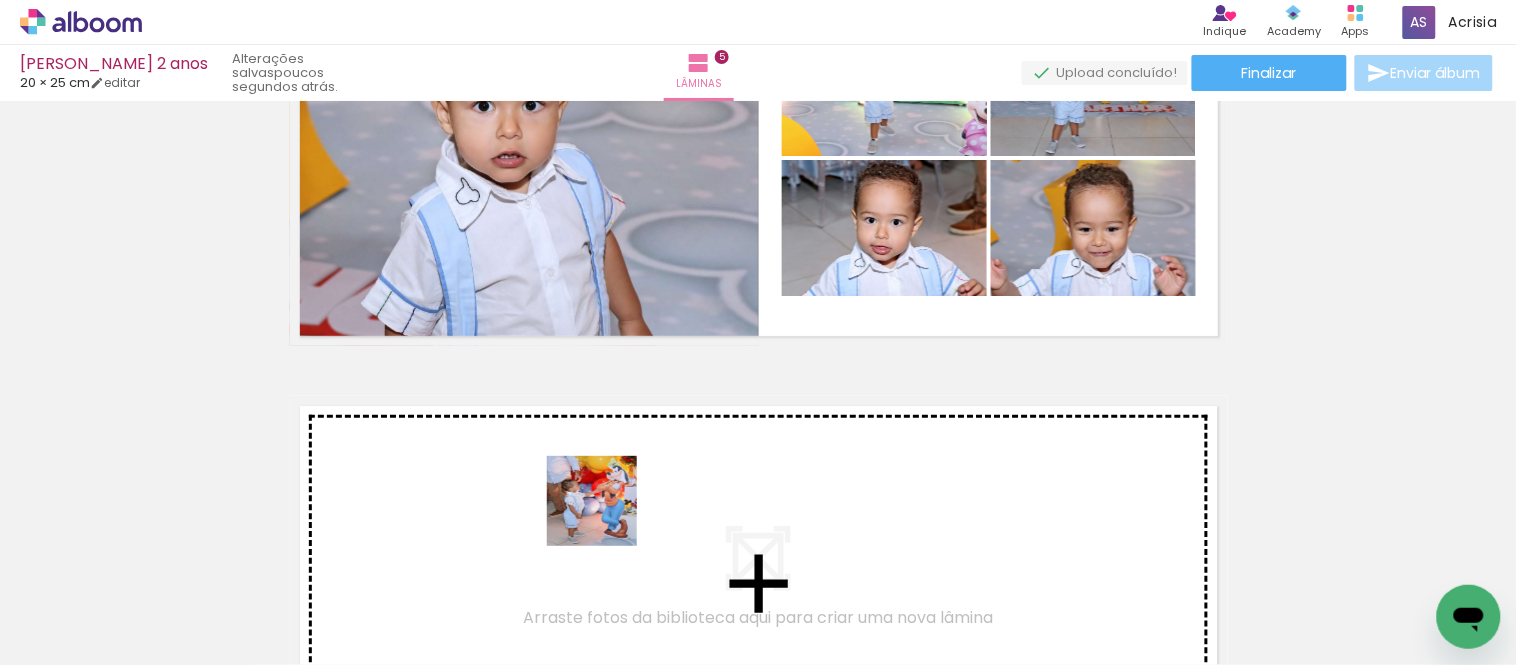 drag, startPoint x: 608, startPoint y: 586, endPoint x: 605, endPoint y: 505, distance: 81.055534 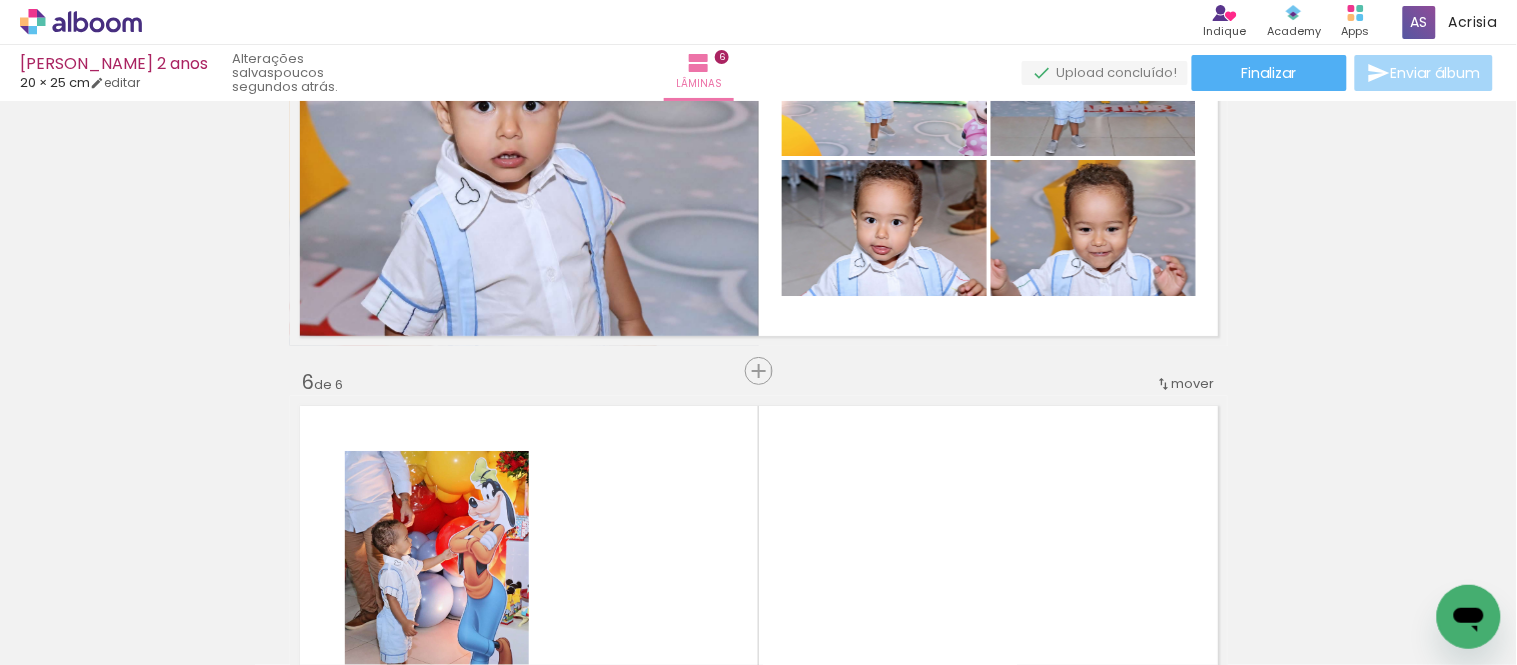scroll, scrollTop: 2151, scrollLeft: 0, axis: vertical 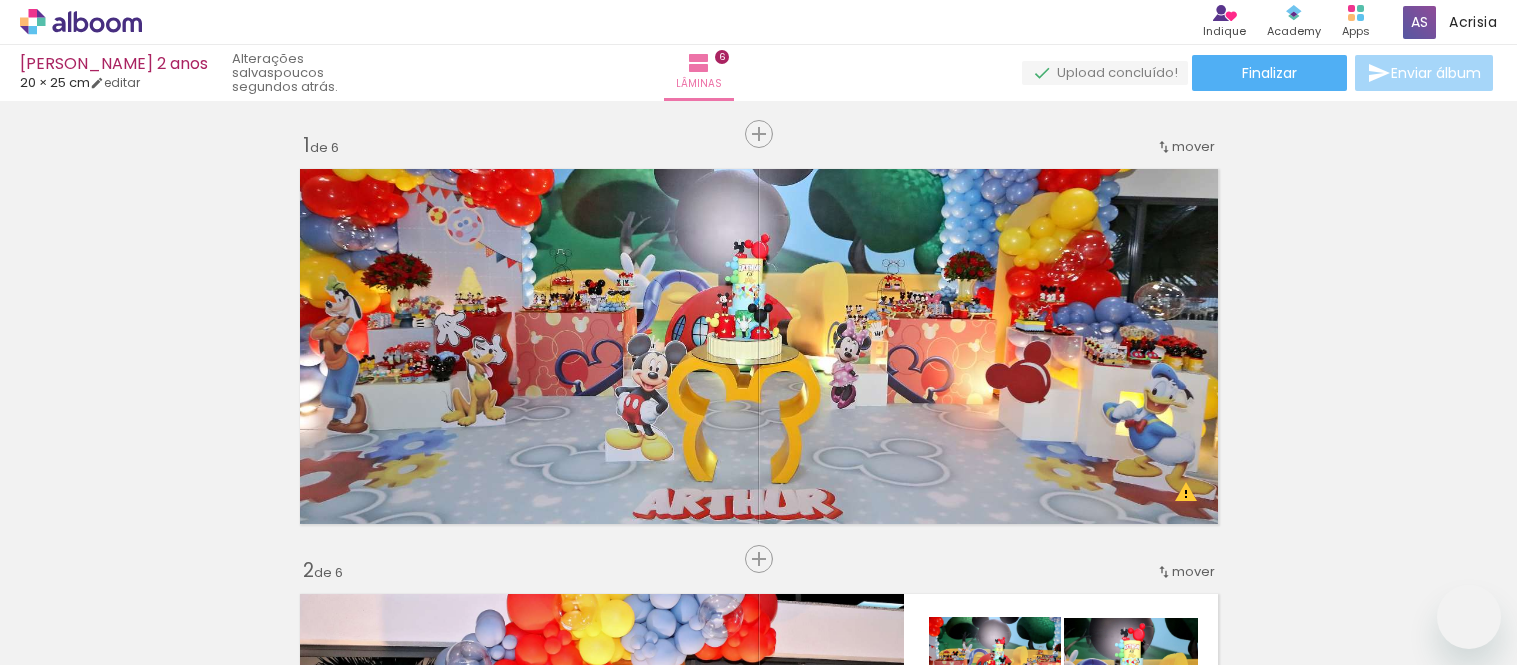 click at bounding box center (758, 332) 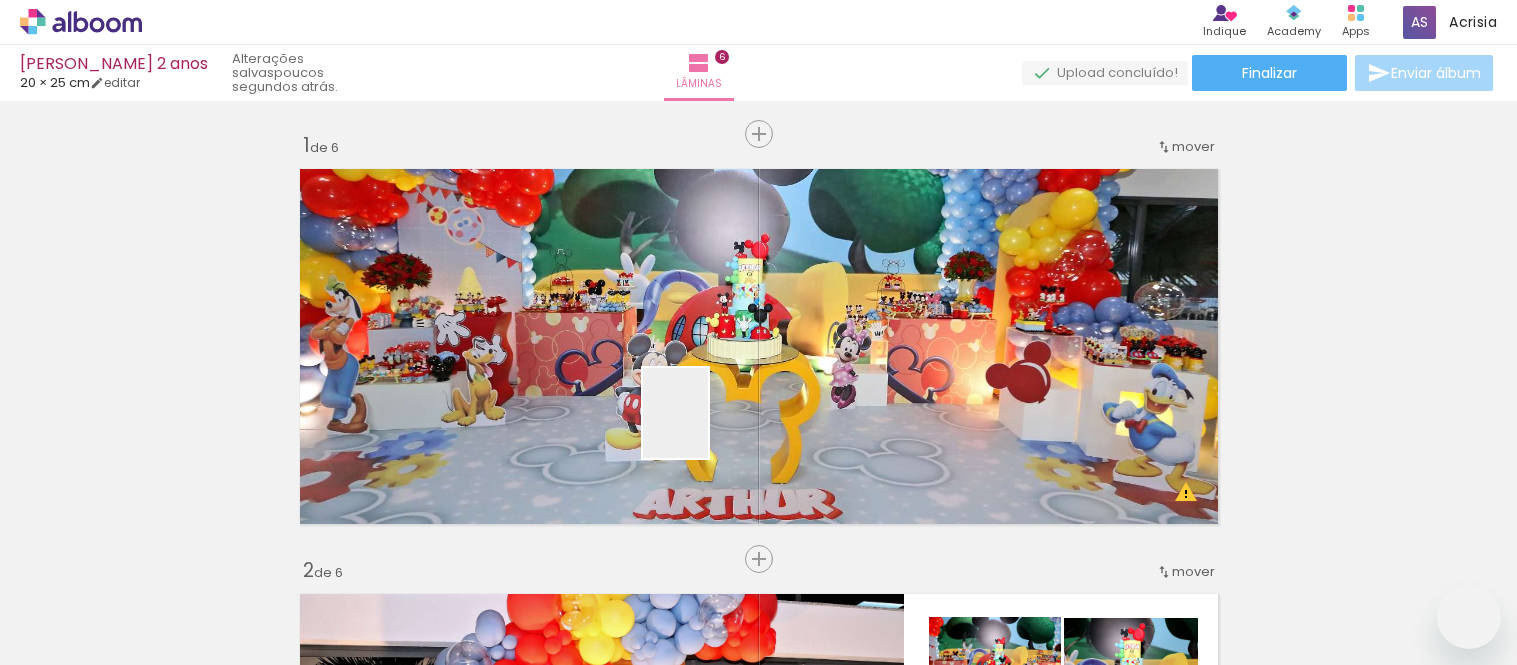 scroll, scrollTop: 0, scrollLeft: 0, axis: both 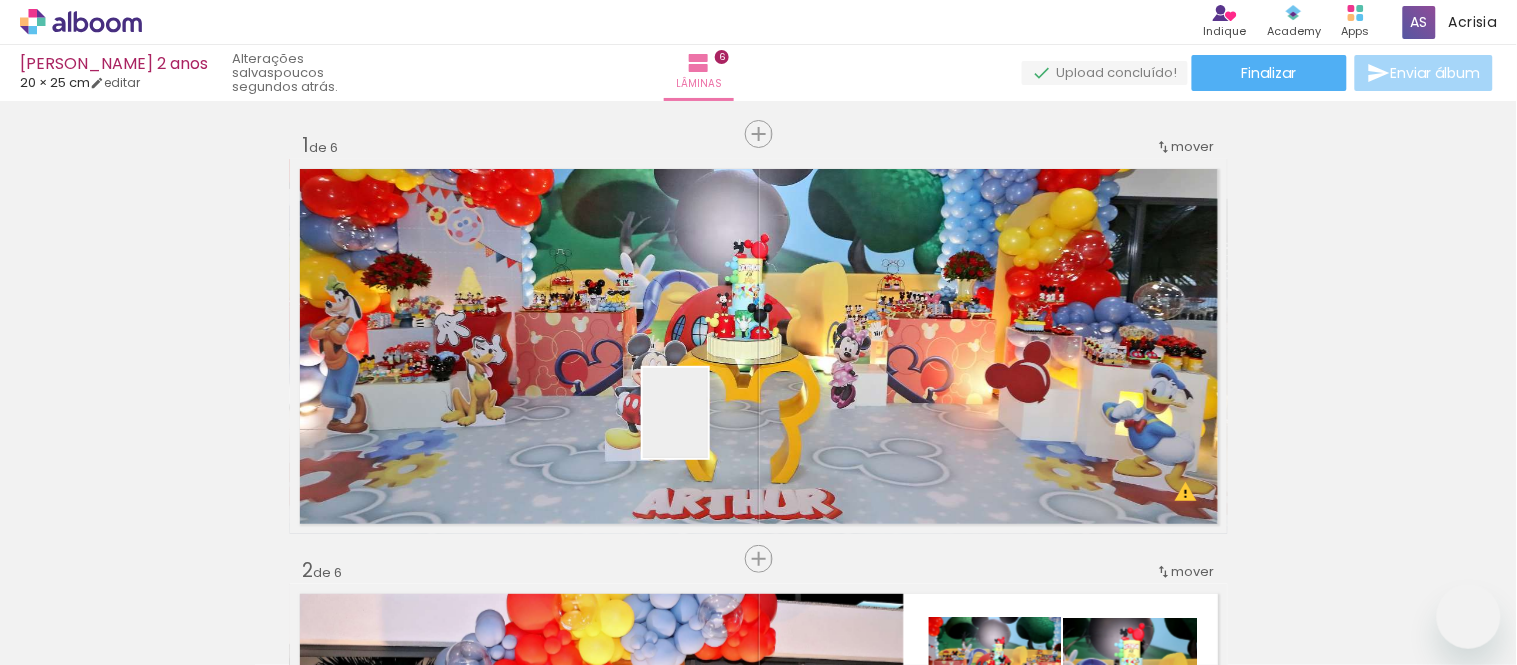 drag, startPoint x: 705, startPoint y: 436, endPoint x: 844, endPoint y: 587, distance: 205.23645 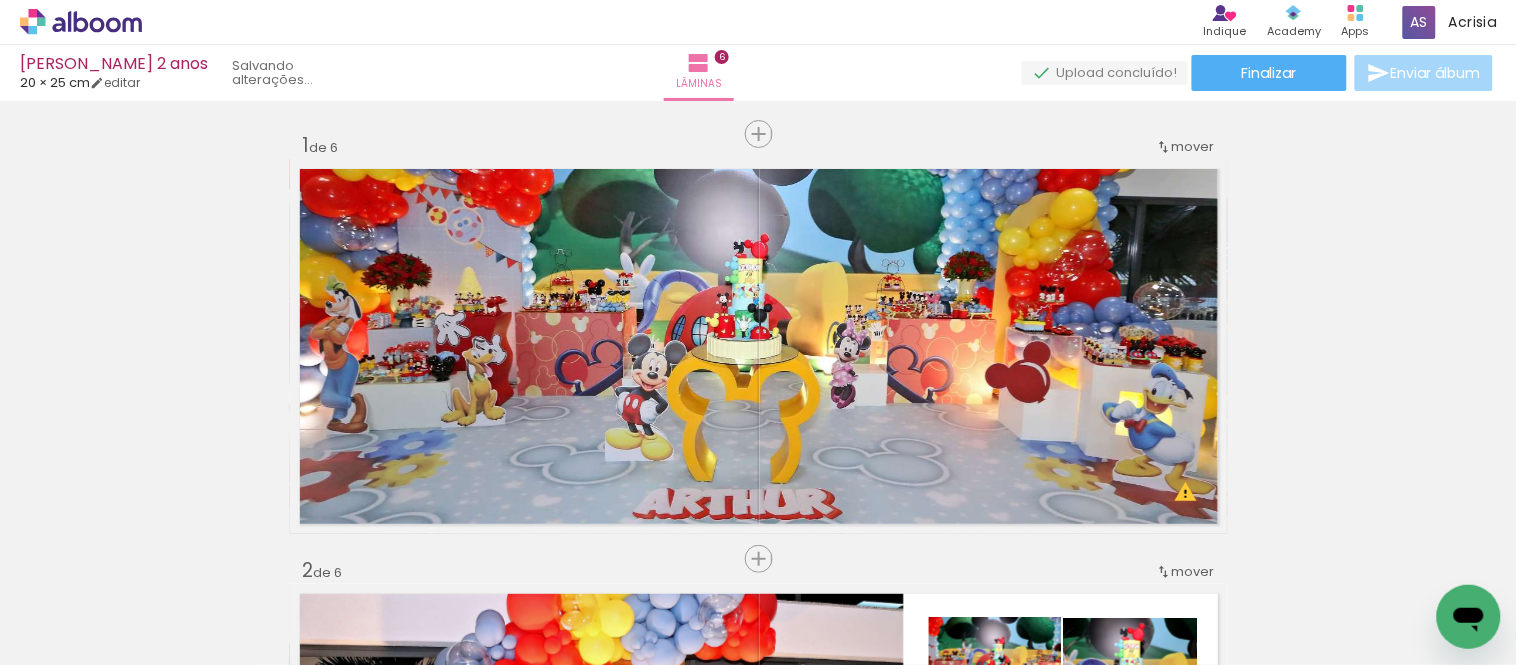 scroll, scrollTop: 2151, scrollLeft: 0, axis: vertical 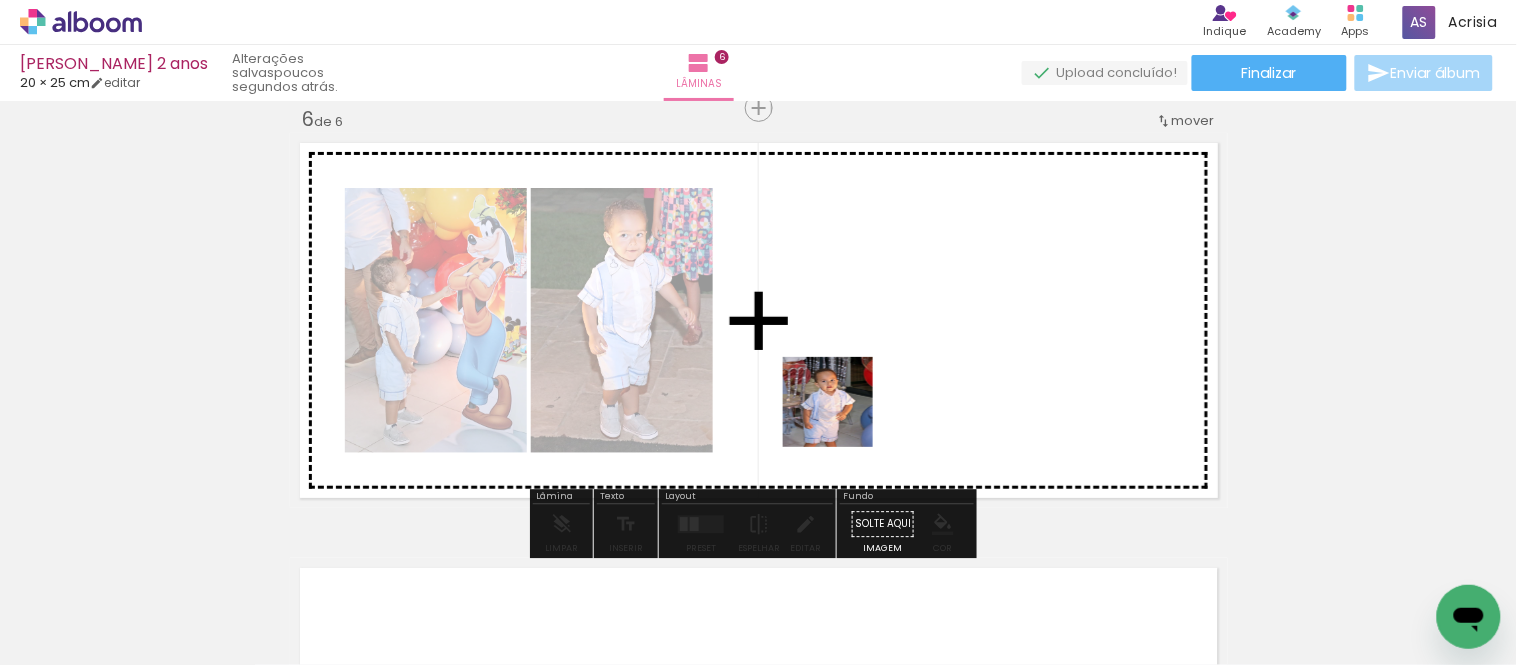 drag, startPoint x: 844, startPoint y: 601, endPoint x: 843, endPoint y: 417, distance: 184.00272 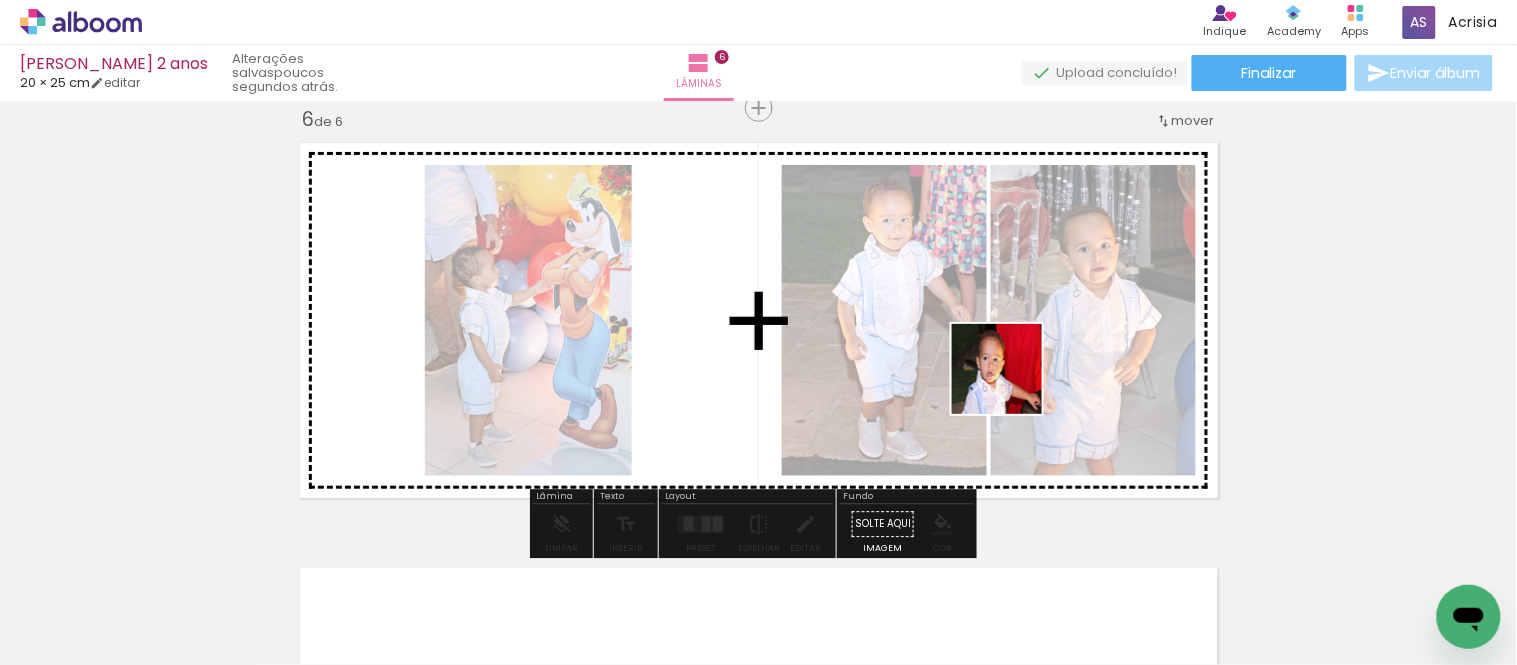 drag, startPoint x: 977, startPoint y: 595, endPoint x: 944, endPoint y: 643, distance: 58.249462 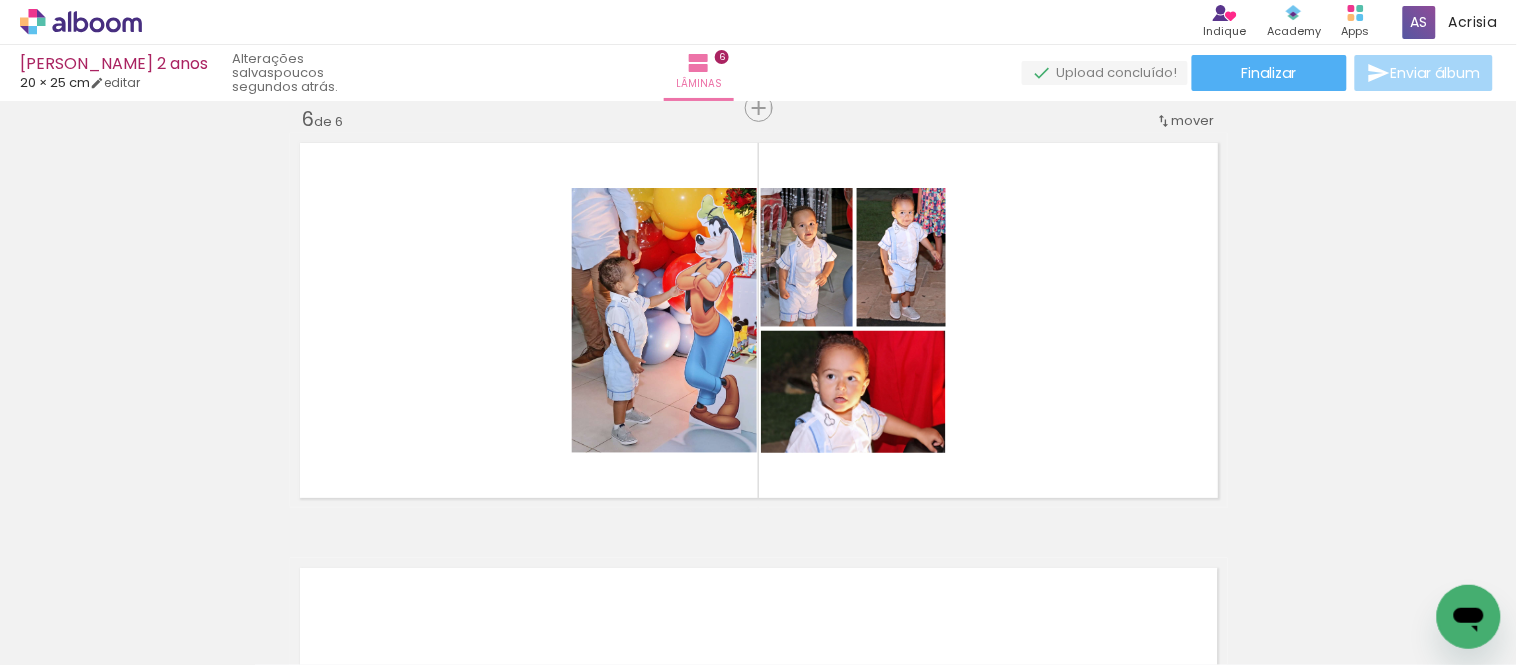 scroll, scrollTop: 0, scrollLeft: 4483, axis: horizontal 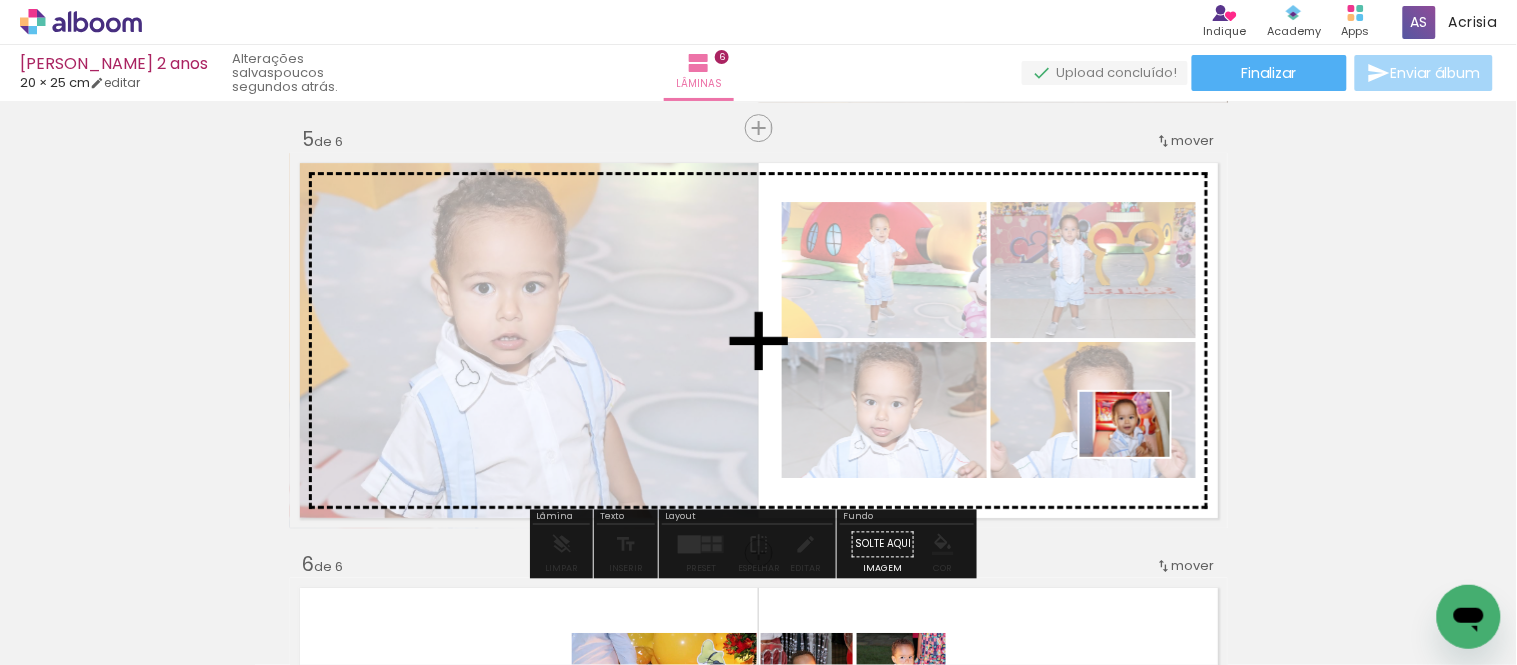 drag, startPoint x: 1275, startPoint y: 588, endPoint x: 1140, endPoint y: 452, distance: 191.62724 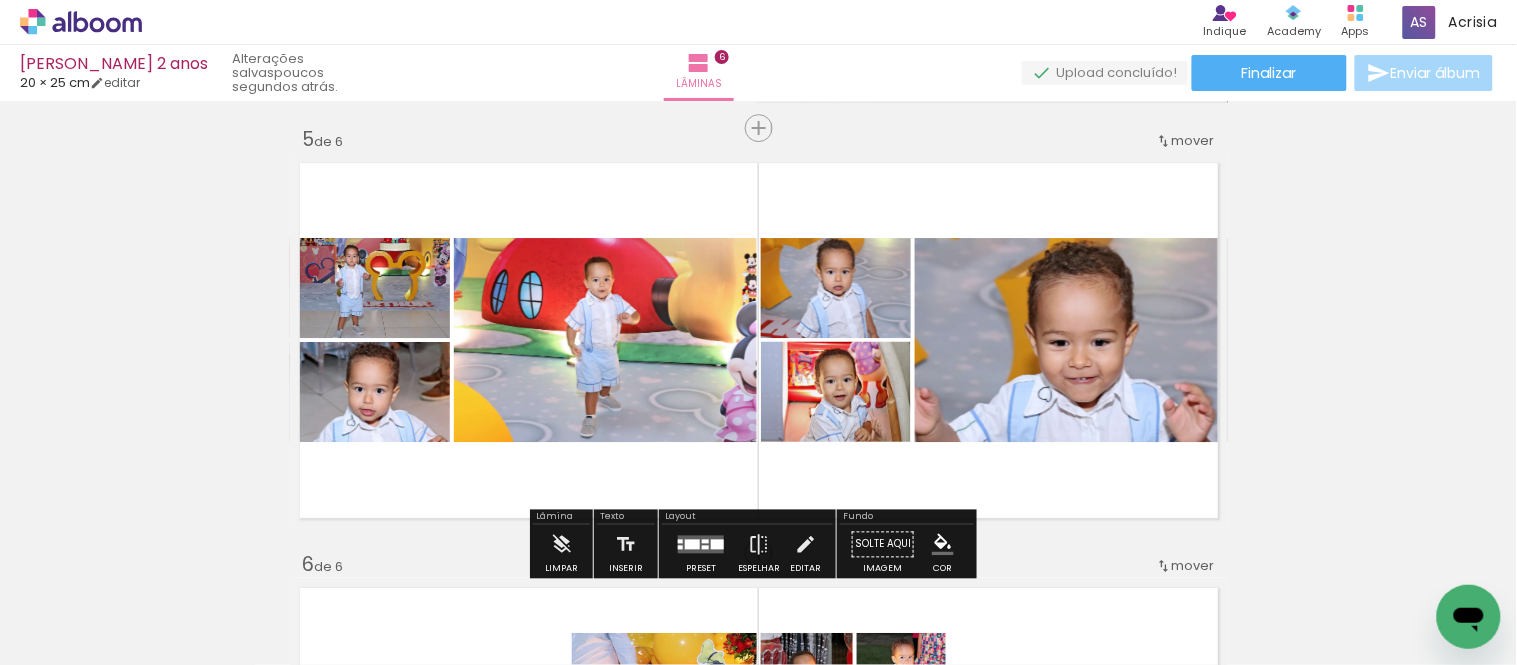 click at bounding box center [701, 544] 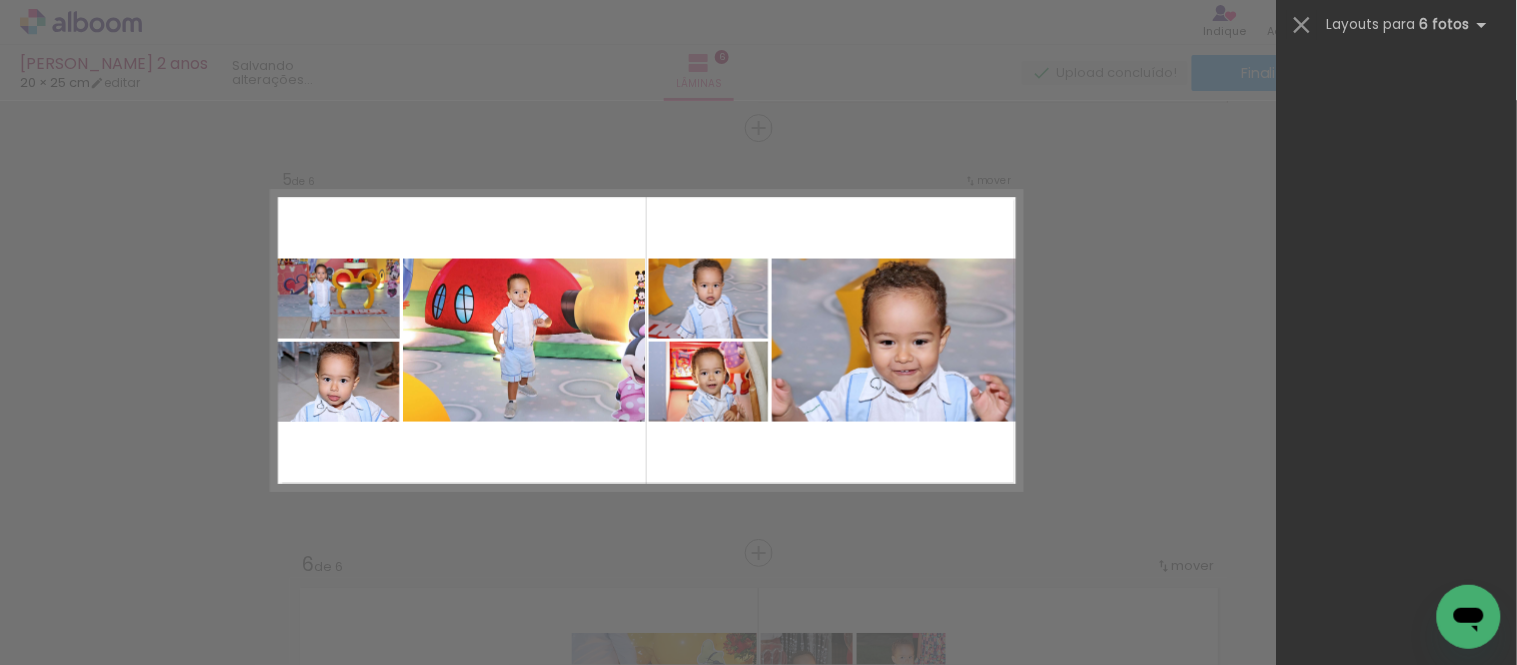 scroll, scrollTop: 0, scrollLeft: 0, axis: both 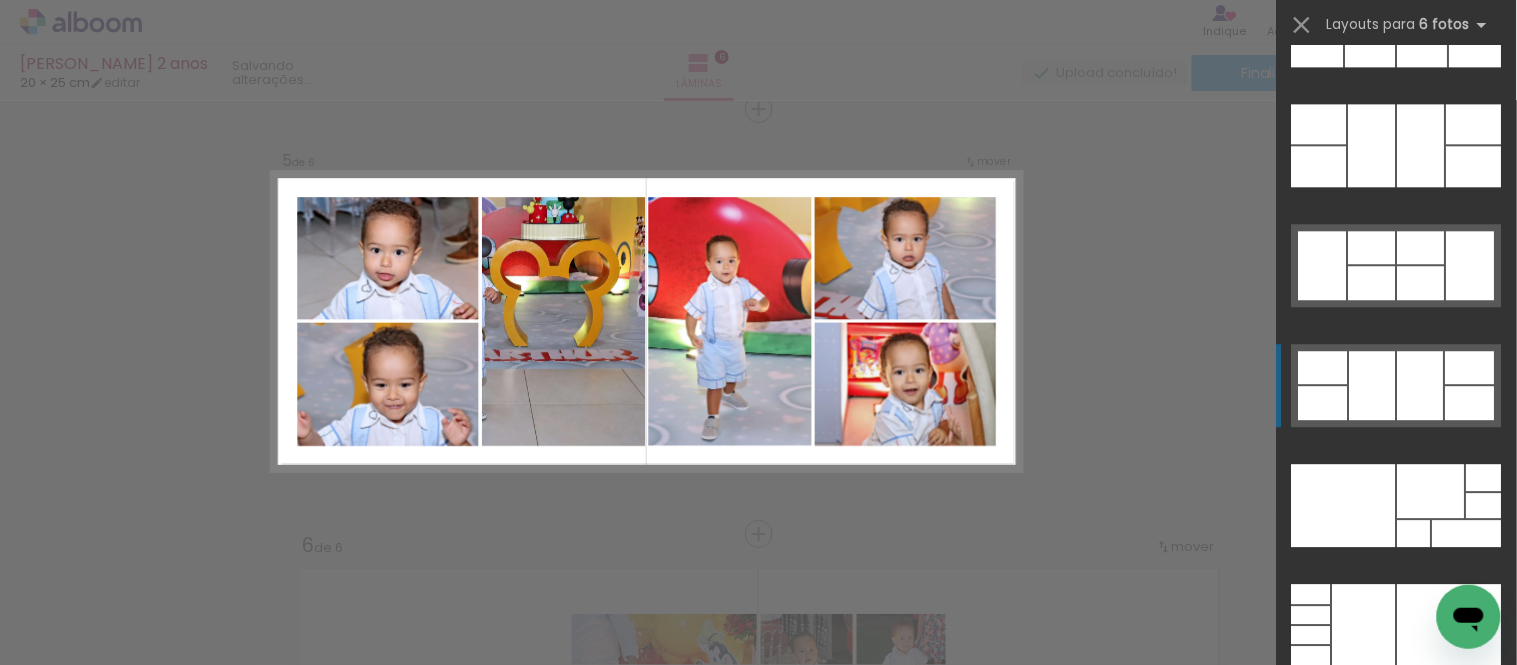 click at bounding box center (1470, 403) 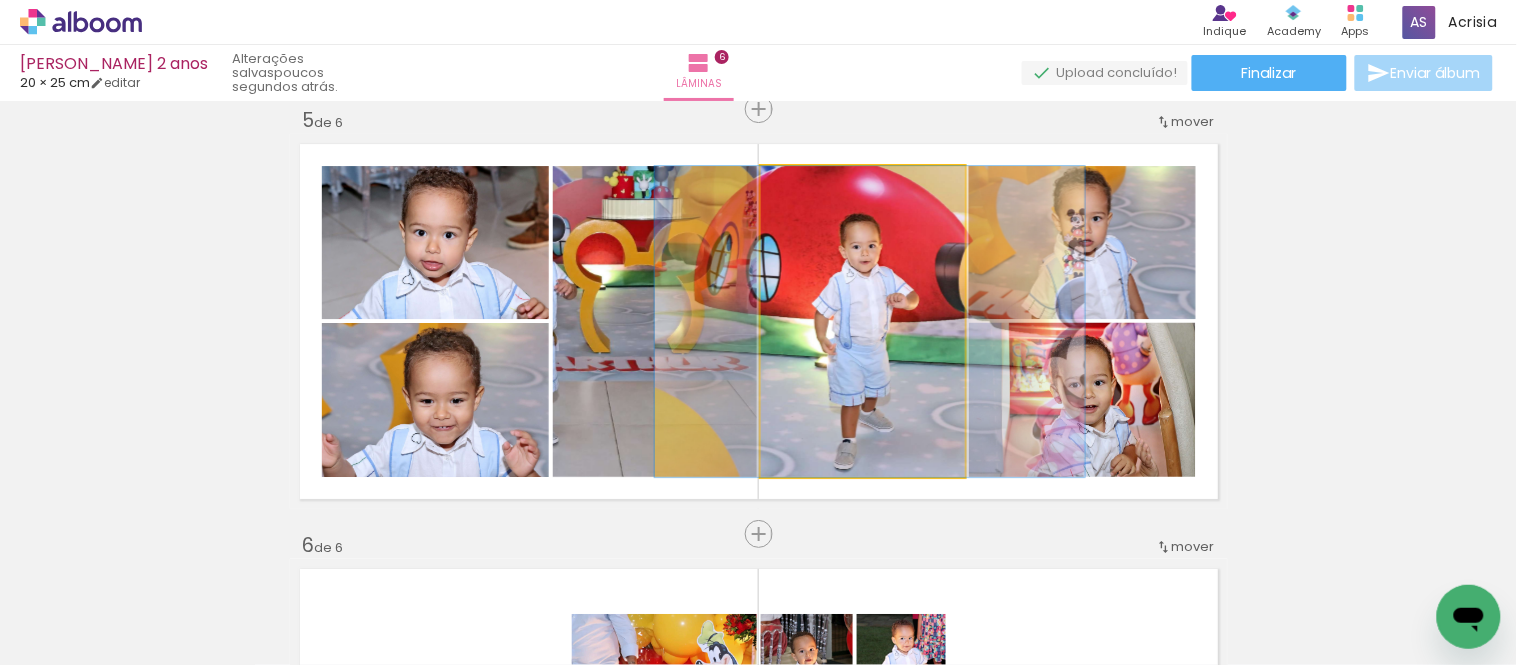 drag, startPoint x: 885, startPoint y: 385, endPoint x: 892, endPoint y: 367, distance: 19.313208 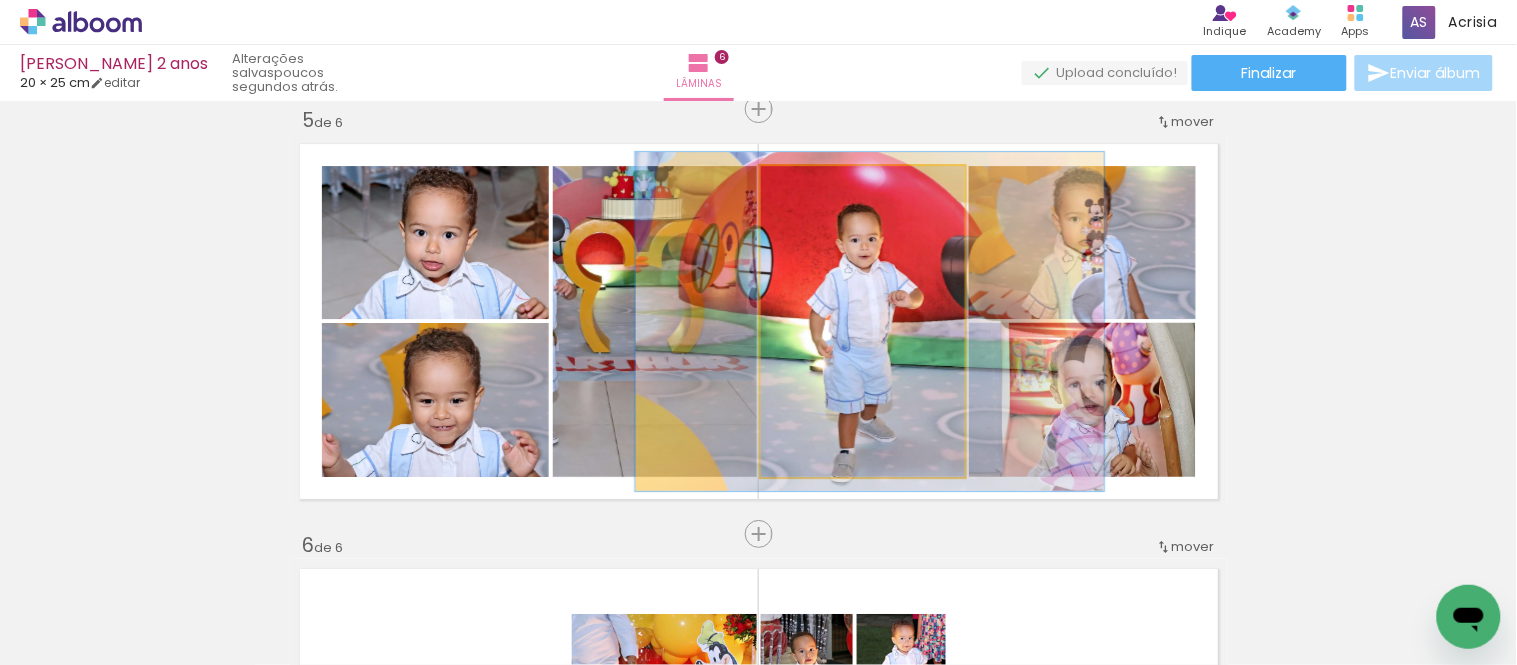 type on "109" 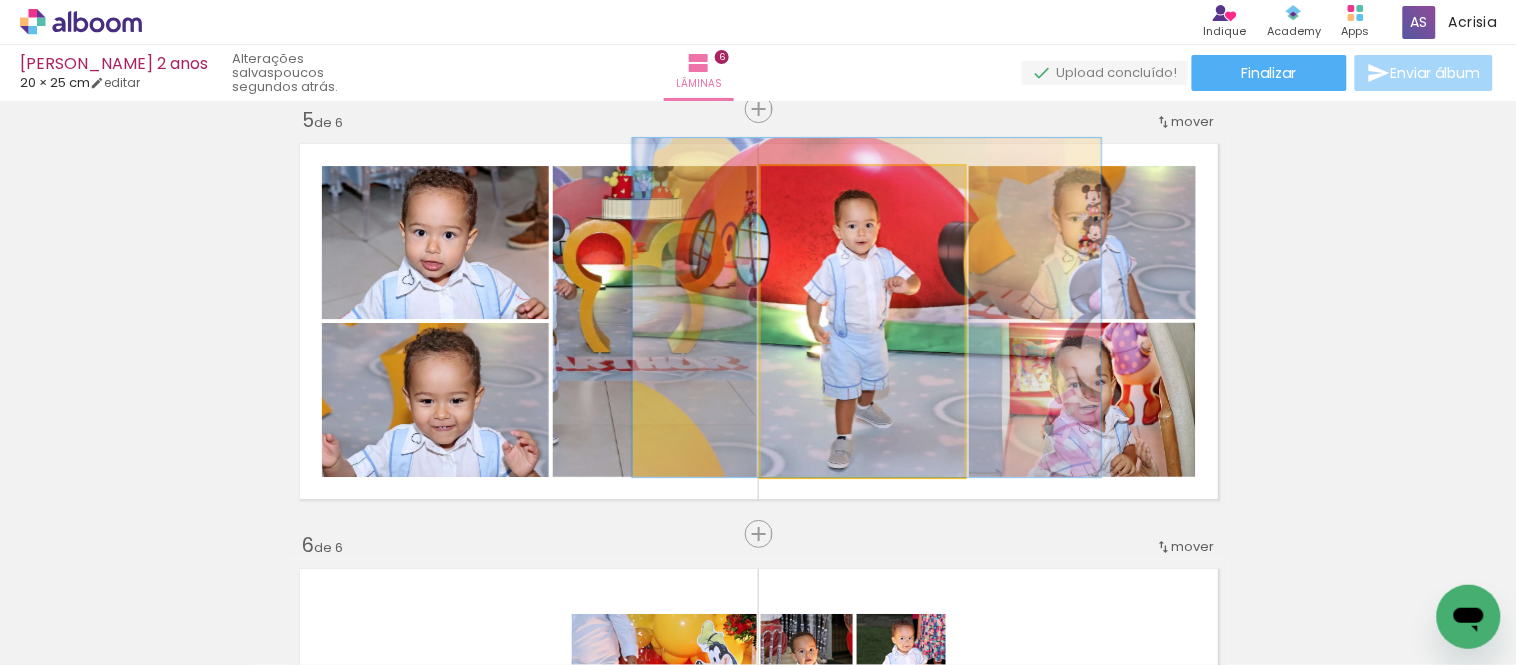 drag, startPoint x: 838, startPoint y: 251, endPoint x: 835, endPoint y: 227, distance: 24.186773 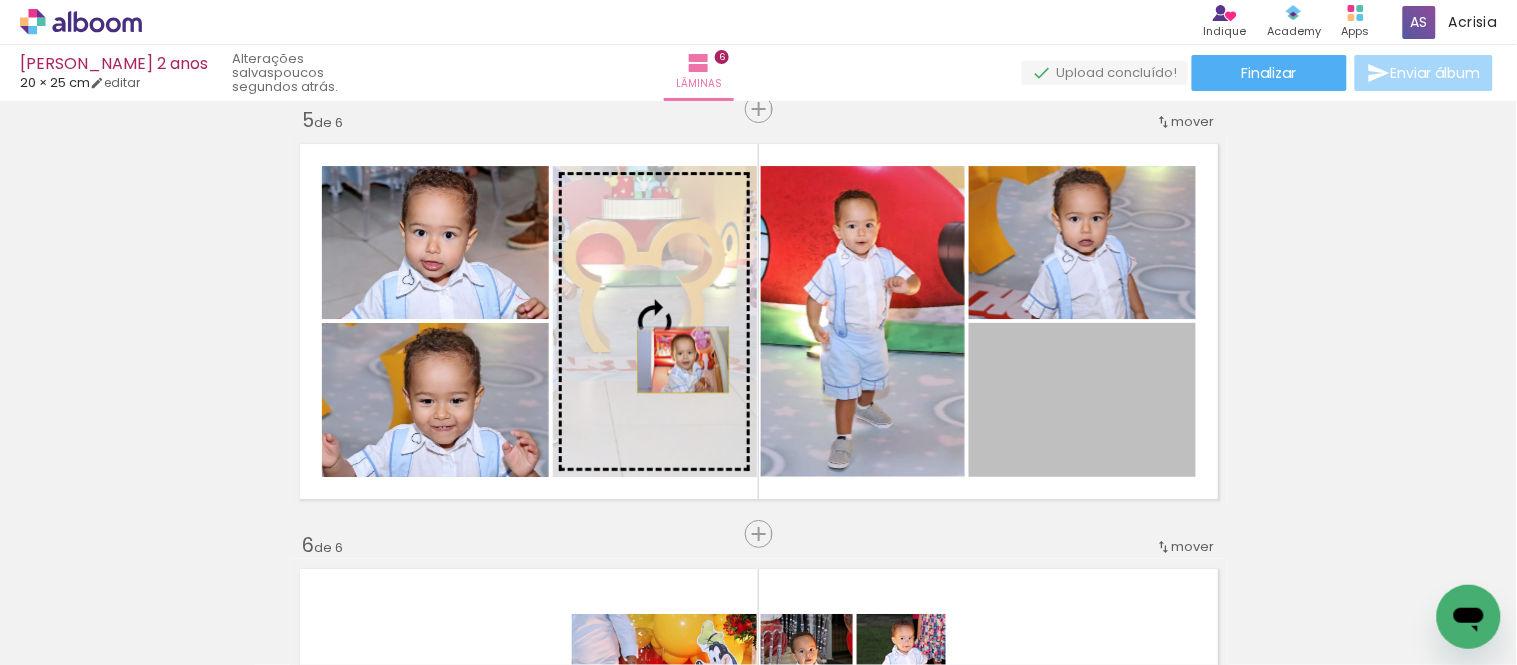 drag, startPoint x: 1083, startPoint y: 423, endPoint x: 675, endPoint y: 361, distance: 412.6839 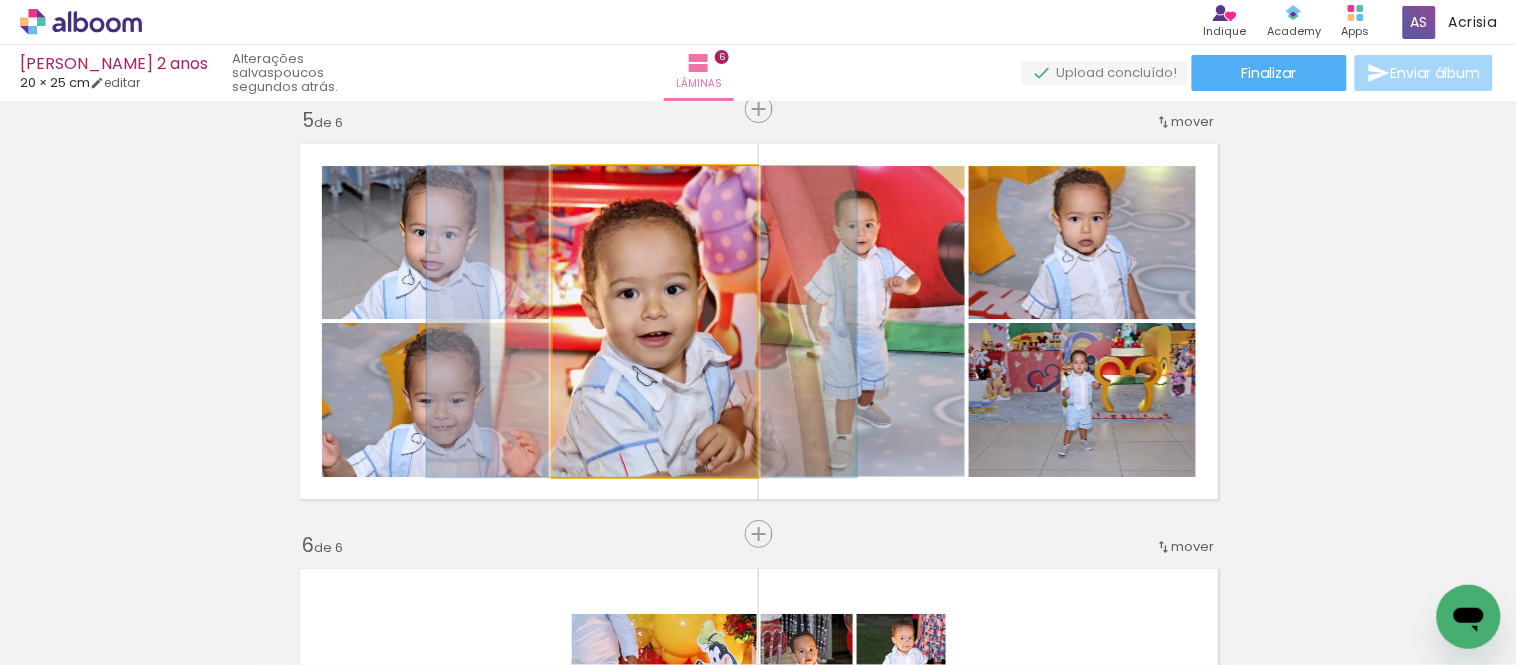 drag, startPoint x: 684, startPoint y: 385, endPoint x: 671, endPoint y: 370, distance: 19.849434 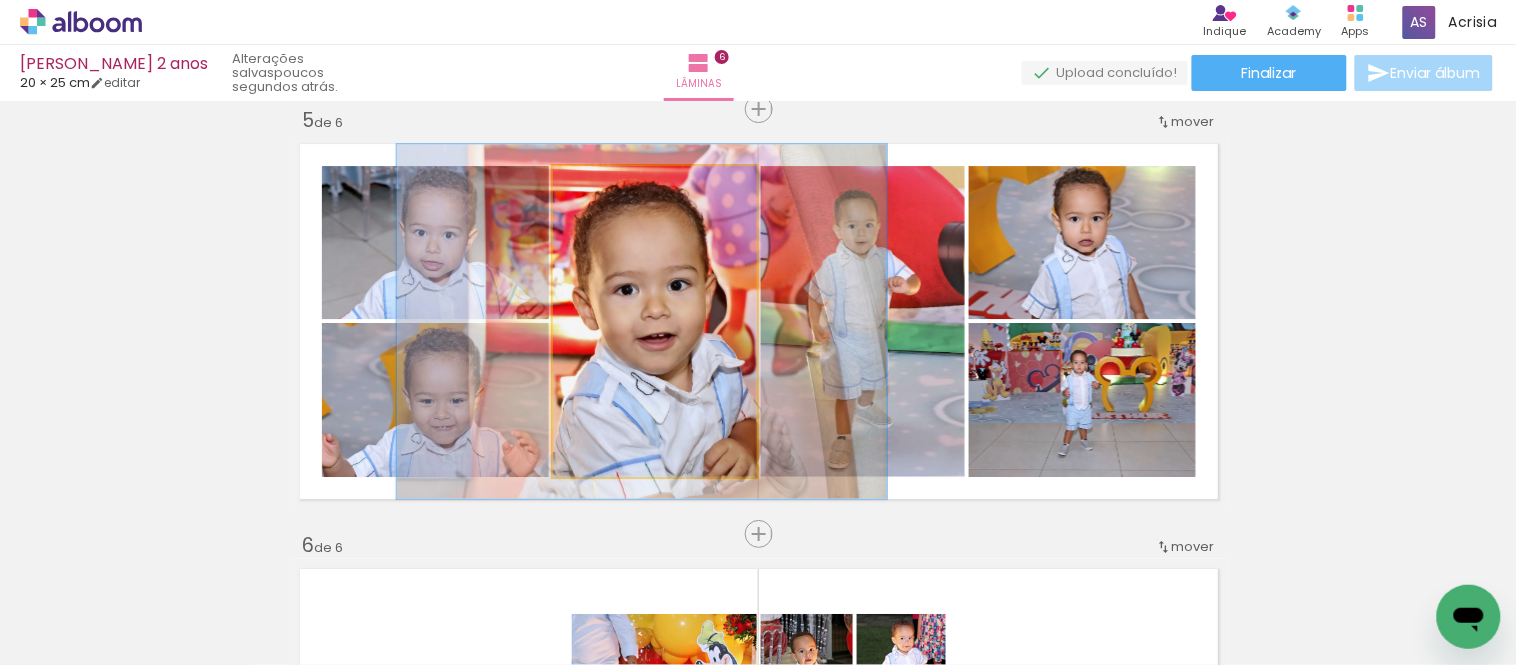 drag, startPoint x: 592, startPoint y: 180, endPoint x: 603, endPoint y: 185, distance: 12.083046 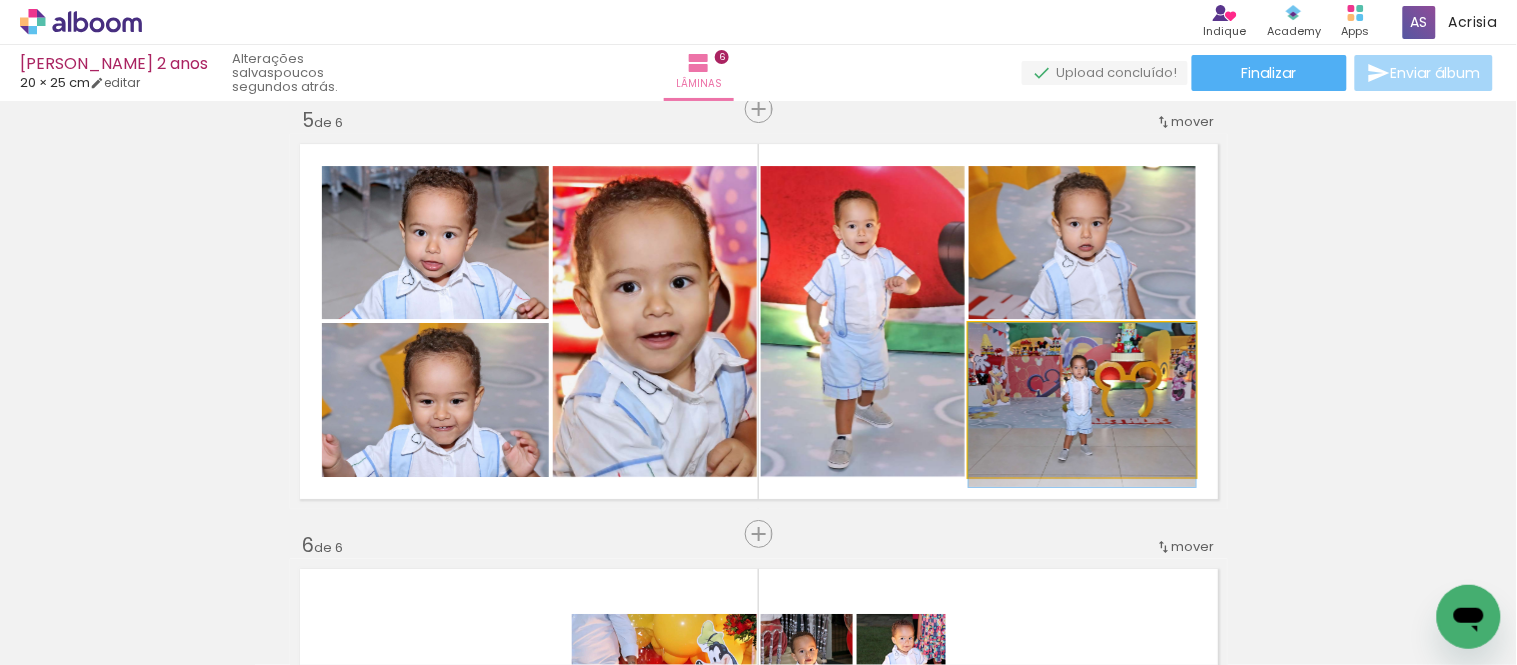 drag, startPoint x: 1124, startPoint y: 397, endPoint x: 1123, endPoint y: 412, distance: 15.033297 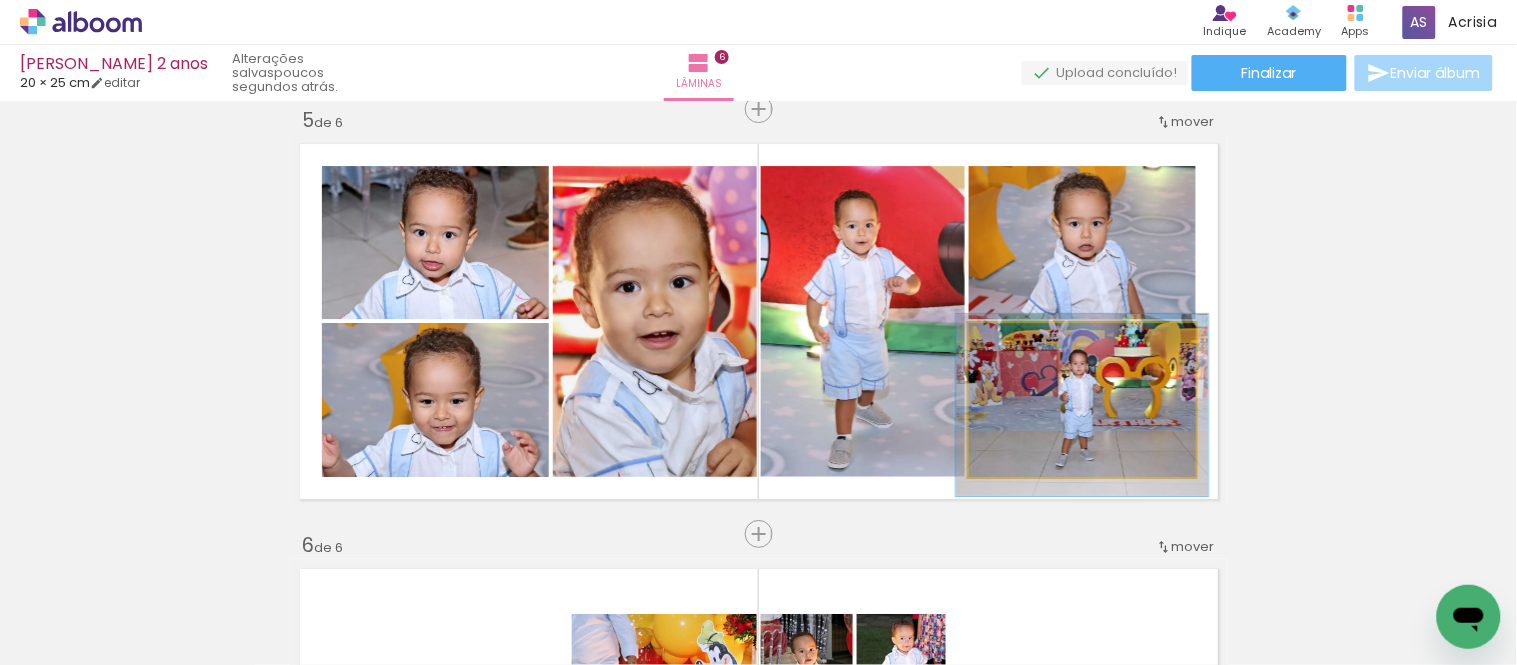 drag, startPoint x: 1012, startPoint y: 348, endPoint x: 1020, endPoint y: 364, distance: 17.888544 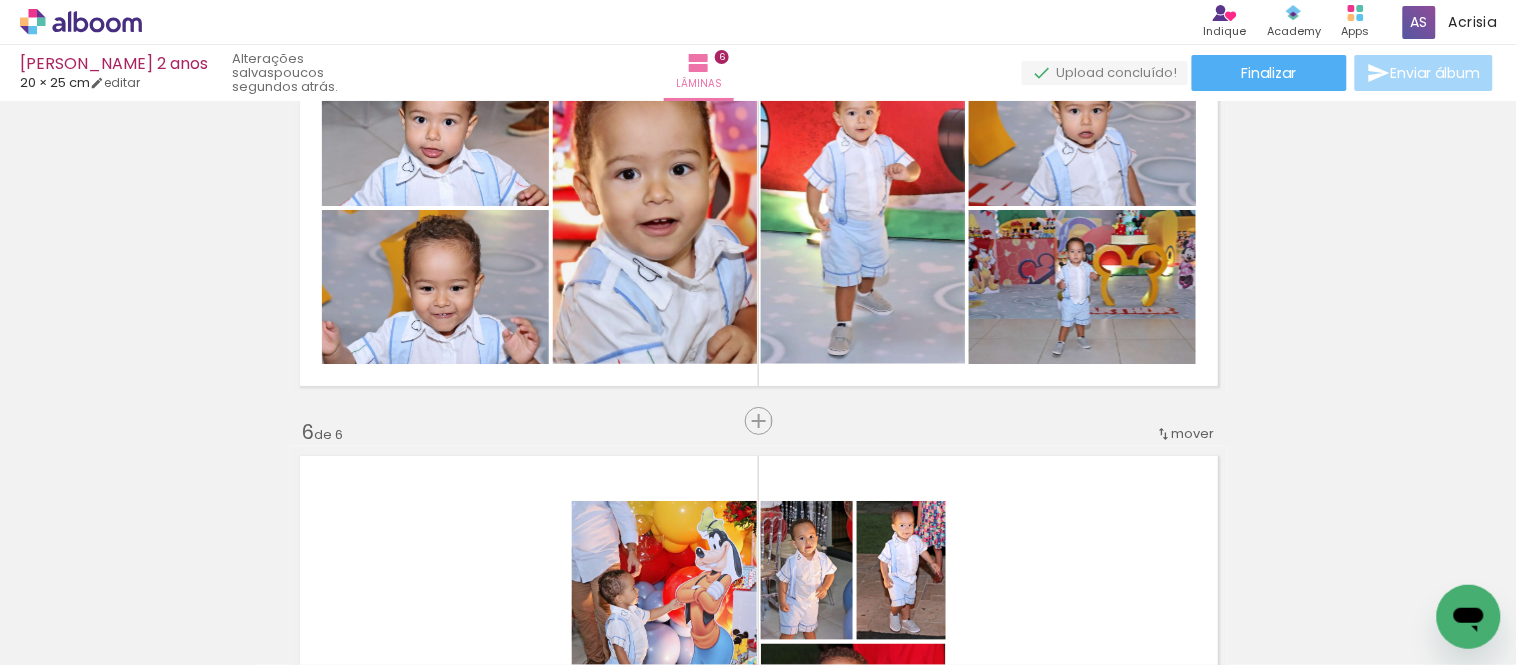 scroll, scrollTop: 2170, scrollLeft: 0, axis: vertical 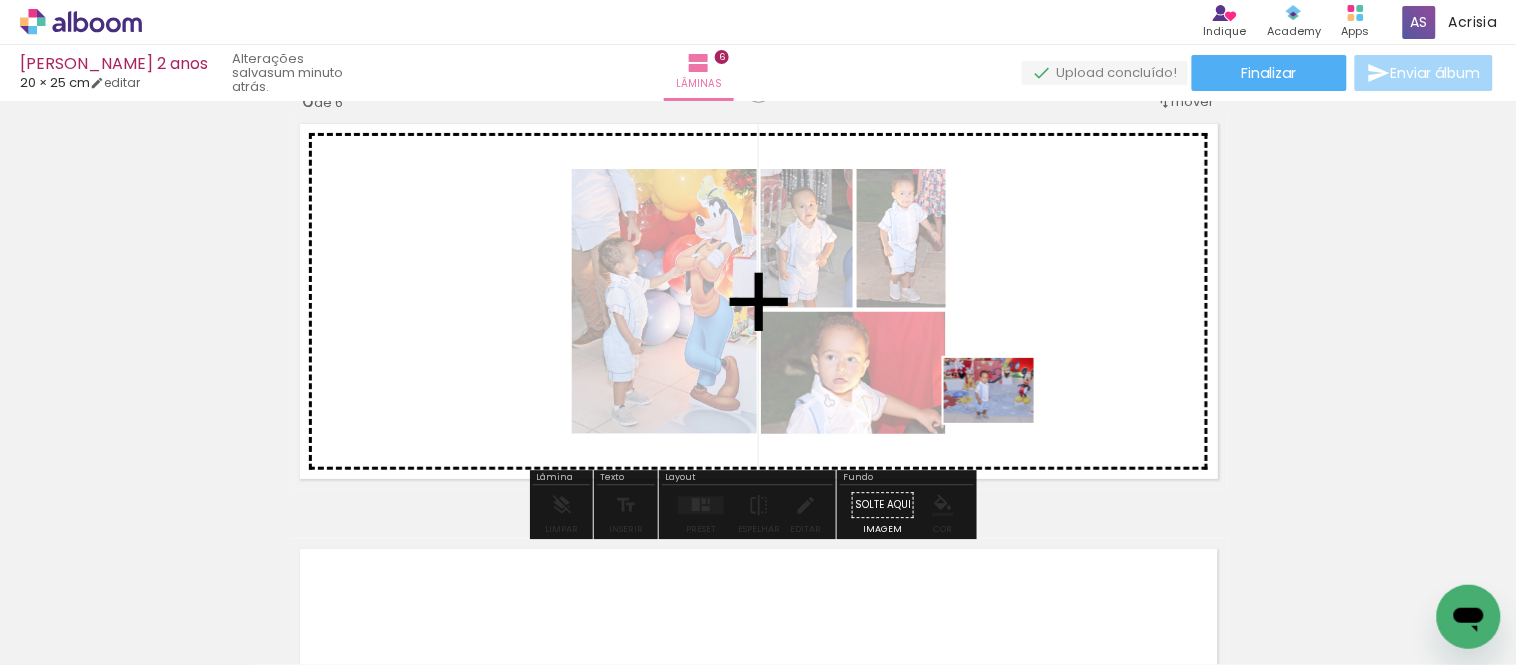 drag, startPoint x: 834, startPoint y: 608, endPoint x: 1063, endPoint y: 661, distance: 235.05319 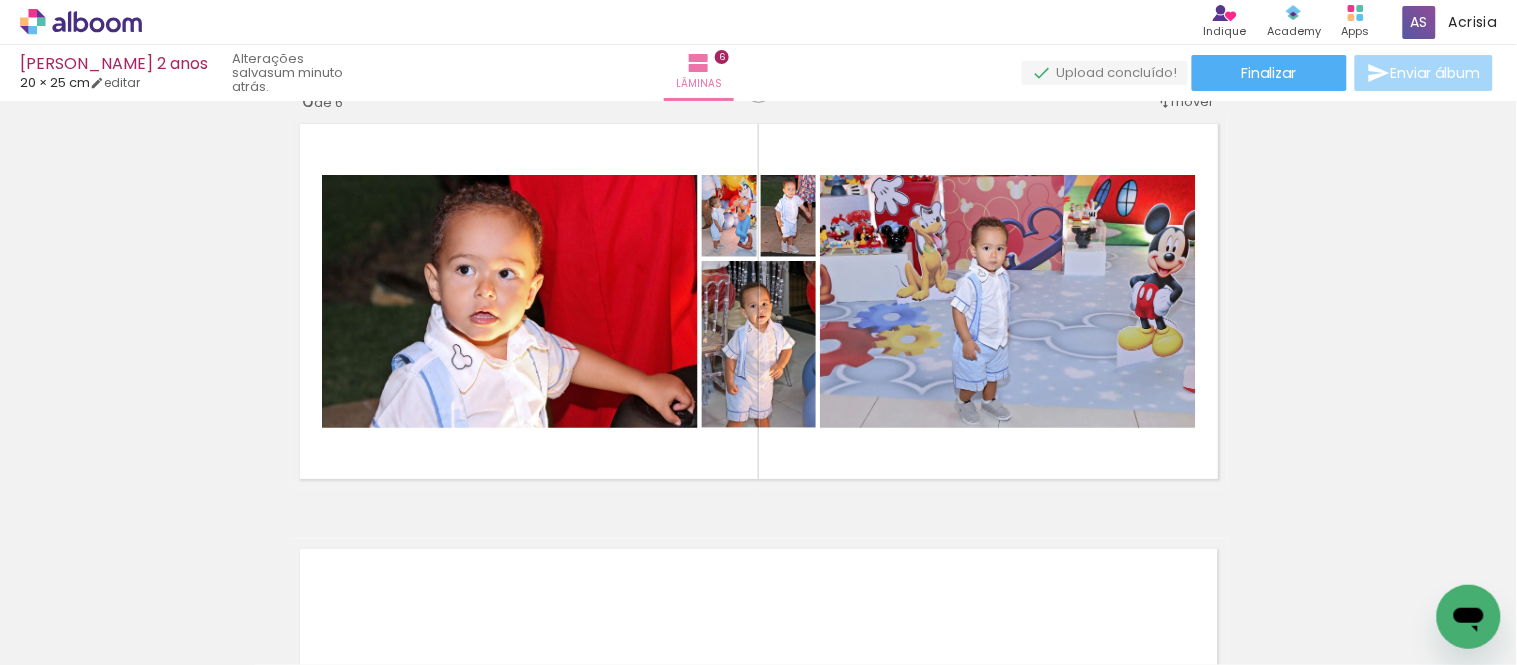 scroll, scrollTop: 0, scrollLeft: 1880, axis: horizontal 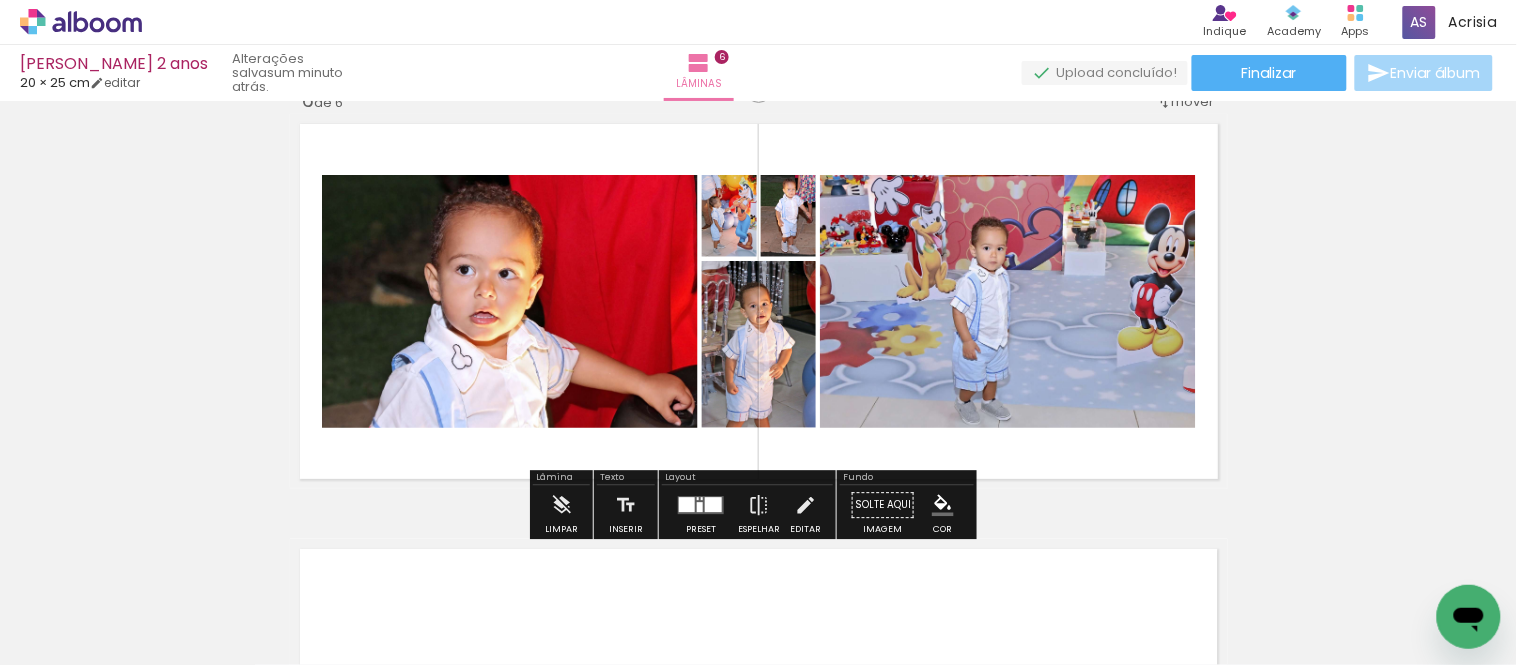 drag, startPoint x: 681, startPoint y: 497, endPoint x: 894, endPoint y: 531, distance: 215.69655 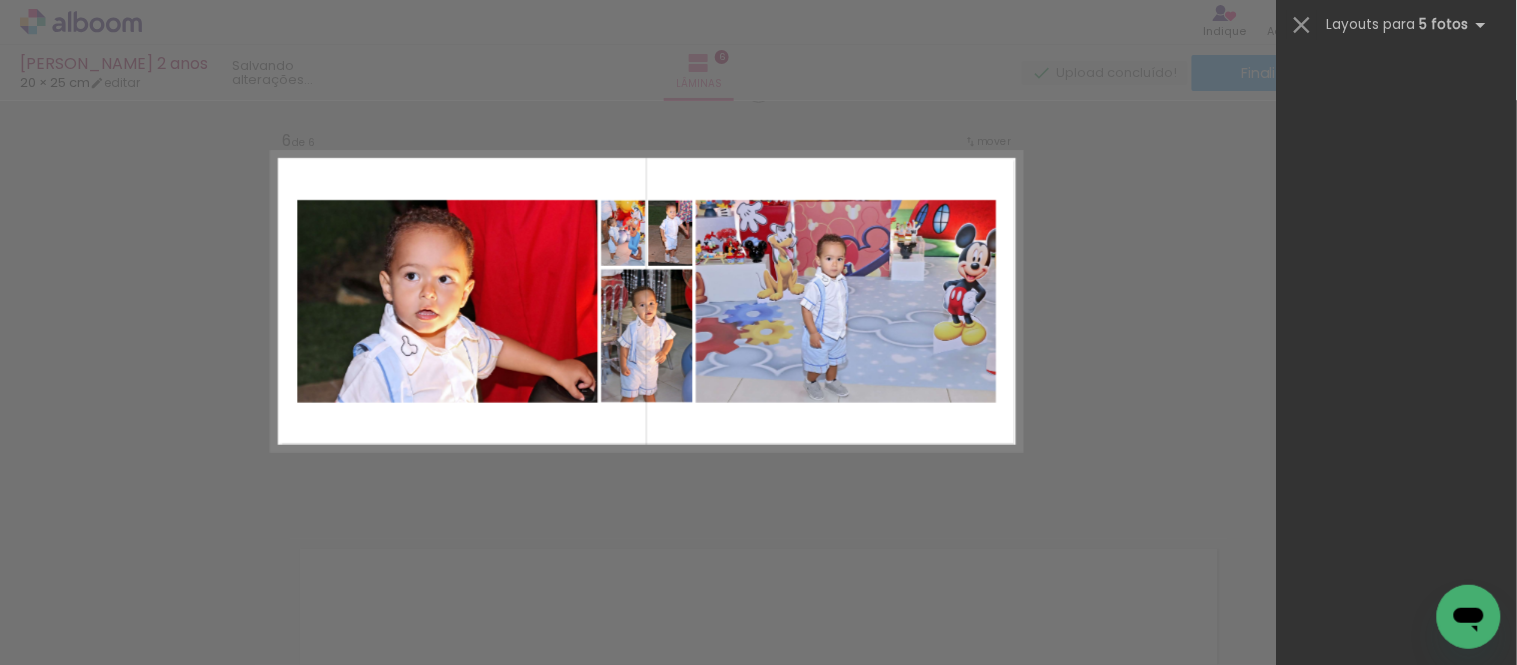 scroll, scrollTop: 0, scrollLeft: 0, axis: both 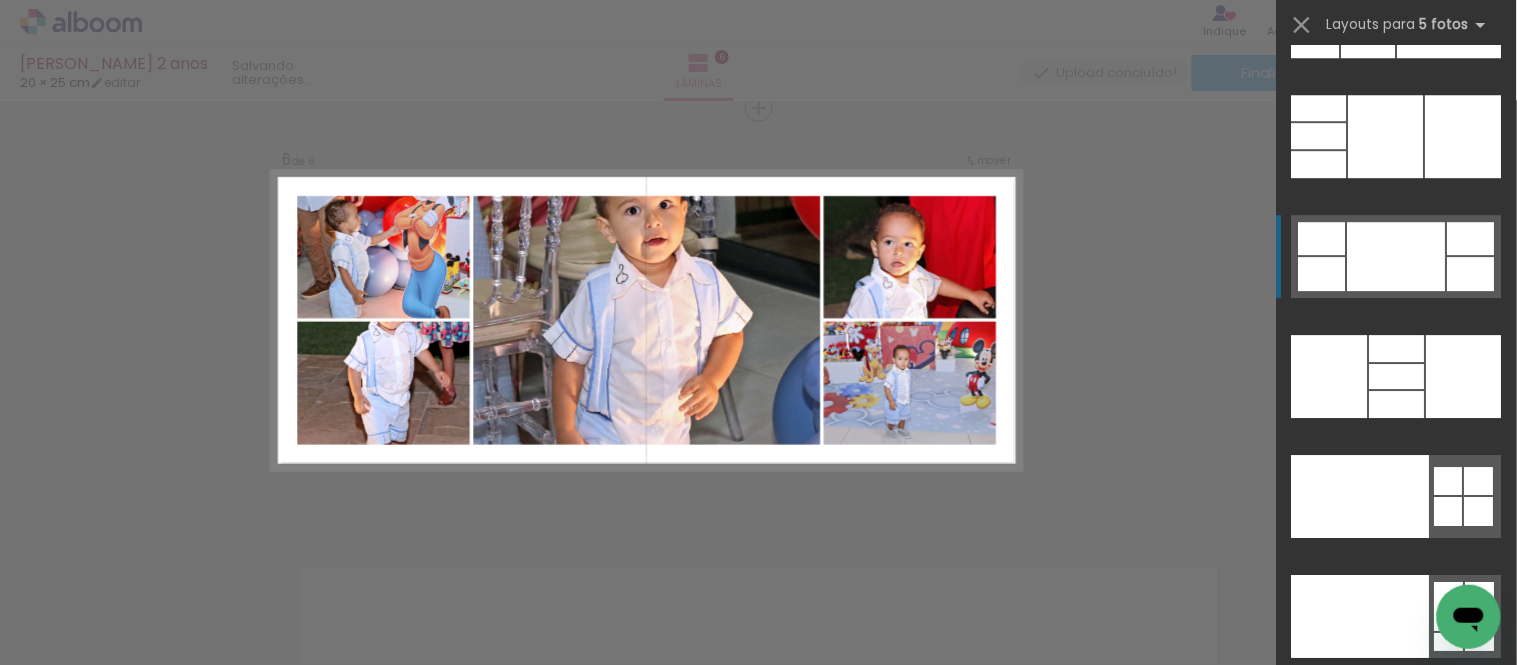 click at bounding box center (1401, -245) 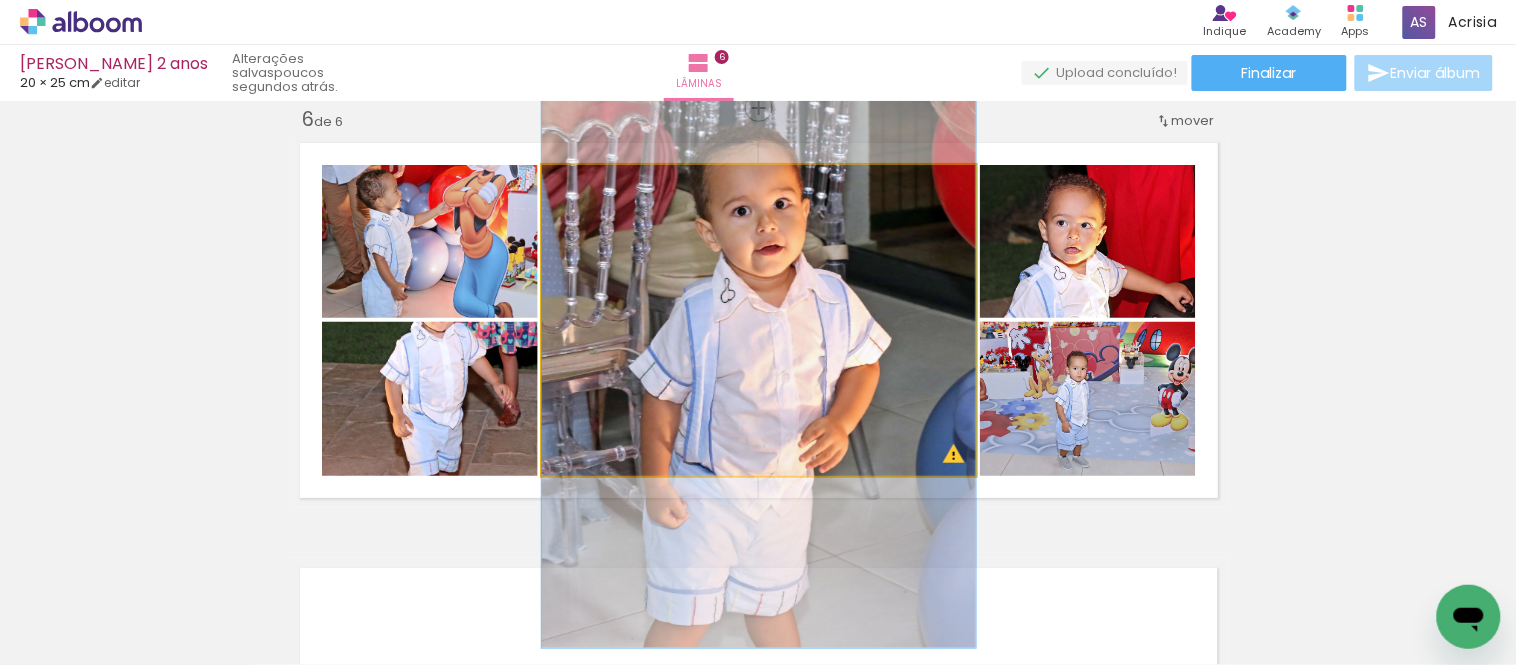 drag, startPoint x: 894, startPoint y: 386, endPoint x: 888, endPoint y: 414, distance: 28.635643 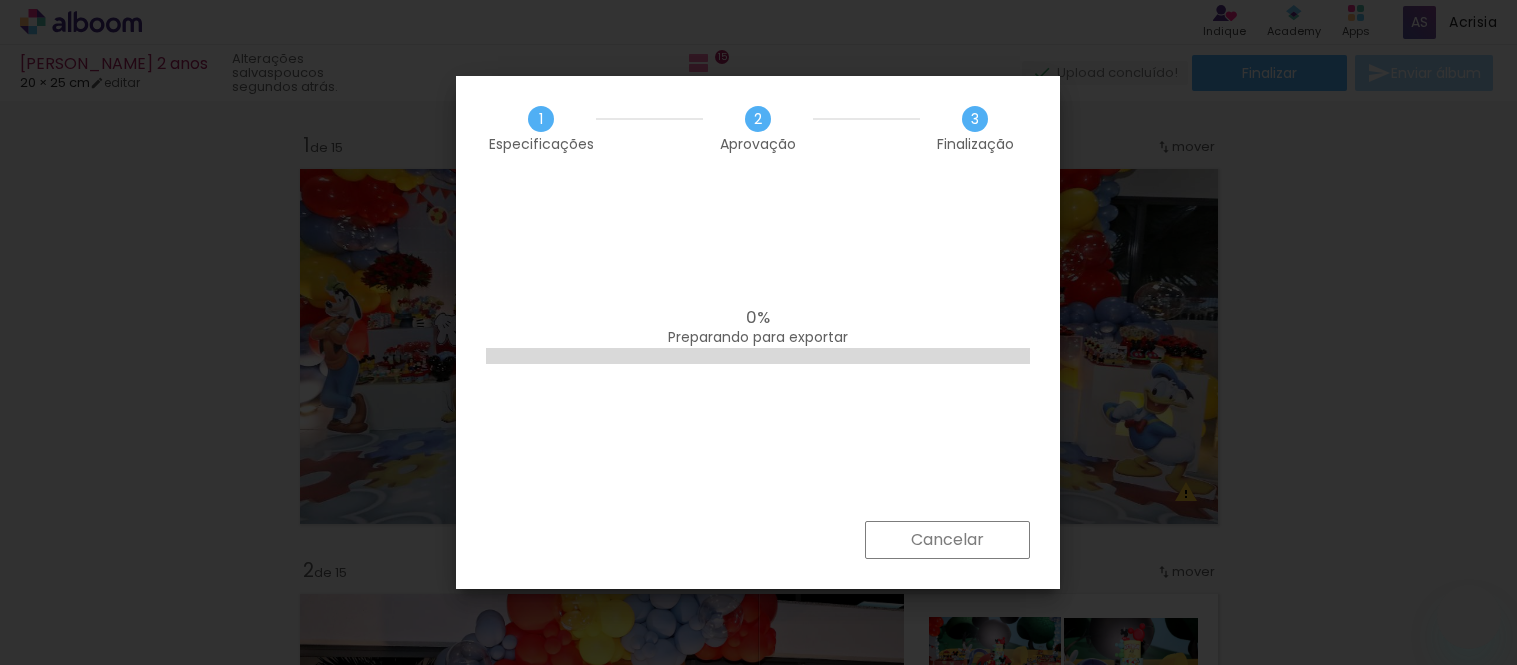 scroll, scrollTop: 0, scrollLeft: 0, axis: both 